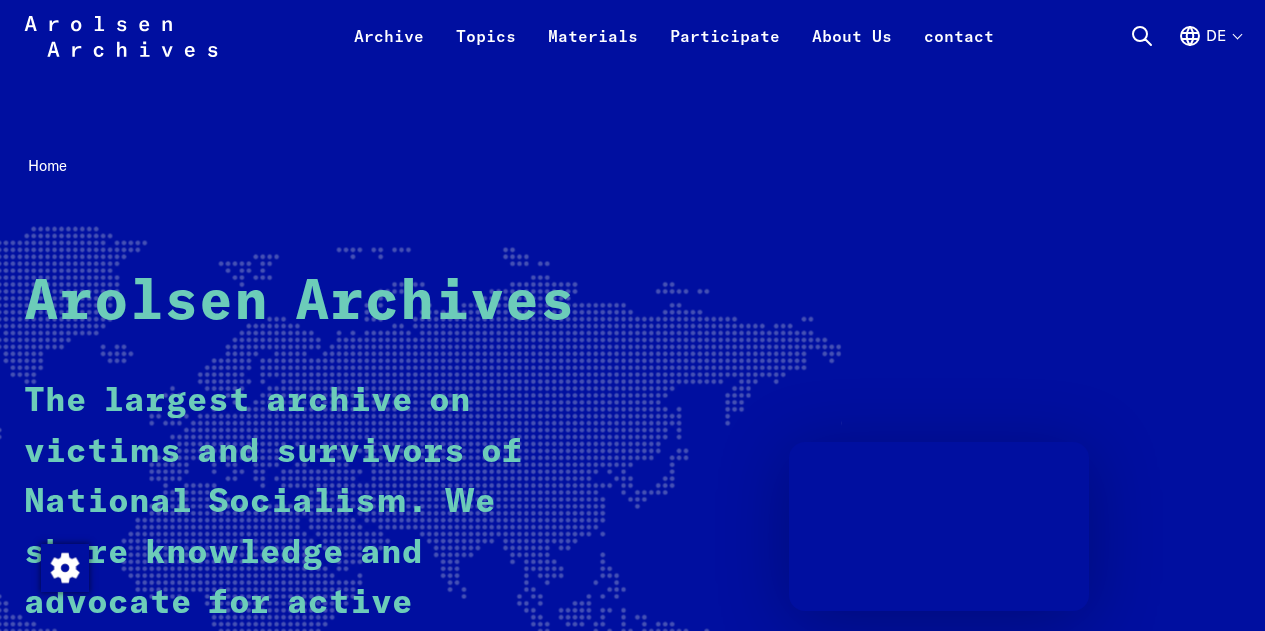 scroll, scrollTop: 347, scrollLeft: 0, axis: vertical 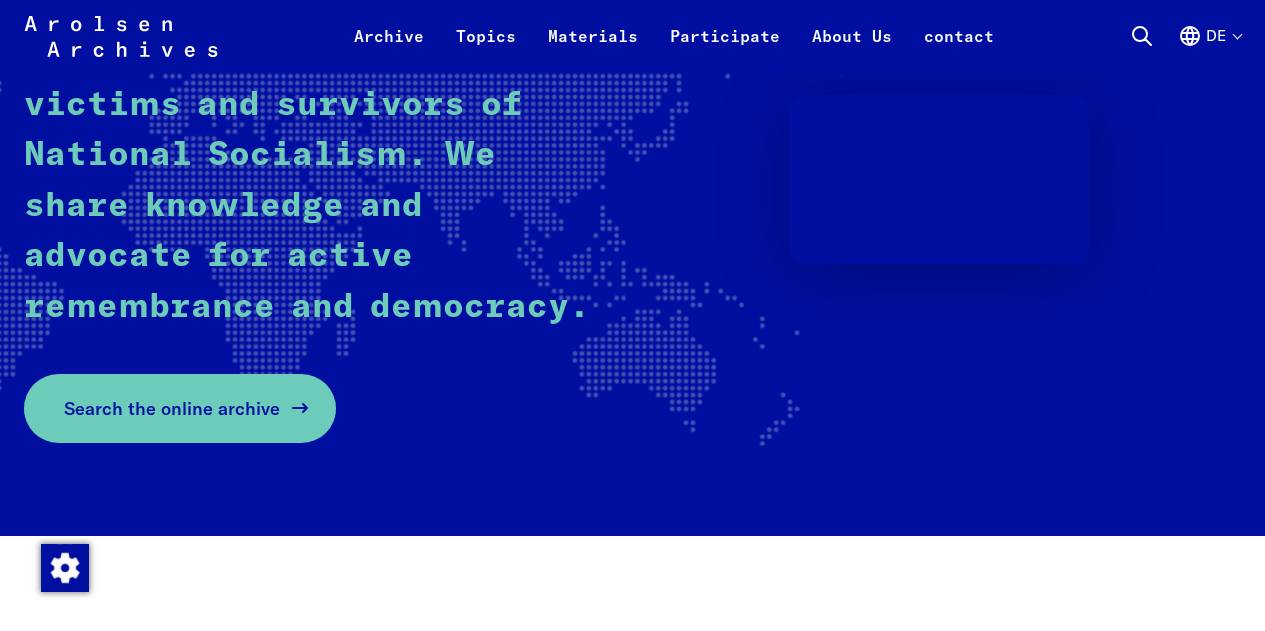 click on "Search the online archive" at bounding box center [180, 408] 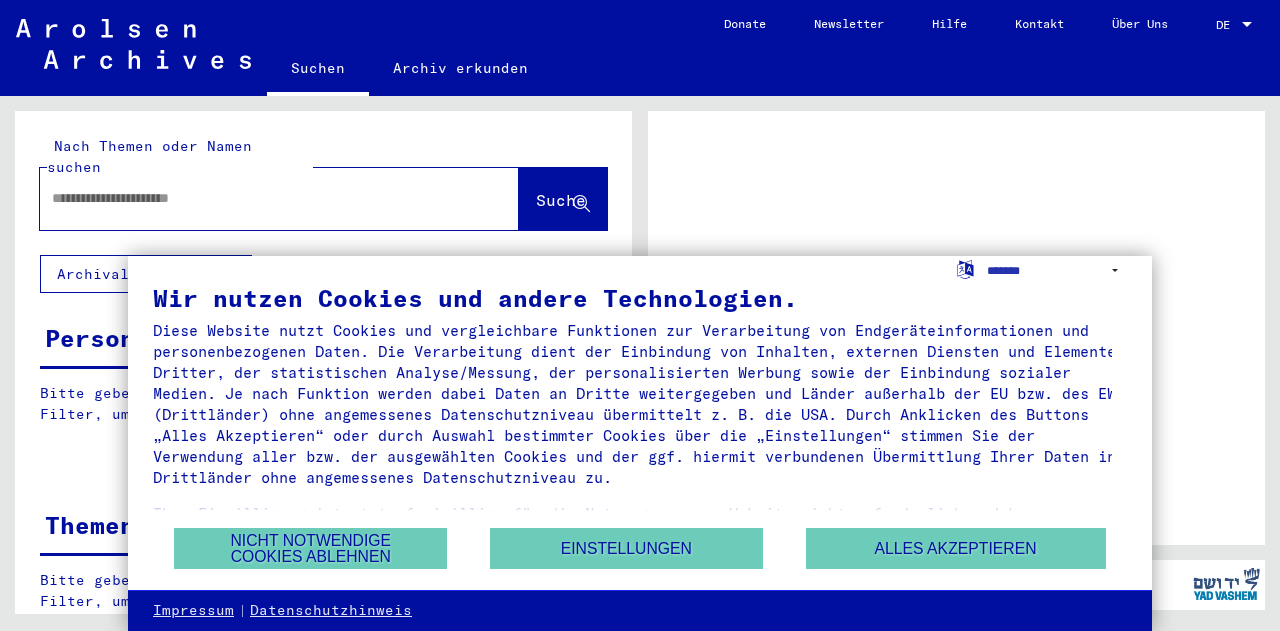 scroll, scrollTop: 0, scrollLeft: 0, axis: both 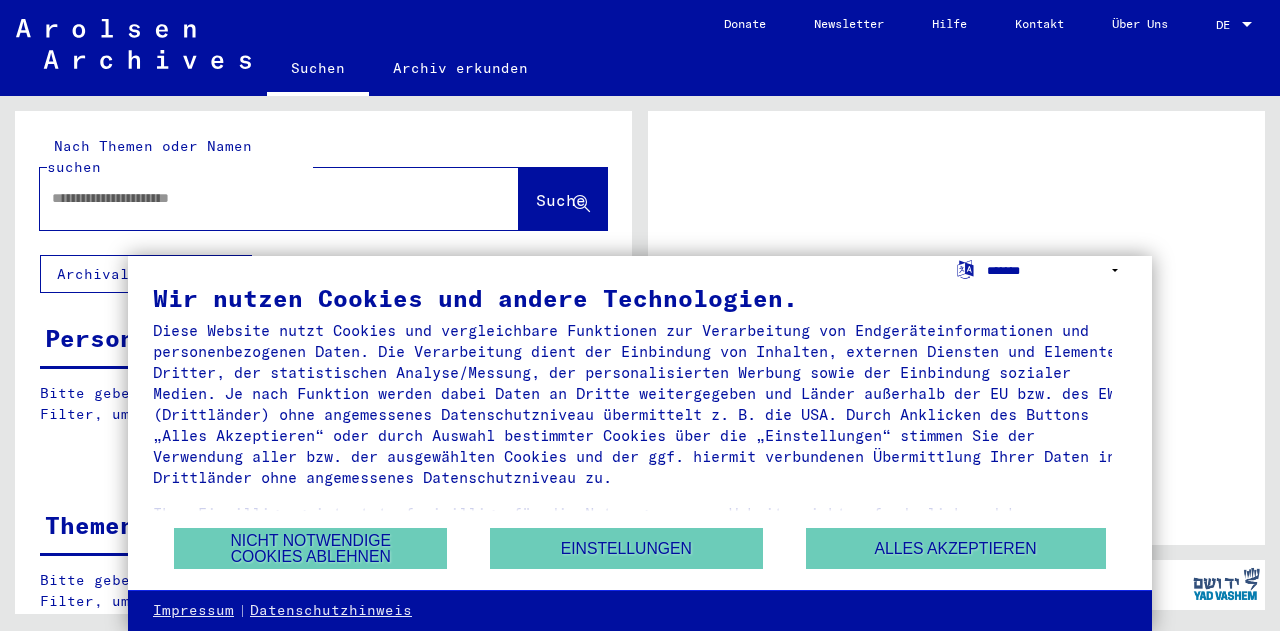 click on "**********" at bounding box center [1057, 270] 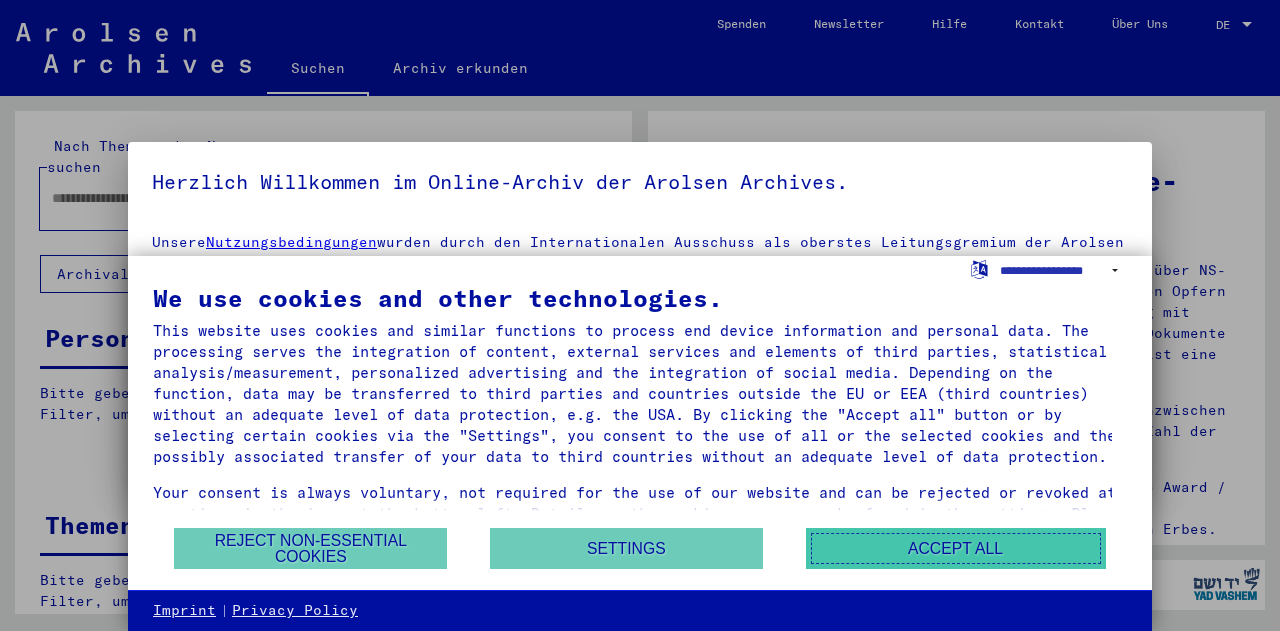 click on "Accept all" at bounding box center [956, 548] 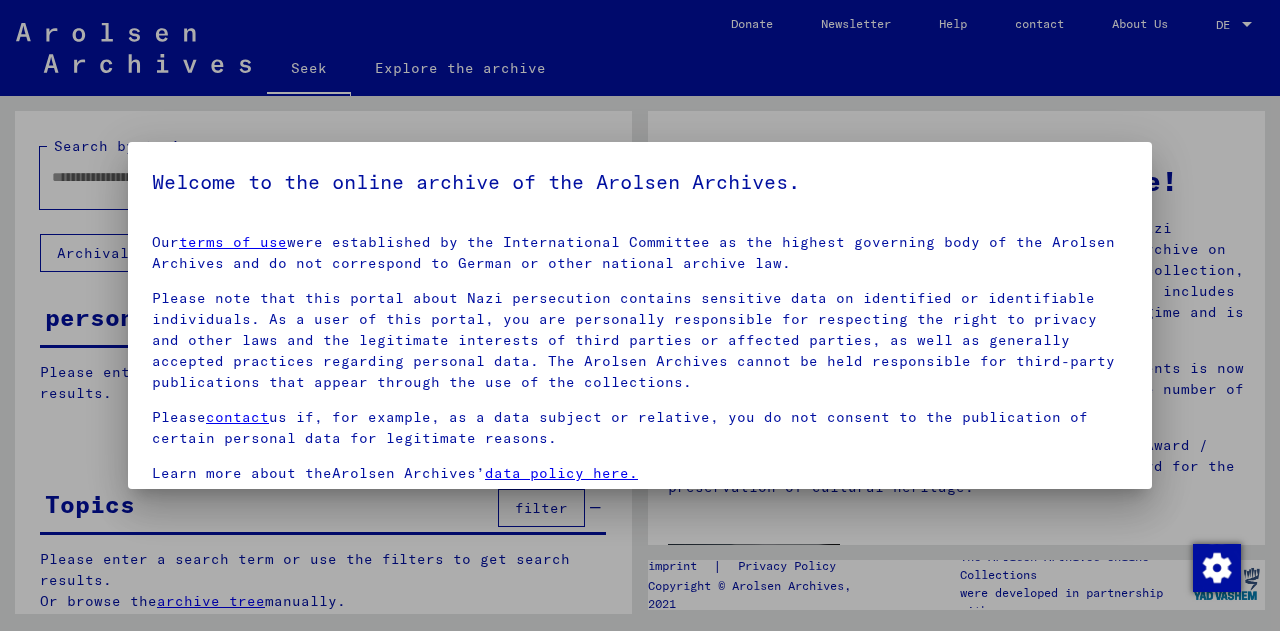 scroll, scrollTop: 46, scrollLeft: 0, axis: vertical 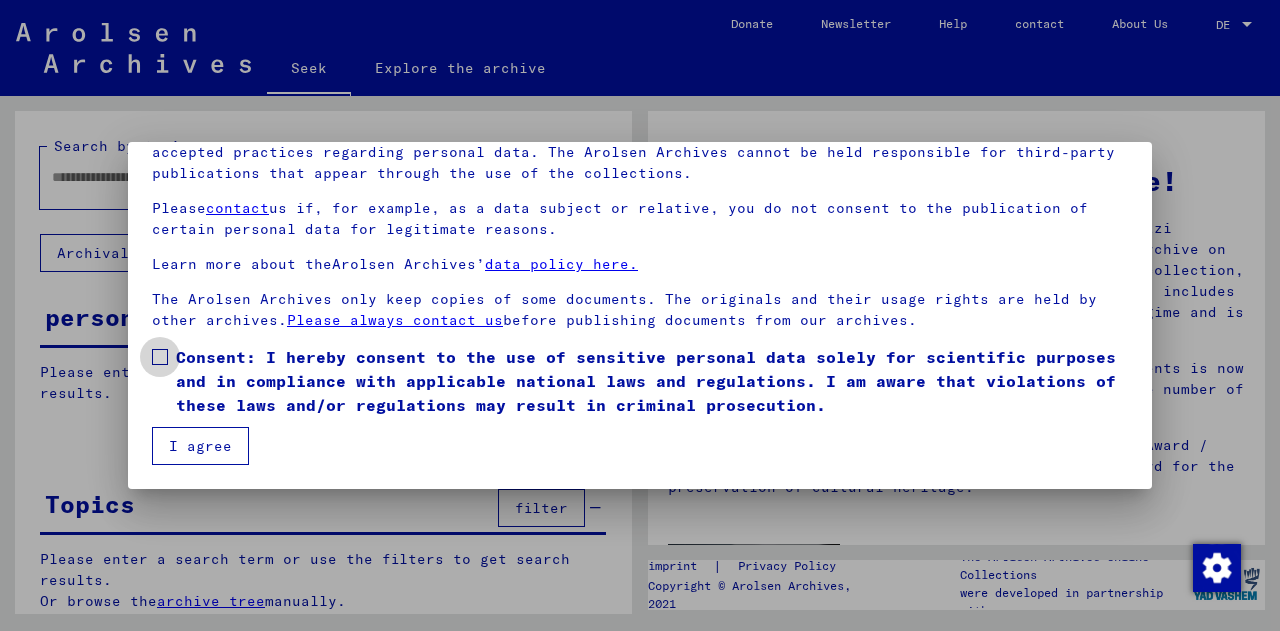 click on "Consent: I hereby consent to the use of sensitive personal data solely for scientific purposes and in compliance with applicable national laws and regulations. I am aware that violations of these laws and/or regulations may result in criminal prosecution." at bounding box center [646, 381] 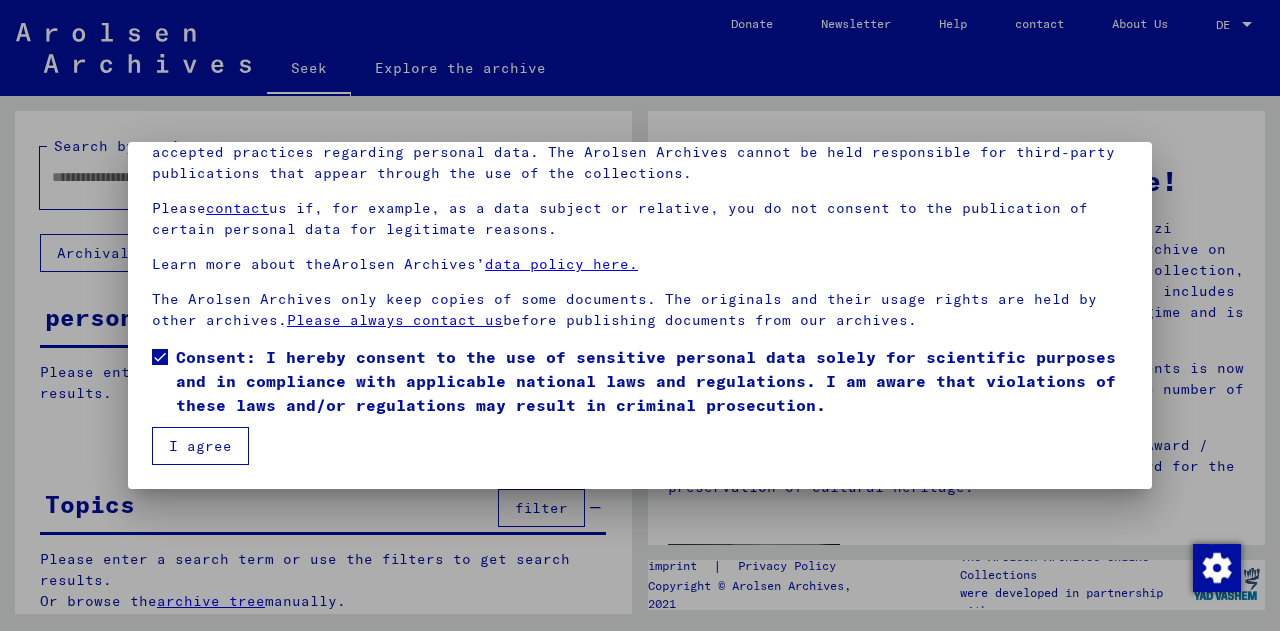 click on "I agree" at bounding box center [200, 446] 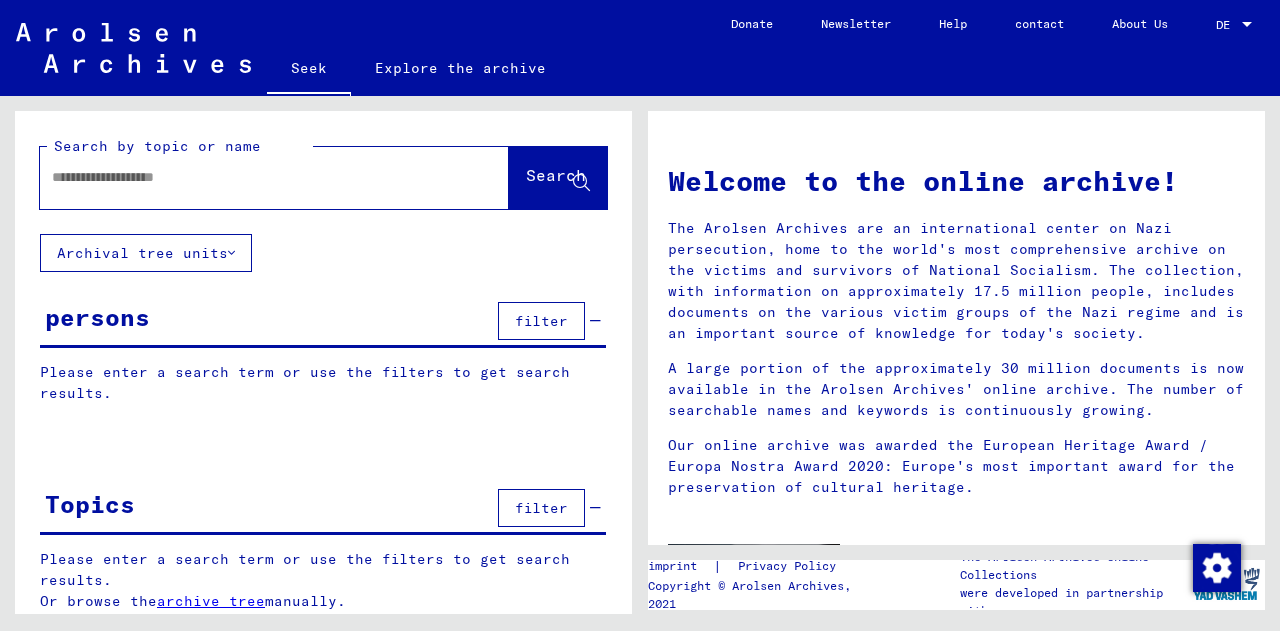 click 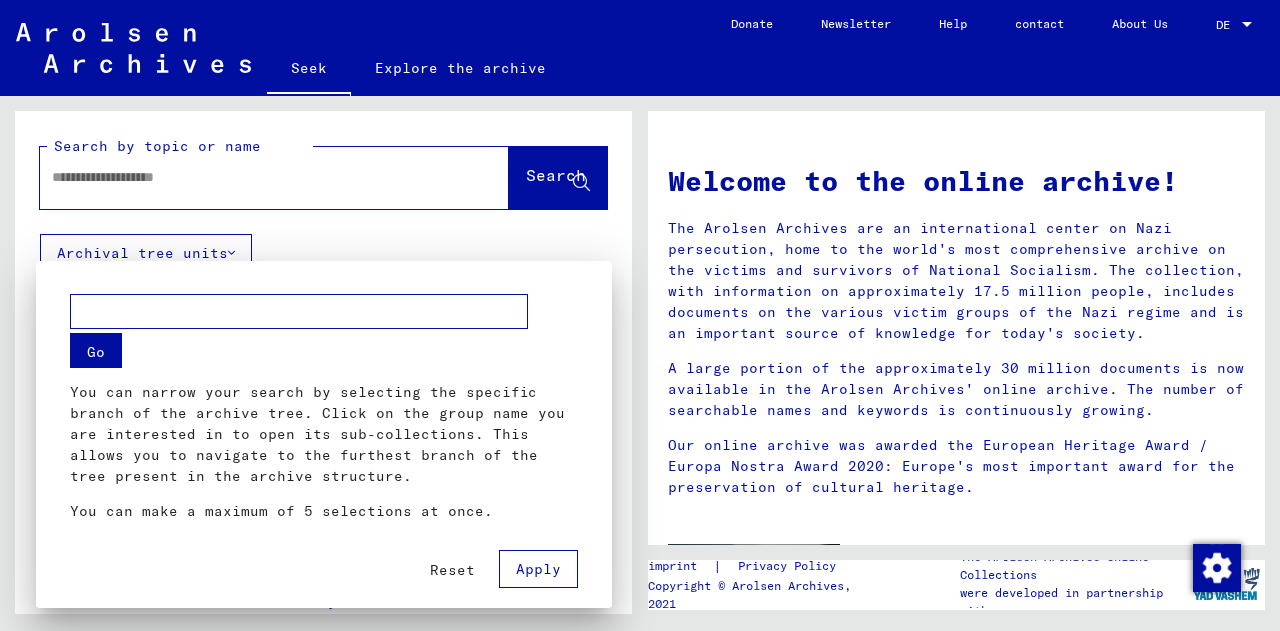 click at bounding box center (640, 315) 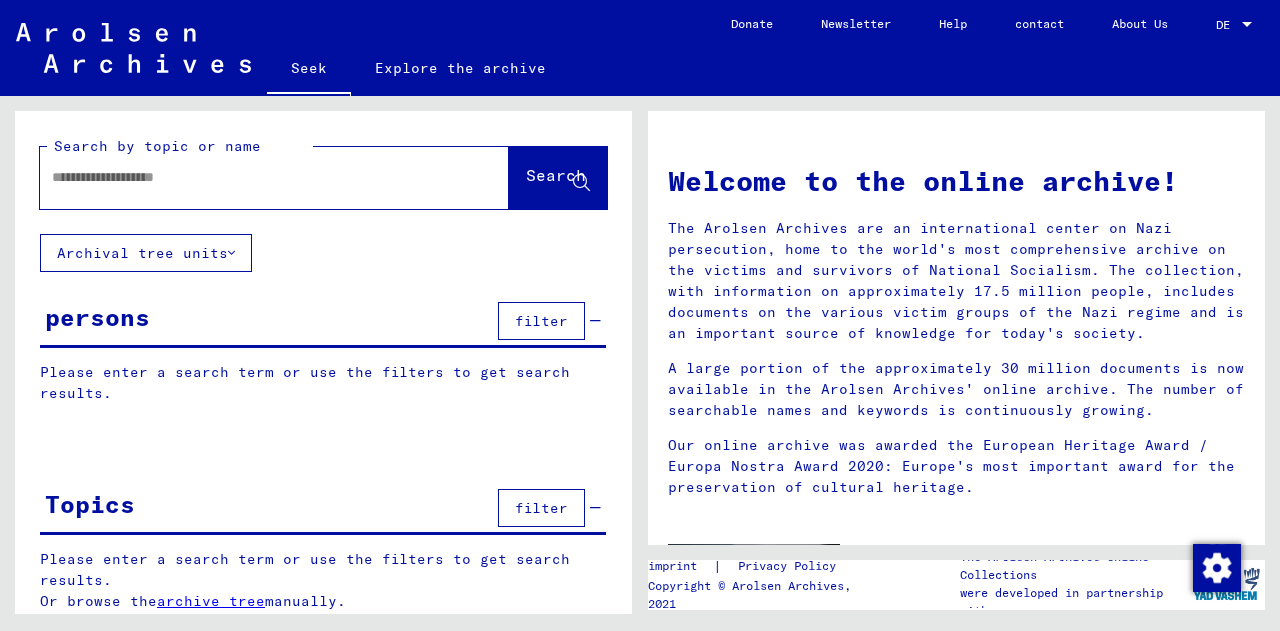 click at bounding box center (250, 177) 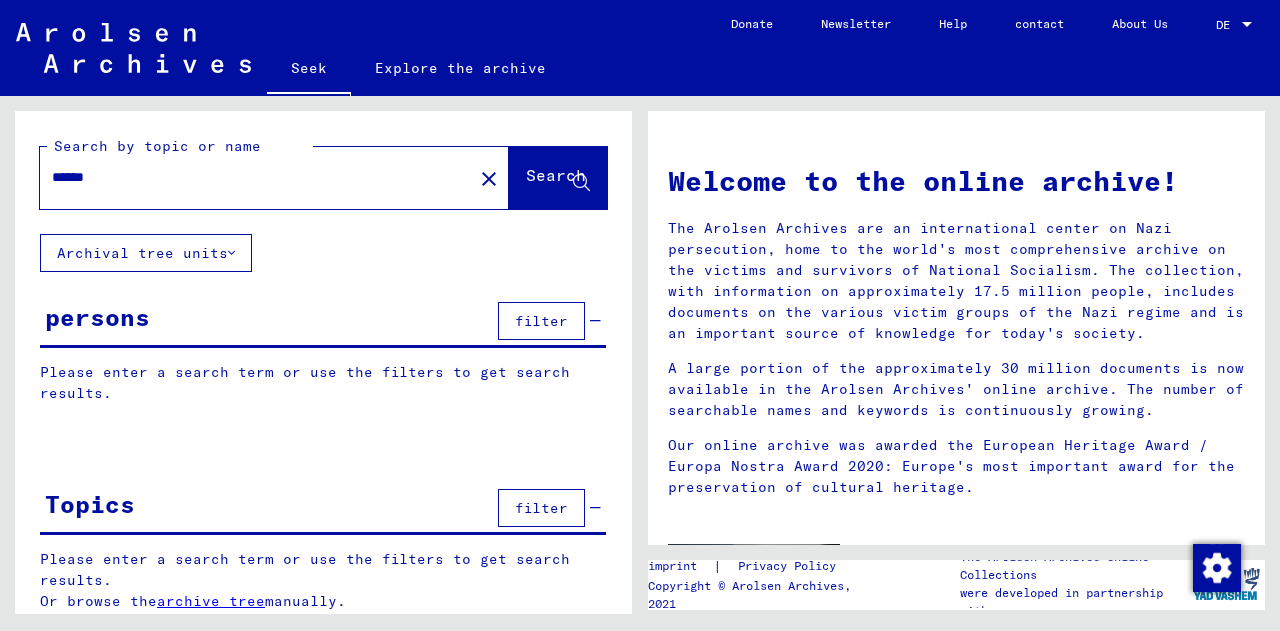 type on "******" 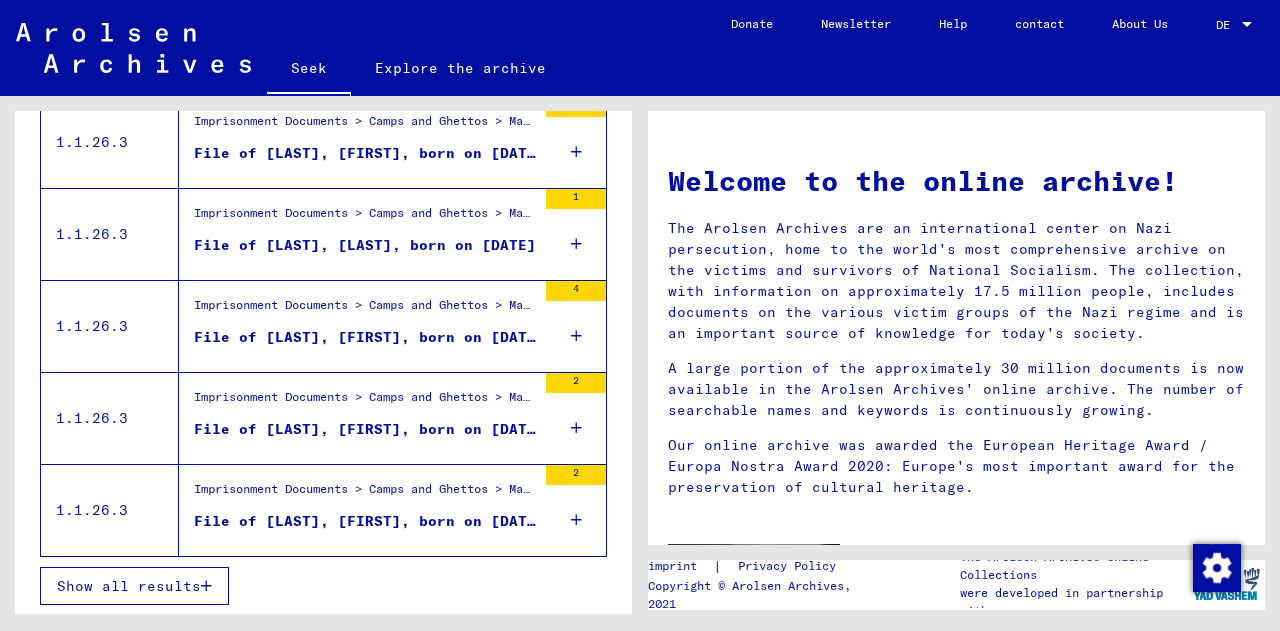 scroll, scrollTop: 468, scrollLeft: 0, axis: vertical 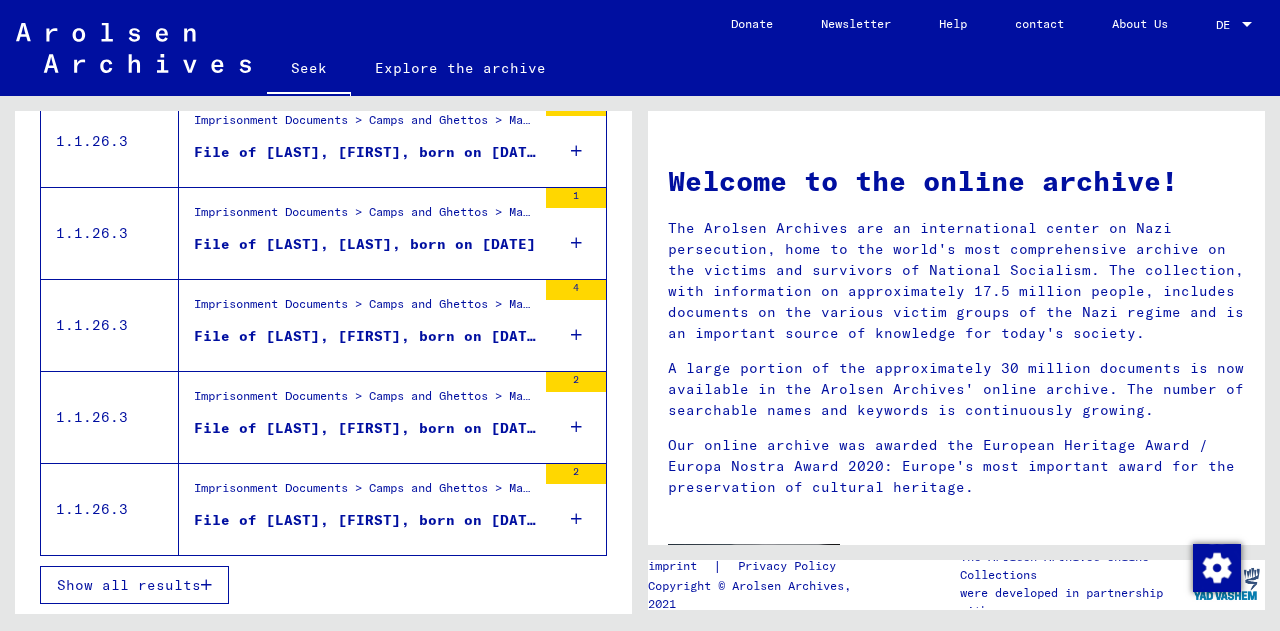 click on "Show all results" at bounding box center (129, 585) 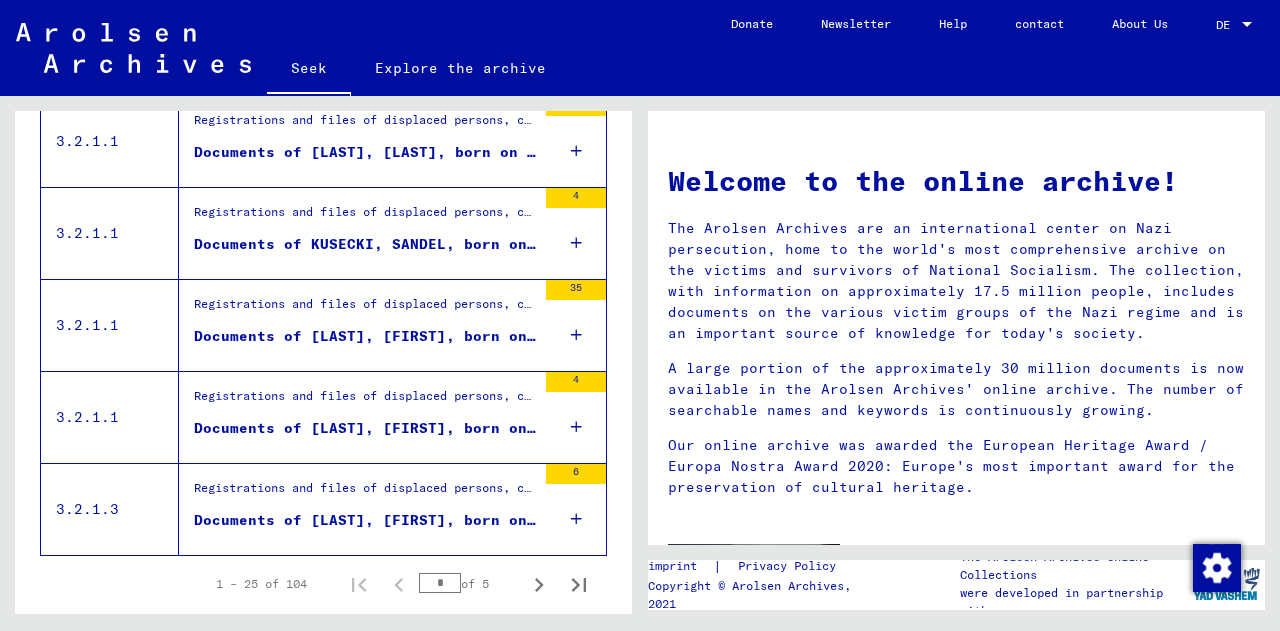 scroll, scrollTop: 2251, scrollLeft: 0, axis: vertical 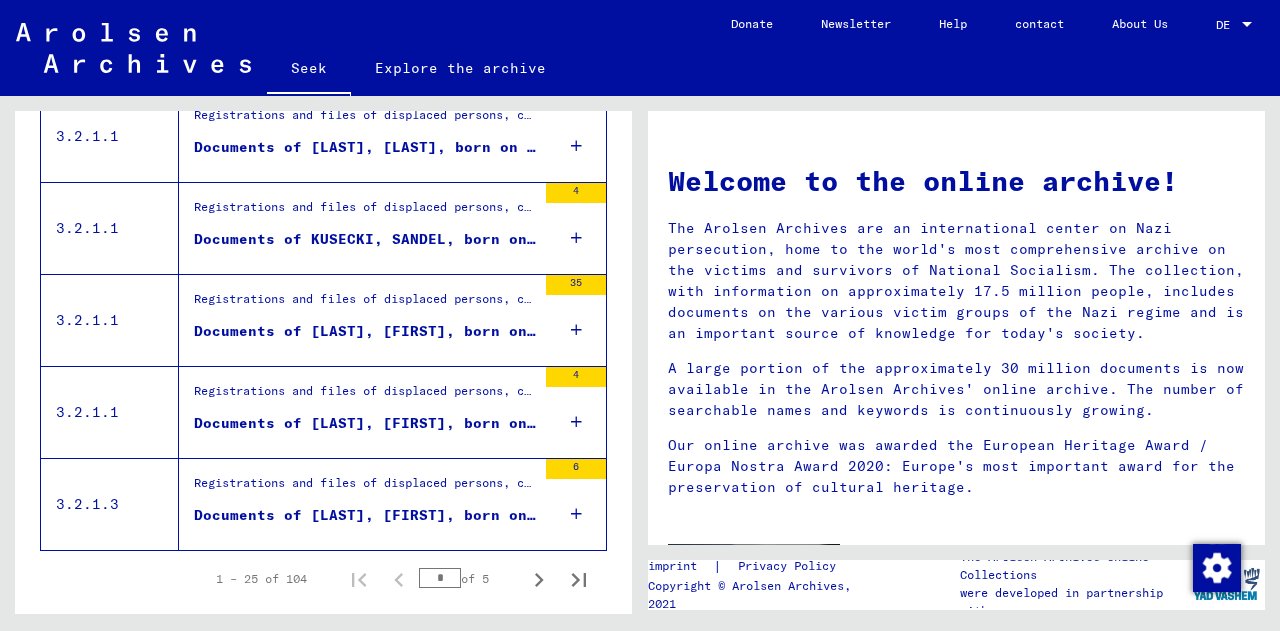 click on "Documents of [LAST], [FIRST], born on [DATE], born in [CITY] and other persons" at bounding box center [545, 515] 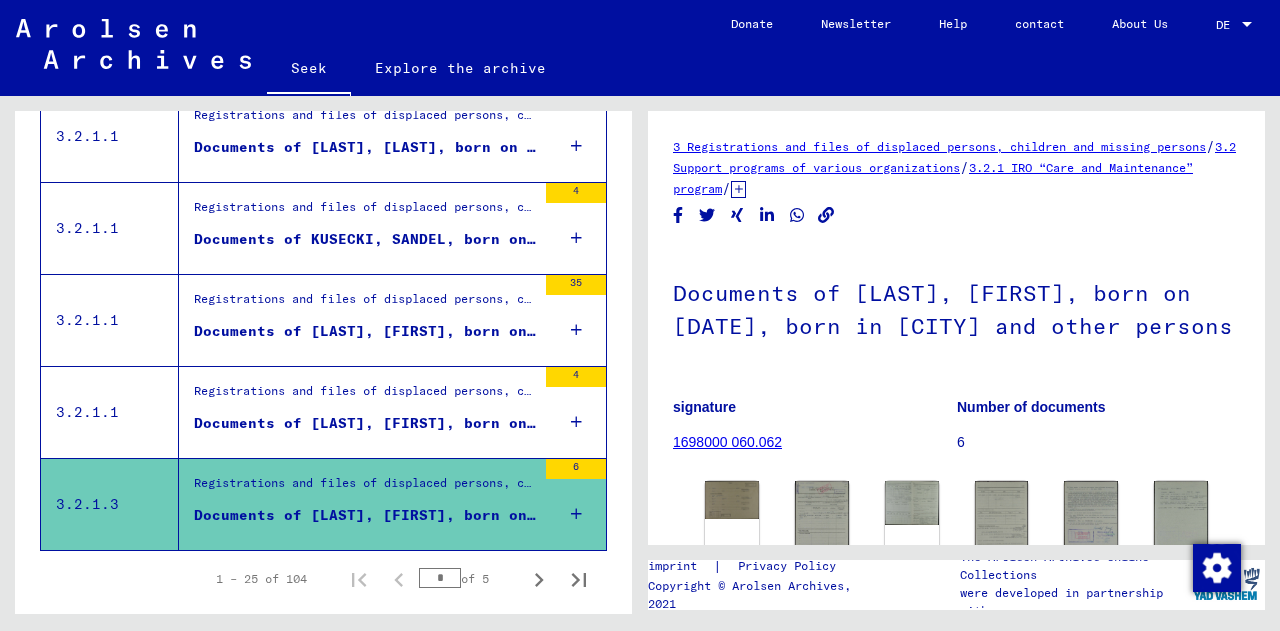 scroll, scrollTop: 0, scrollLeft: 0, axis: both 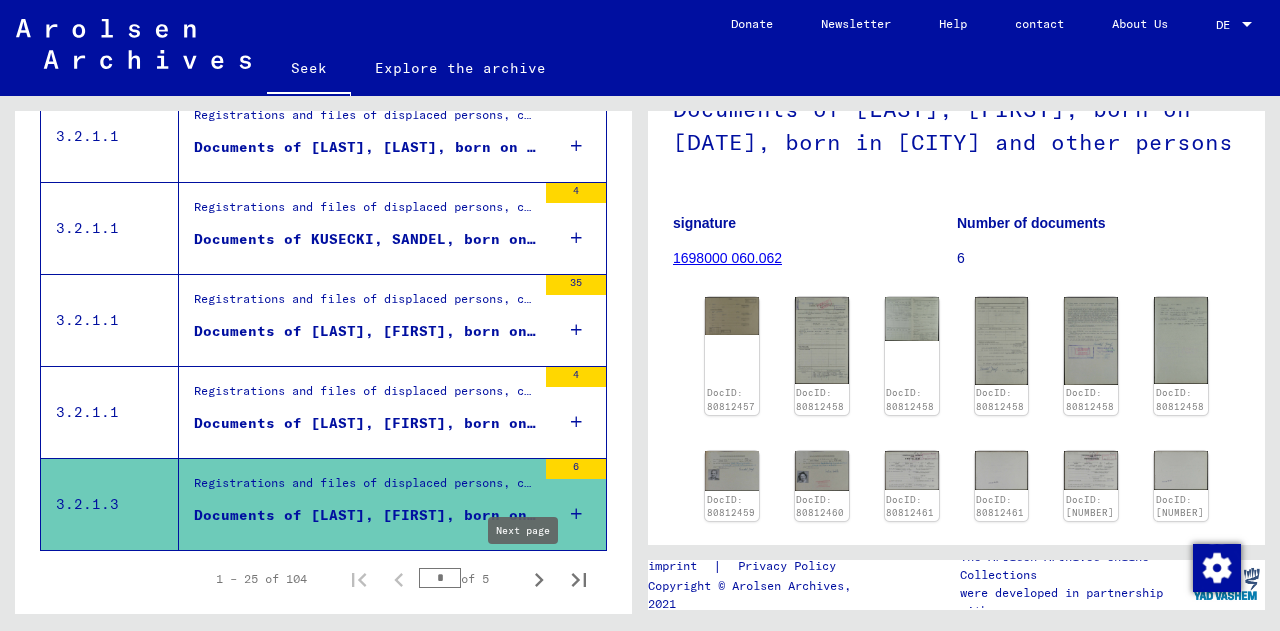 click 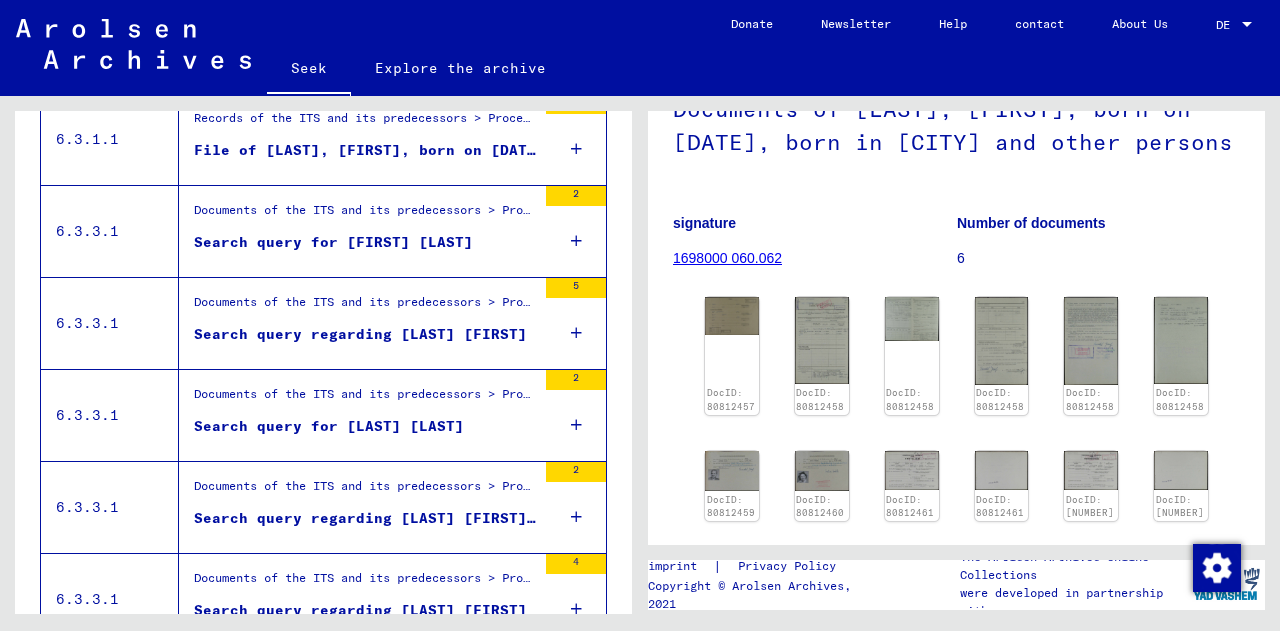scroll, scrollTop: 236, scrollLeft: 0, axis: vertical 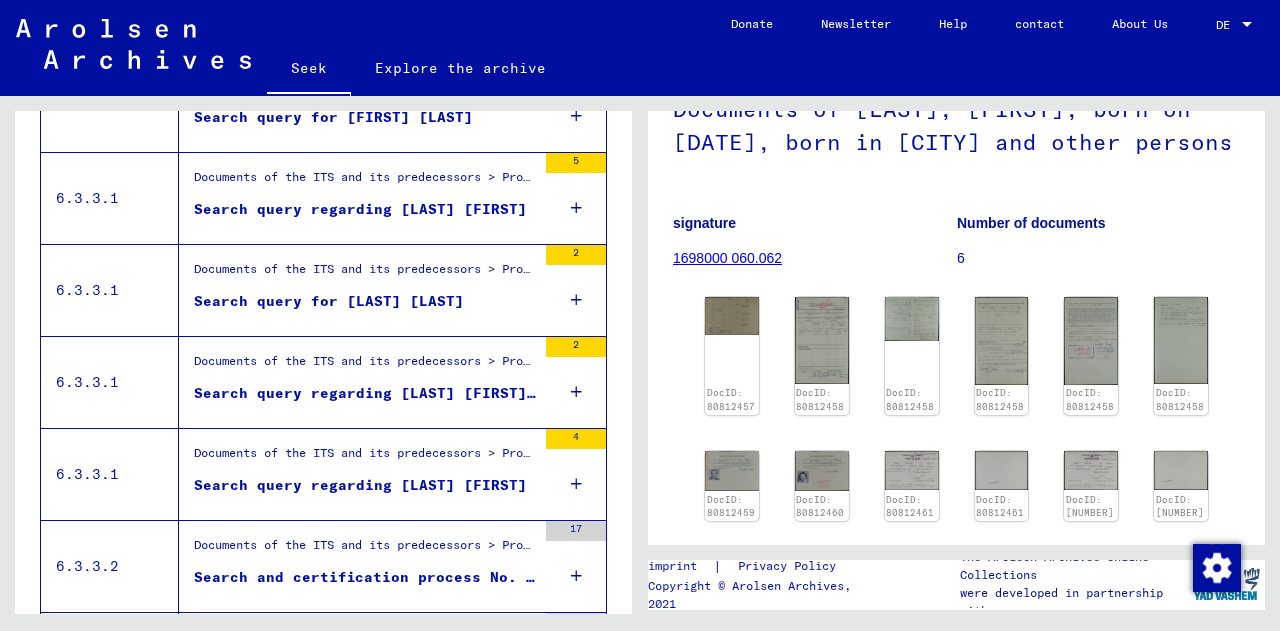 click on "Search query regarding [LAST] [FIRST]" at bounding box center [360, 485] 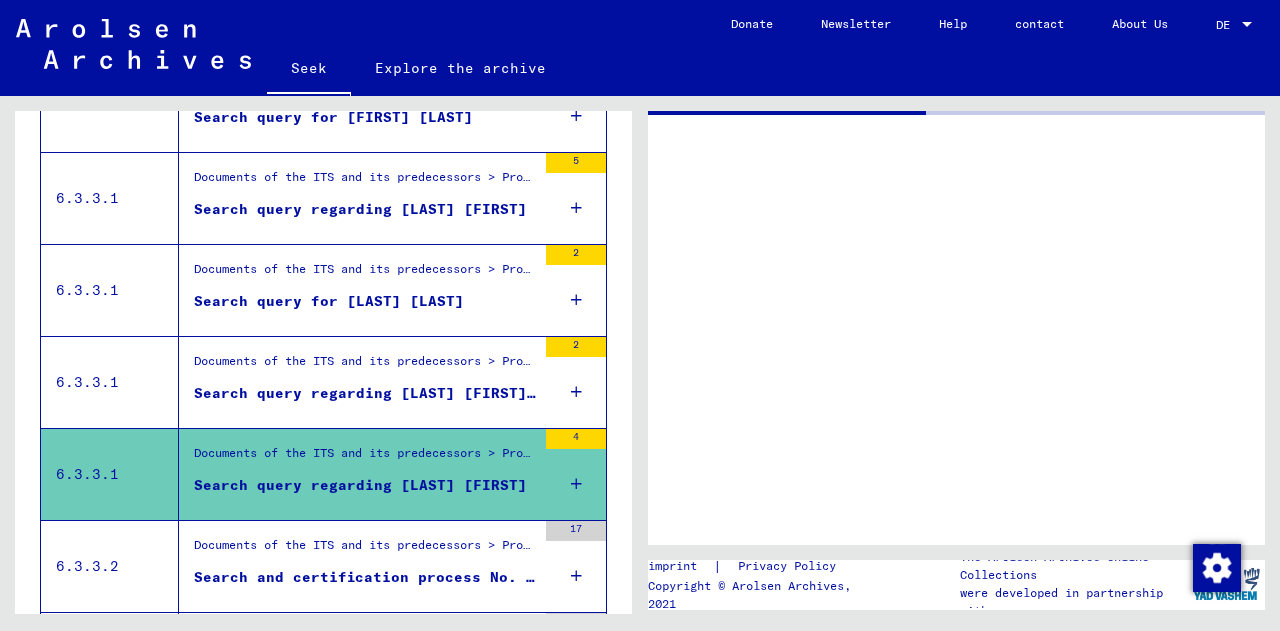 scroll, scrollTop: 0, scrollLeft: 0, axis: both 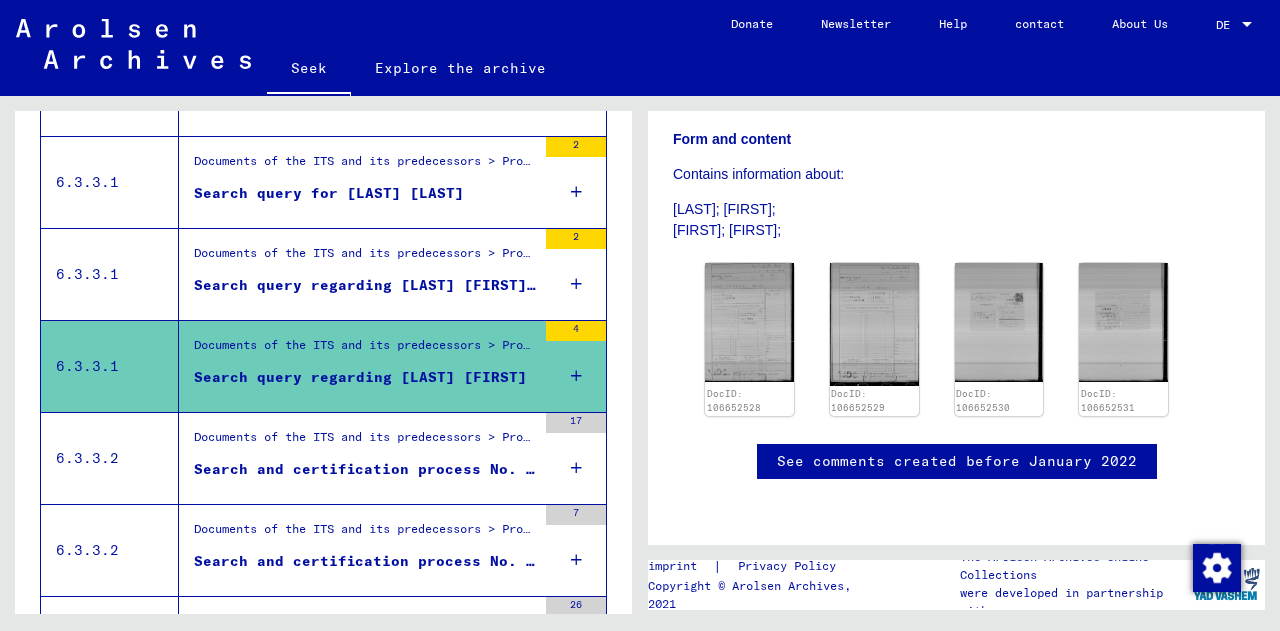 click on "Documents of the ITS and its predecessors > Processing of inquiries > Case-related files of the ITS from 1947 onwards > T/D case filing > Search and certification processes with (T/D) numbers from [NUMBER] to [NUMBER] > Search and certification processes with (T/D) numbers from [NUMBER] to [NUMBER]" at bounding box center (365, 442) 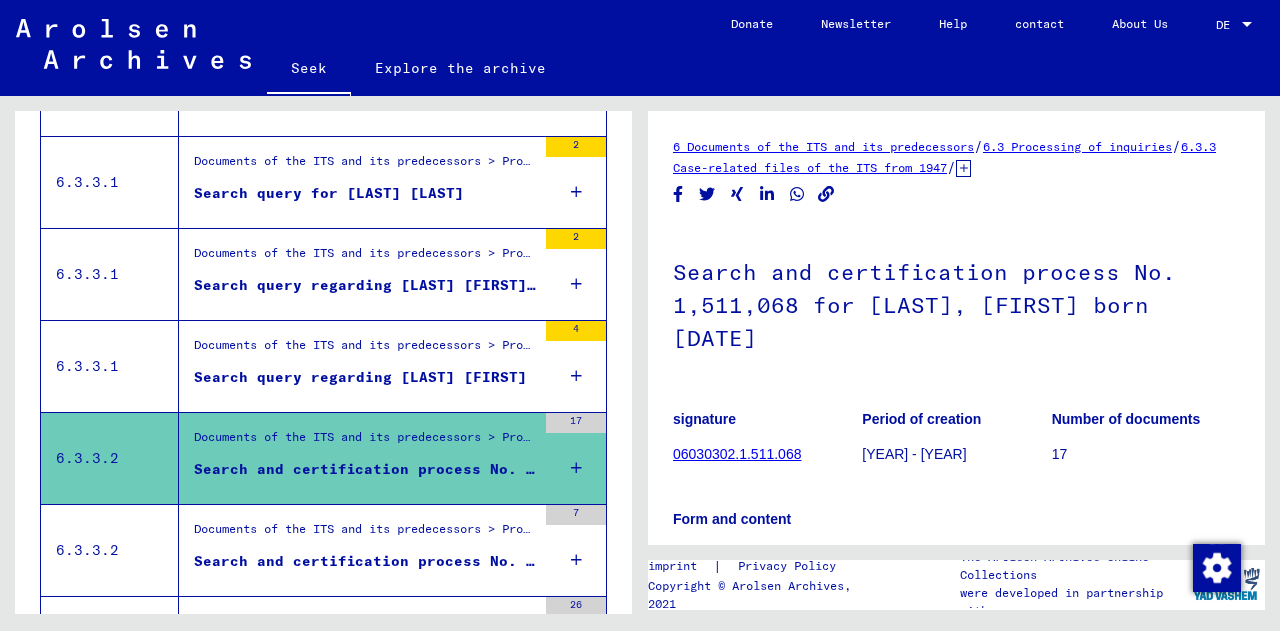 scroll, scrollTop: 0, scrollLeft: 0, axis: both 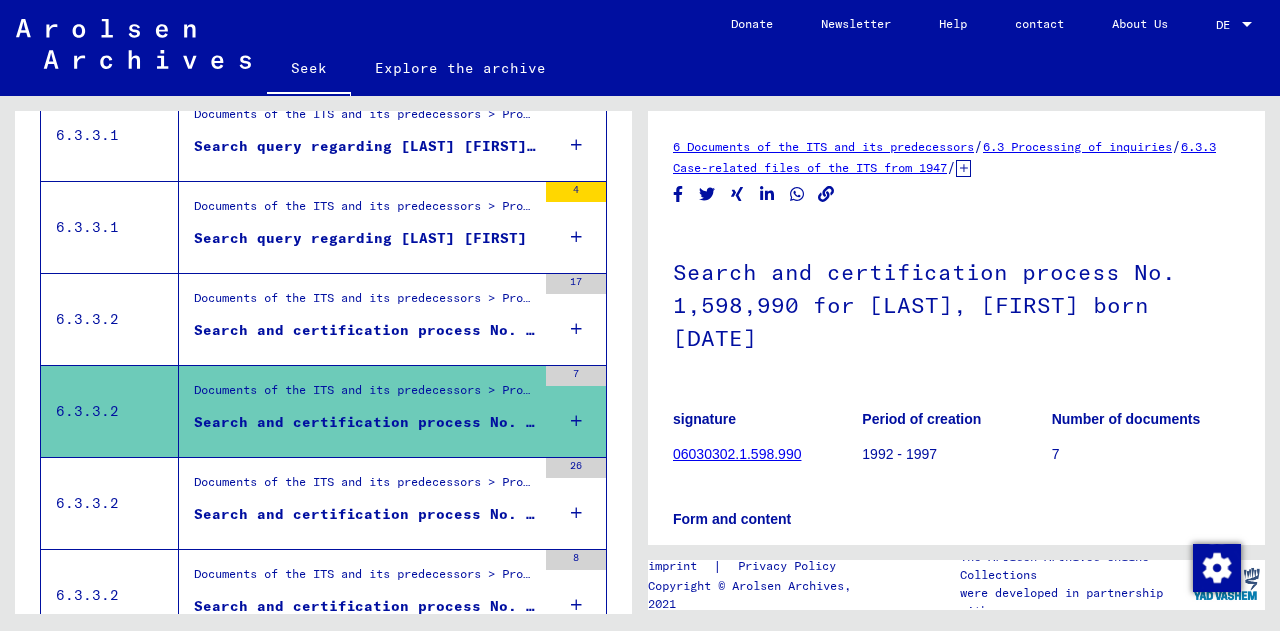 click on "Documents of the ITS and its predecessors > Processing of inquiries > Case-related files of the ITS from 1947 onwards > T/D case filing > Search and certification processes with (T/D) numbers from 1,500,000 to 1,749,999 > Search and certification processes with (T/D) numbers from 1,650,000 to 1,650,499" at bounding box center [365, 487] 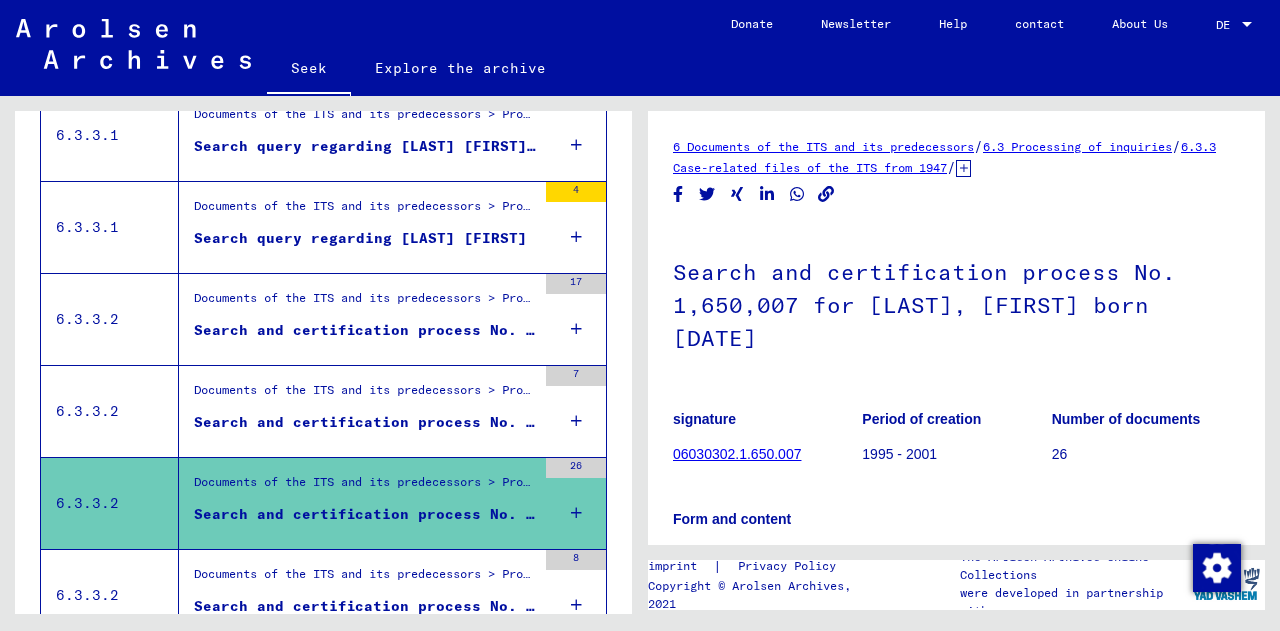 scroll, scrollTop: 0, scrollLeft: 0, axis: both 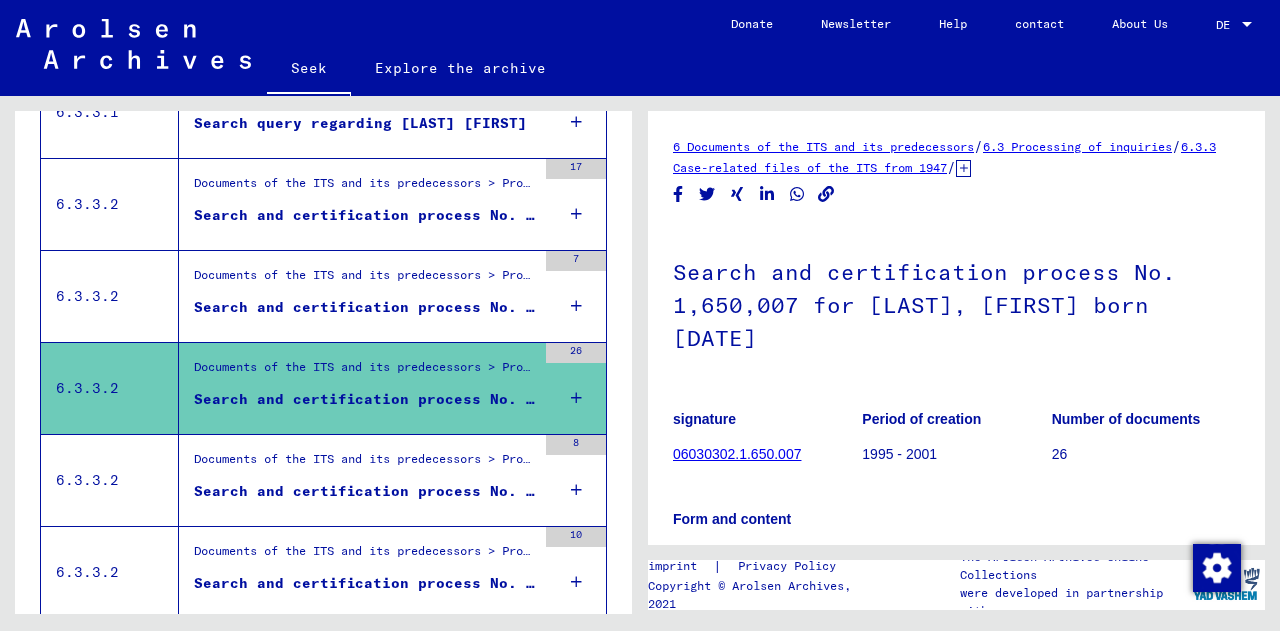 click on "Search and certification process No. 1,672,493 for [LAST], [FIRST] born [DATE]" at bounding box center (544, 491) 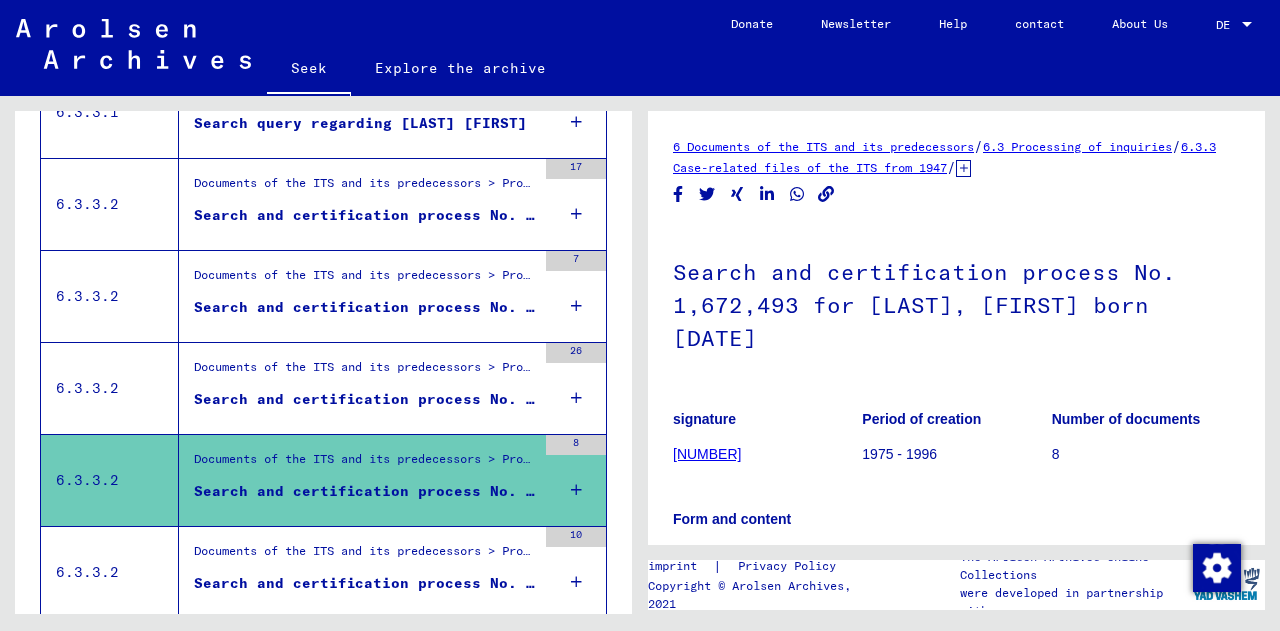 scroll, scrollTop: 0, scrollLeft: 0, axis: both 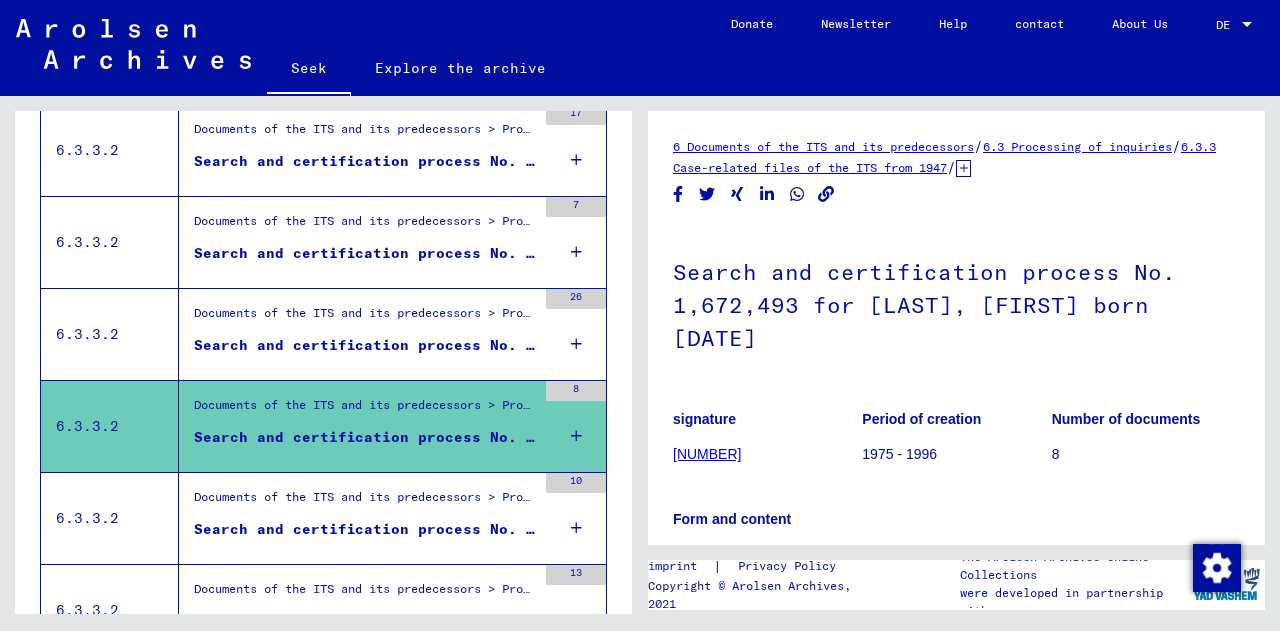 click on "Documents of the ITS and its predecessors > Processing of inquiries > Case-related files of the ITS from 1947 onwards > T/D case filing > Search and certification processes with (T/D) numbers from [NUMBER] to [NUMBER] > Search and certification processes with (T/D) numbers from [NUMBER] to [NUMBER]" at bounding box center [365, 502] 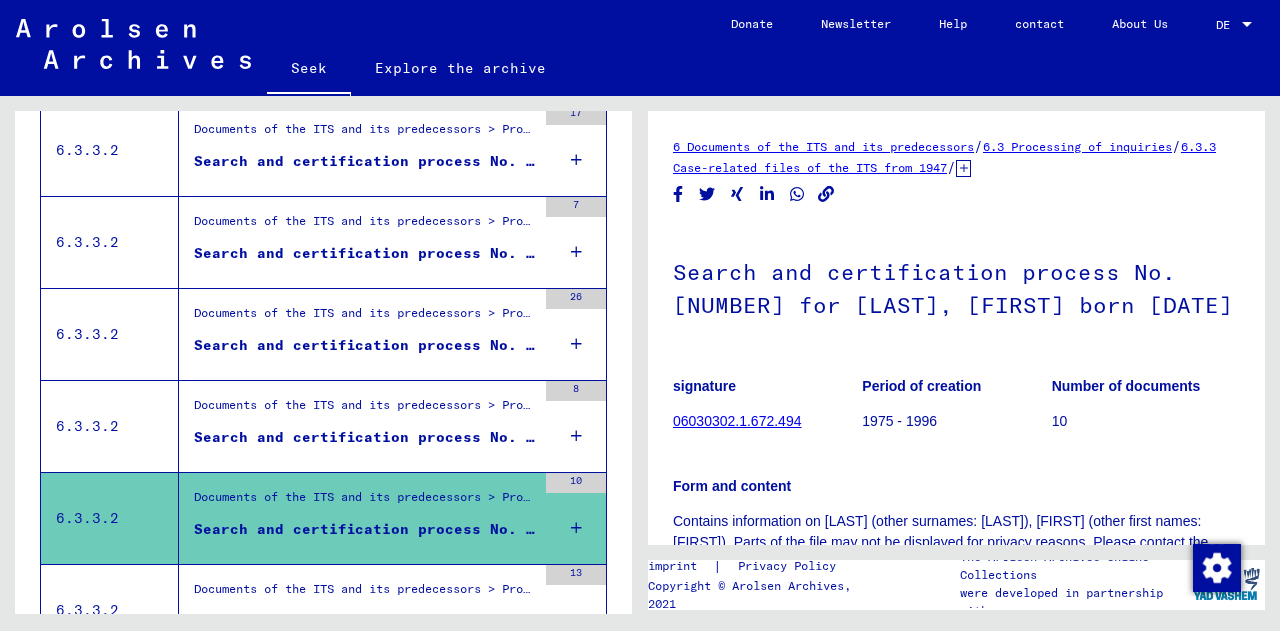 scroll, scrollTop: 0, scrollLeft: 0, axis: both 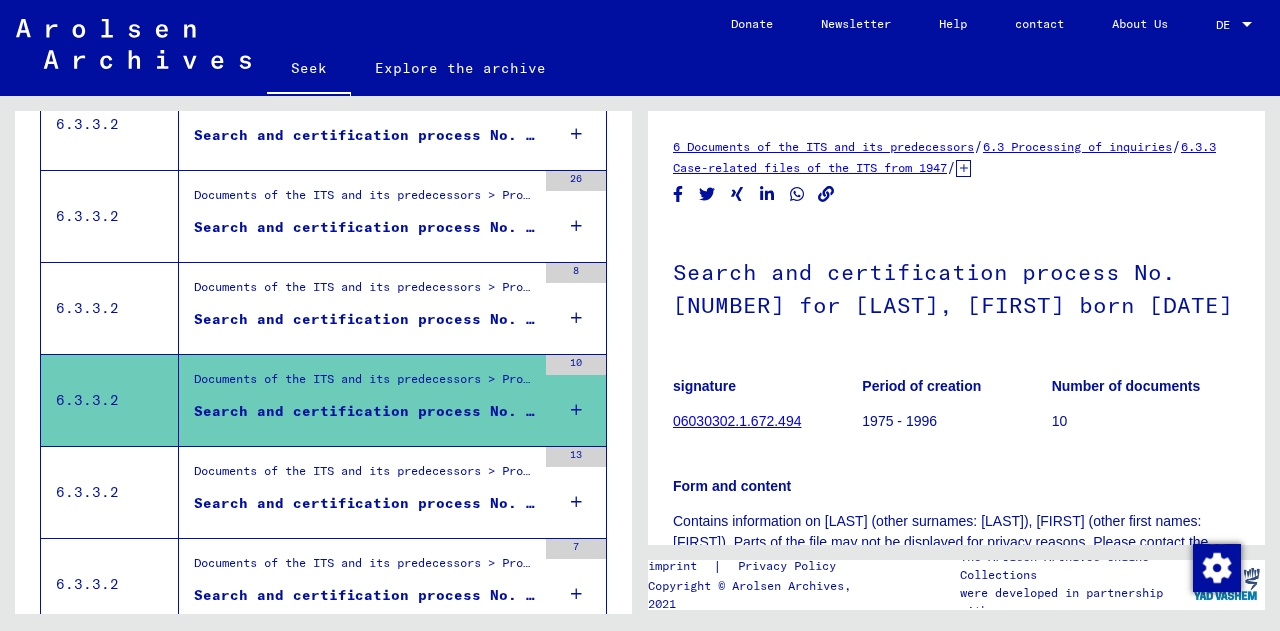 click on "Documents of the ITS and its predecessors > Processing of inquiries > Case-related files of the ITS from 1947 onwards > T/D case filing > Search and certification processes with (T/D) numbers from [NUMBER] to [NUMBER] > Search and certification processes with (T/D) numbers from [NUMBER] to [NUMBER]" at bounding box center [365, 476] 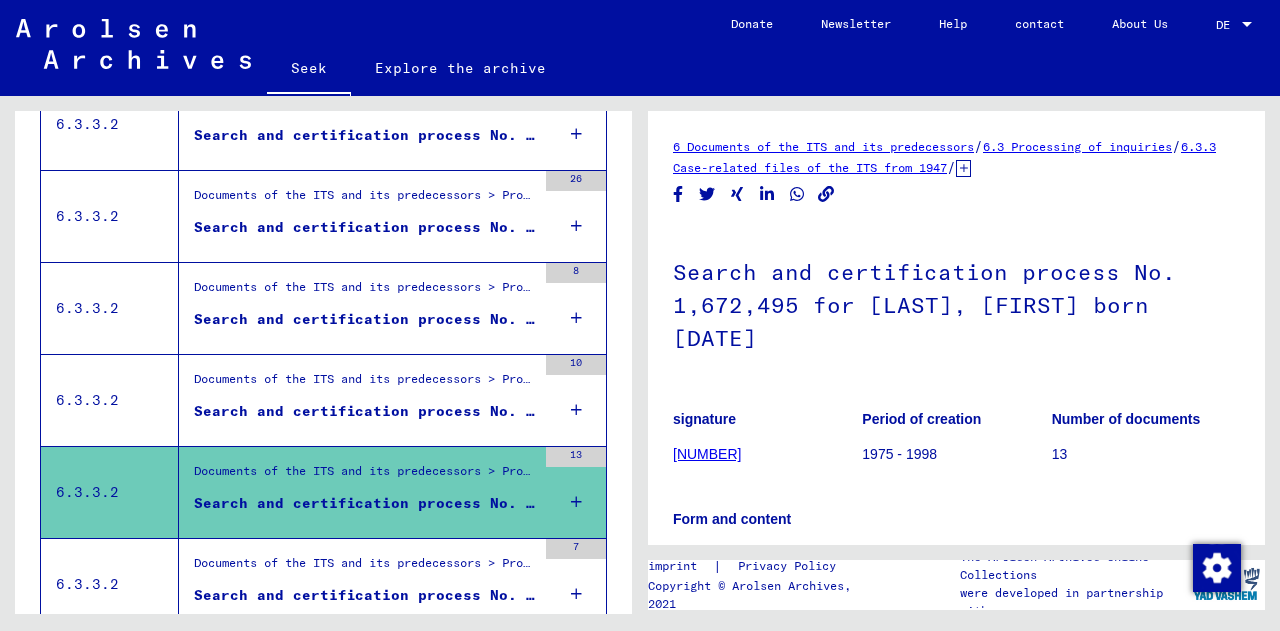 scroll, scrollTop: 0, scrollLeft: 0, axis: both 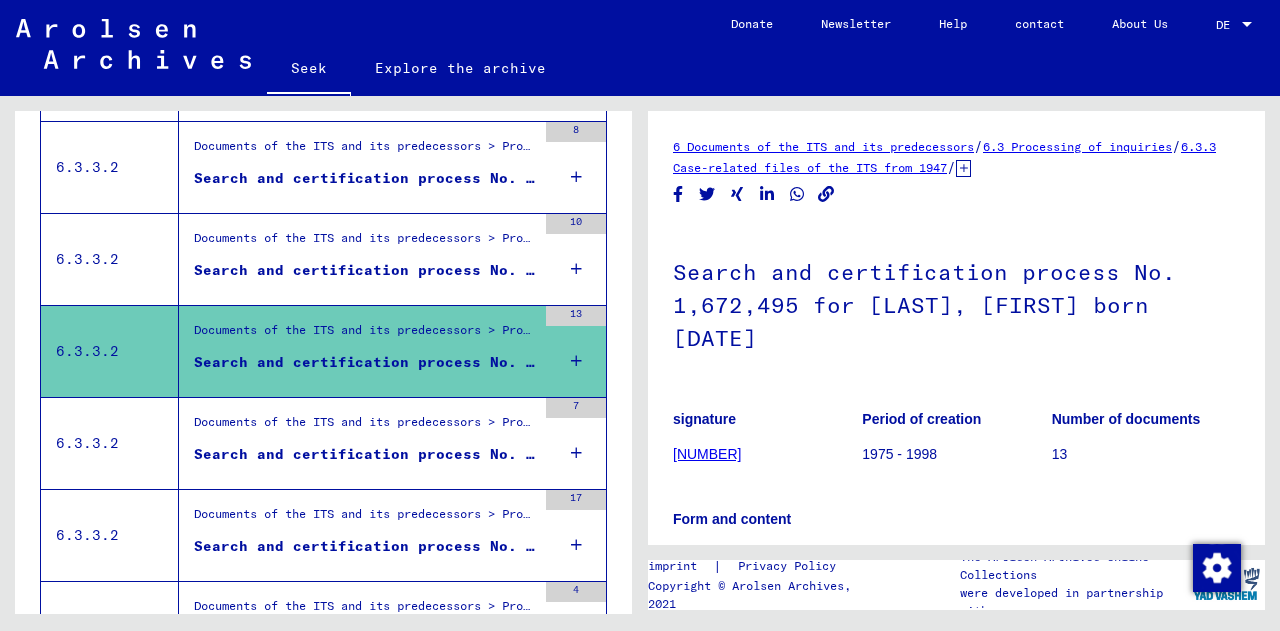click on "Search and certification process No. 133,570 for [LAST], [FIRST] born [MONTH] [DAY], [YEAR]" at bounding box center [603, 454] 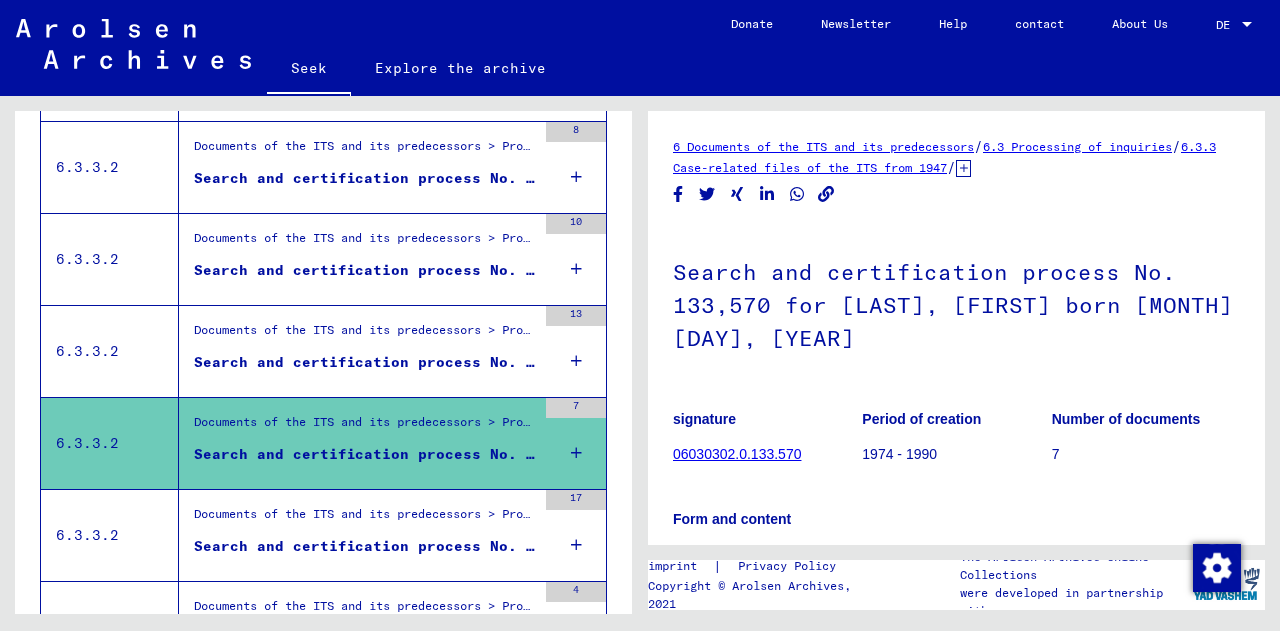 scroll, scrollTop: 0, scrollLeft: 0, axis: both 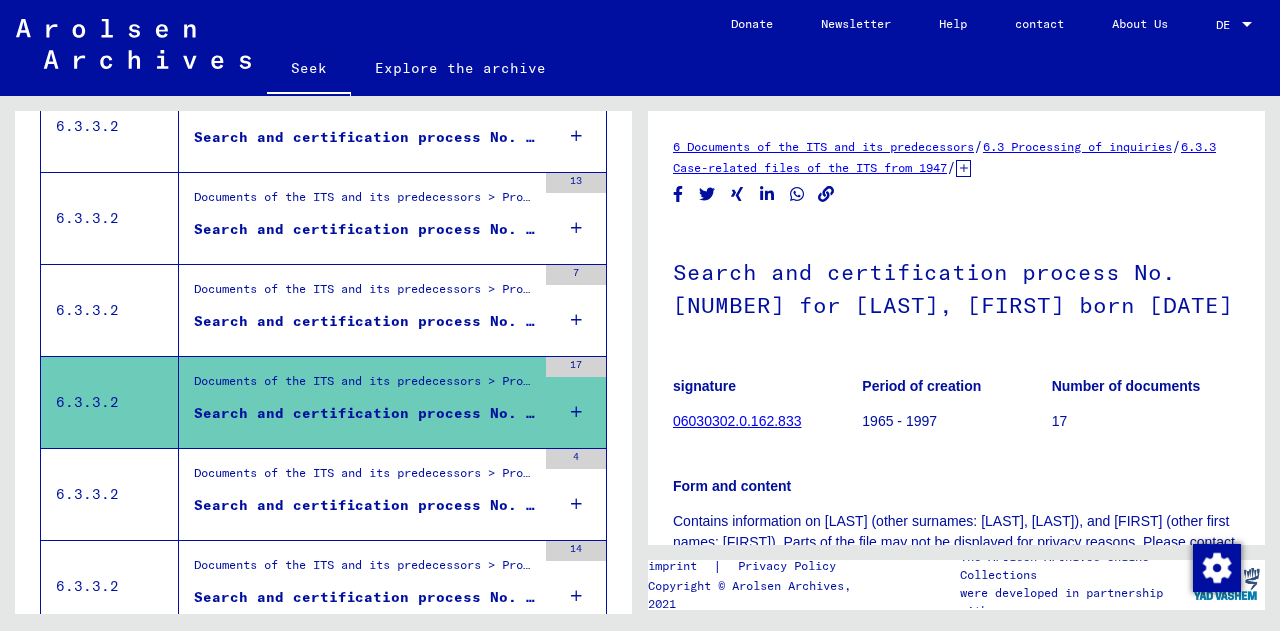 click on "Documents of the ITS and its predecessors > Processing of inquiries > Case-related files of the ITS from 1947 onwards > T/D case filing > Search and certification processes with (T/D) numbers from 1 to 249,999 > Search and certification processes with (T/D) numbers from 166,500 to 166,999" at bounding box center (1207, 472) 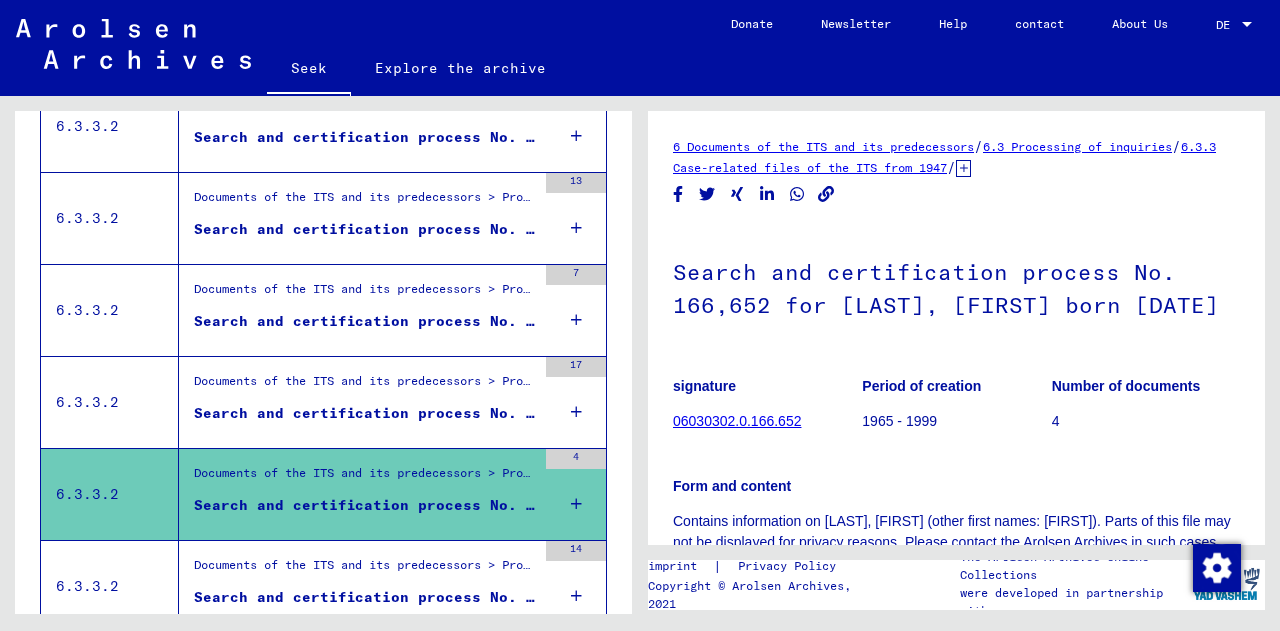 scroll, scrollTop: 0, scrollLeft: 0, axis: both 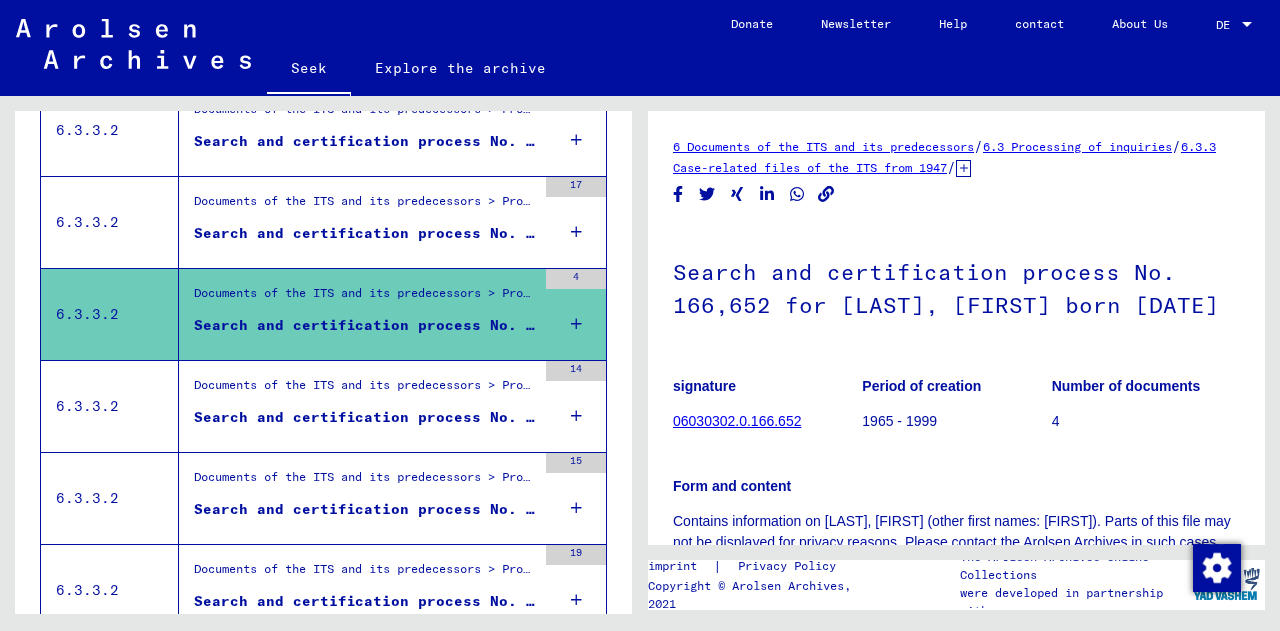 click on "Documents of the ITS and its predecessors > Processing of inquiries > Case-related files of the ITS from 1947 onwards > T/D case filing > Search and certification processes with (T/D) numbers from 1 to 249,999 > Search and certification processes with (T/D) numbers from 247,500 to 247,999" at bounding box center [365, 390] 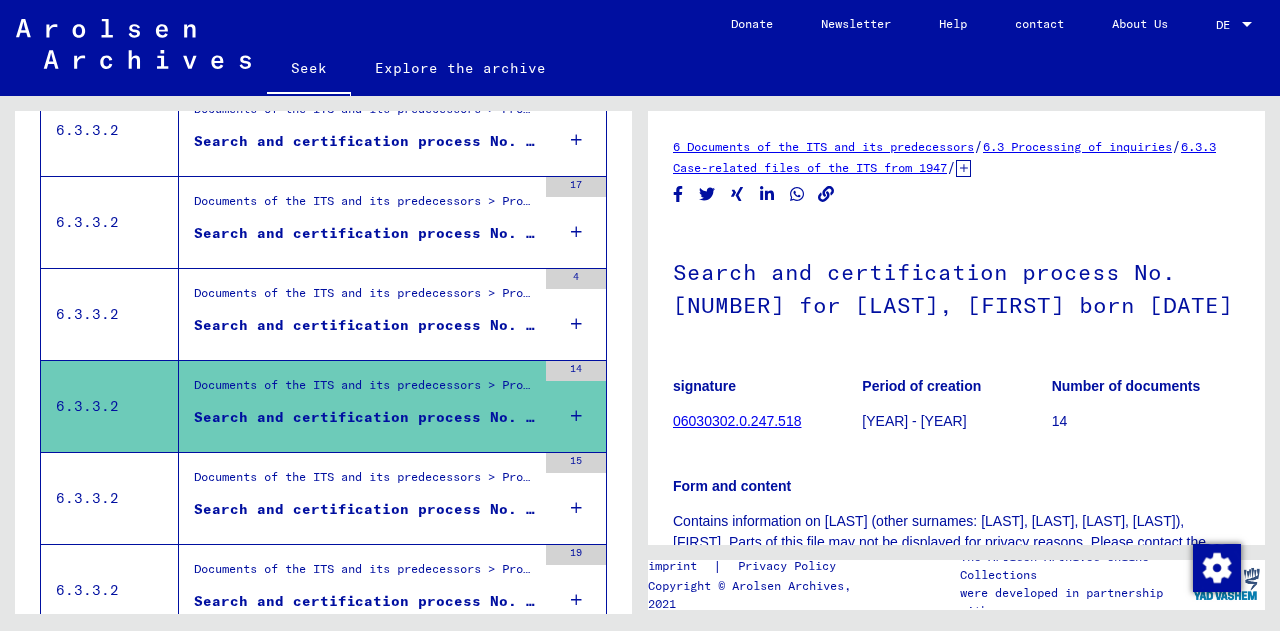 click on "Search and certification process No. [NUMBER] for [LAST], [LAST] born [DATE]" at bounding box center [535, 509] 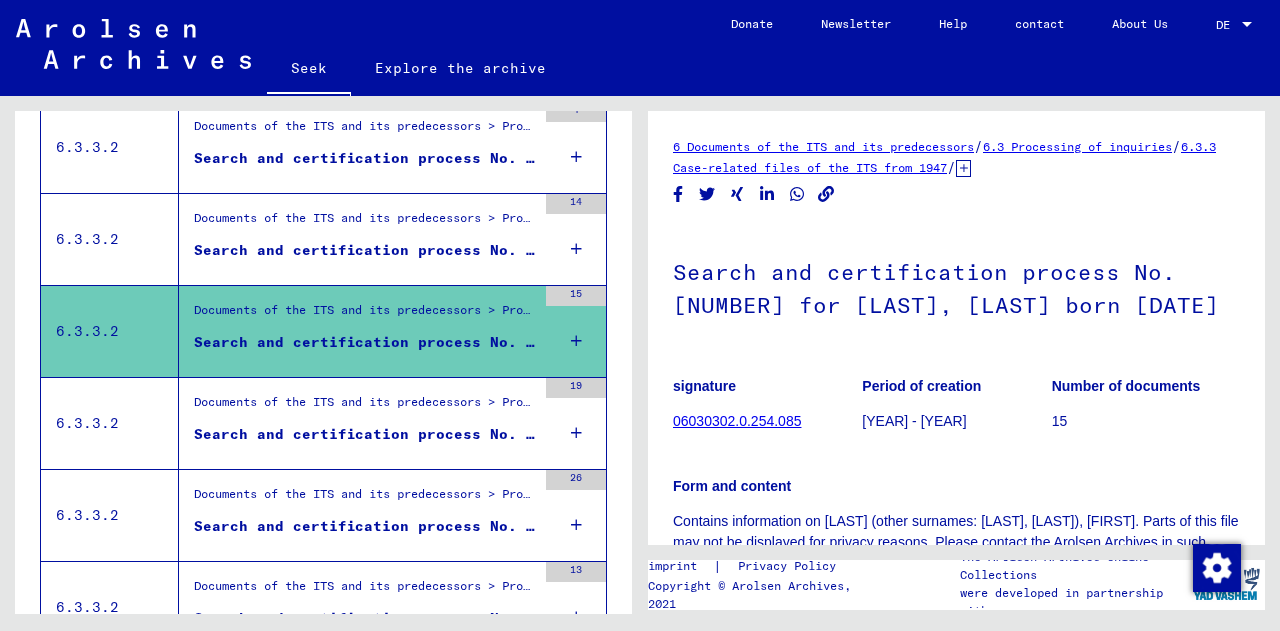 click on "Documents of the ITS and its predecessors > Processing of inquiries > Case-related files of the ITS from 1947 onwards > T/D case filing > Search and certification processes with (T/D) numbers from 250,000 to 499,999 > Search and certification processes with (T/D) numbers from 278,000 to 278,499" at bounding box center [365, 407] 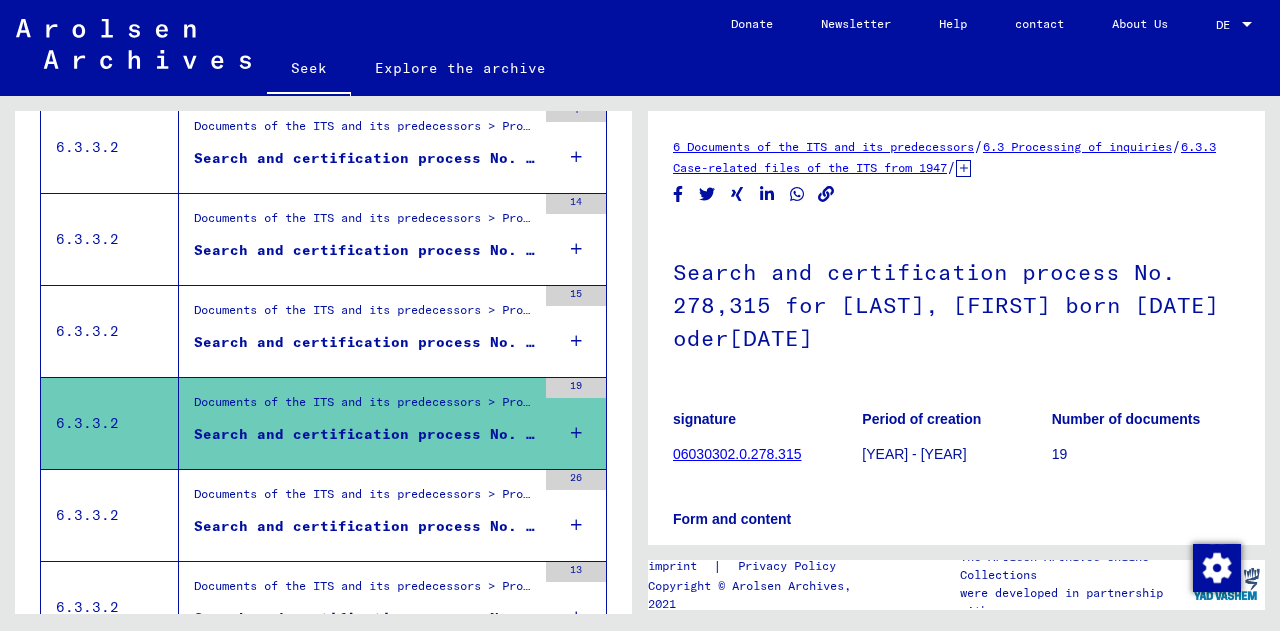 click on "Documents of the ITS and its predecessors > Processing of inquiries > Case-related files of the ITS from 1947 onwards > T/D case filing > Search and certification processes with (T/D) numbers from 250,000 to 499,999 > Search and certification processes with (T/D) numbers from 288,000 to 288,499" at bounding box center [365, 499] 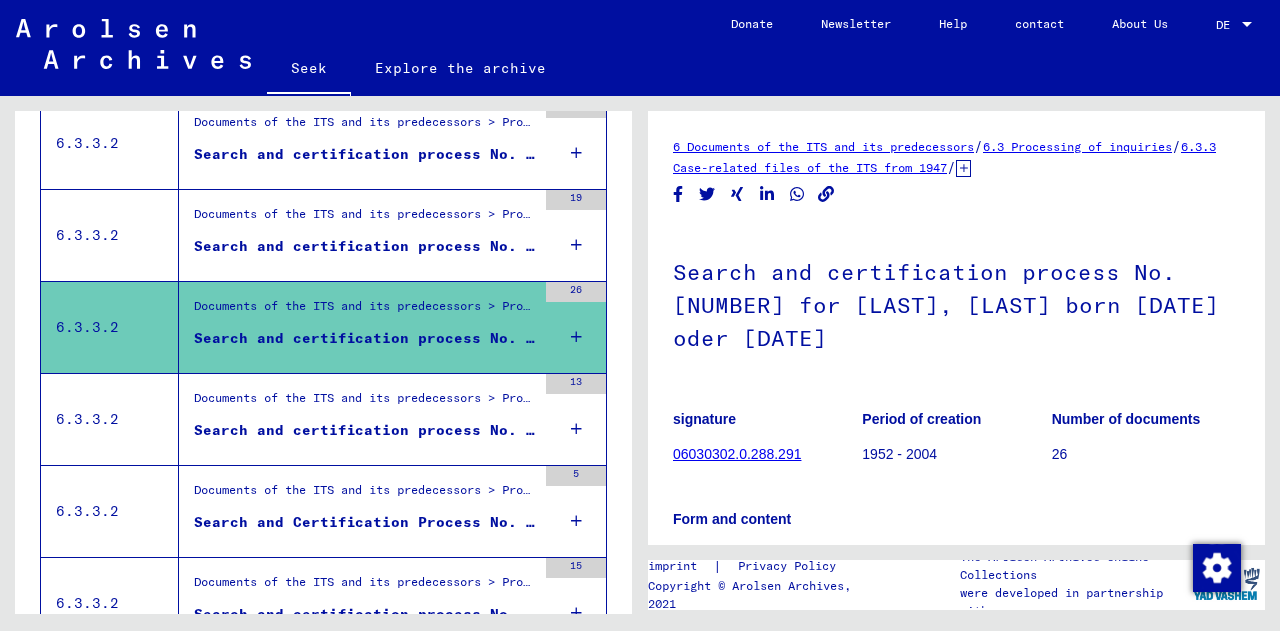 click on "Search and certification process No. 293,396 for [LAST], [FIRST] born [DATE]" at bounding box center [535, 430] 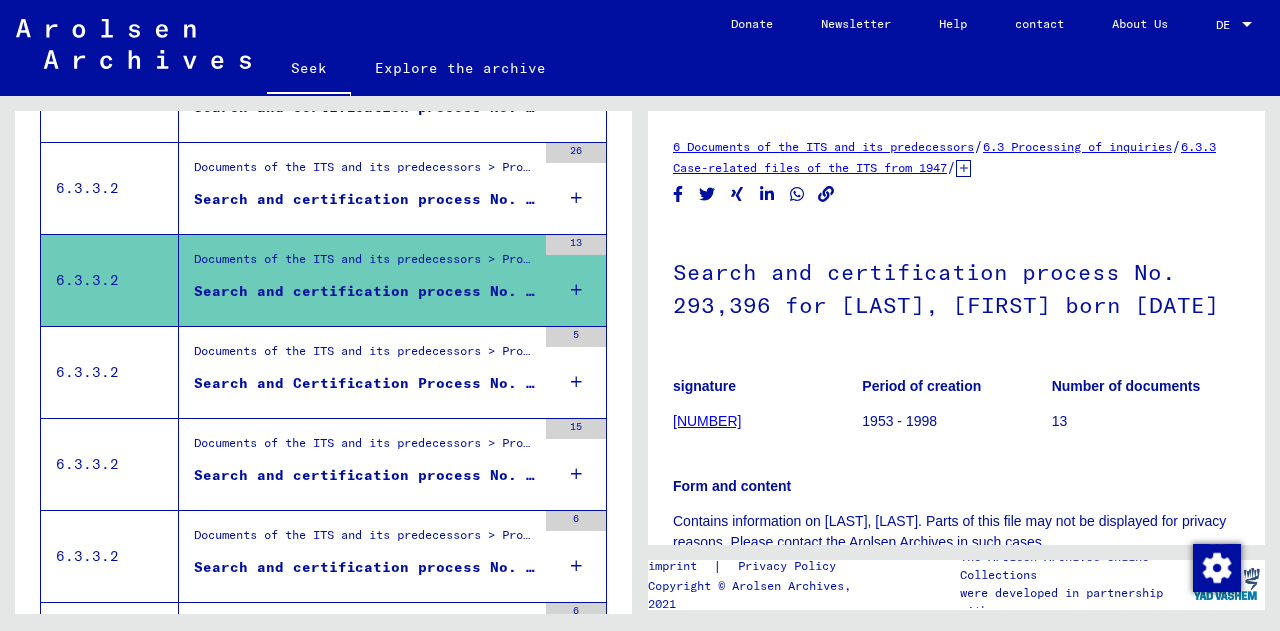 click on "Search and Certification Process No. 297,888 for [LAST], [FIRST] born [DATE]" at bounding box center (365, 383) 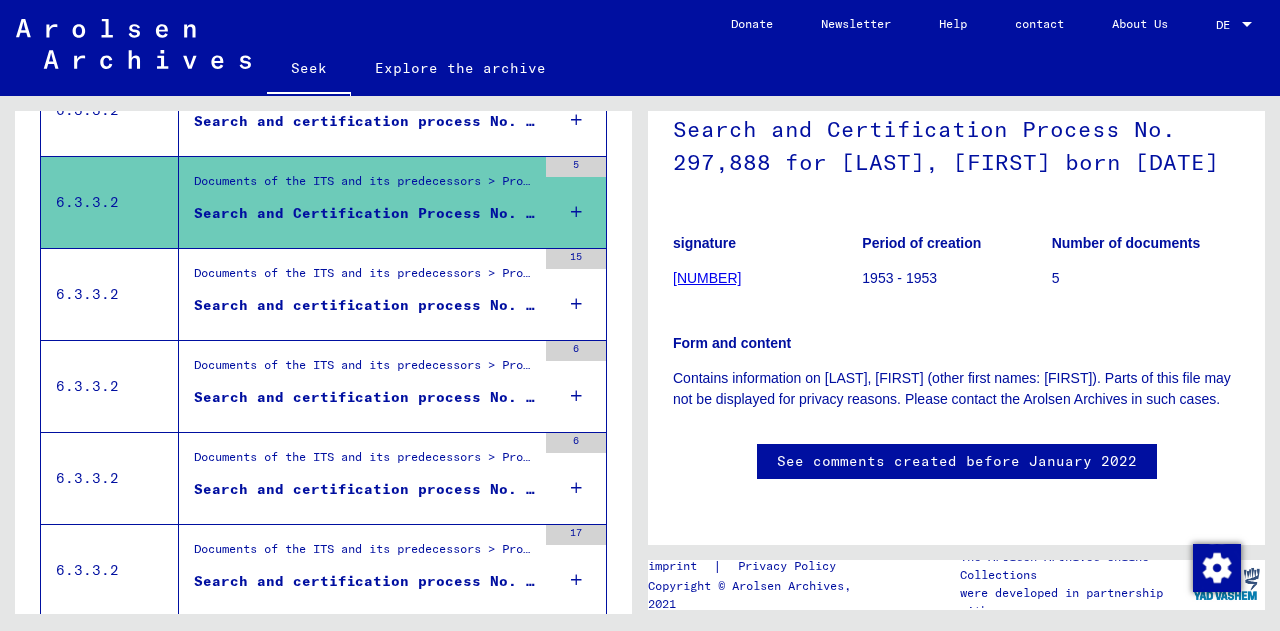click on "[NUMBER]" 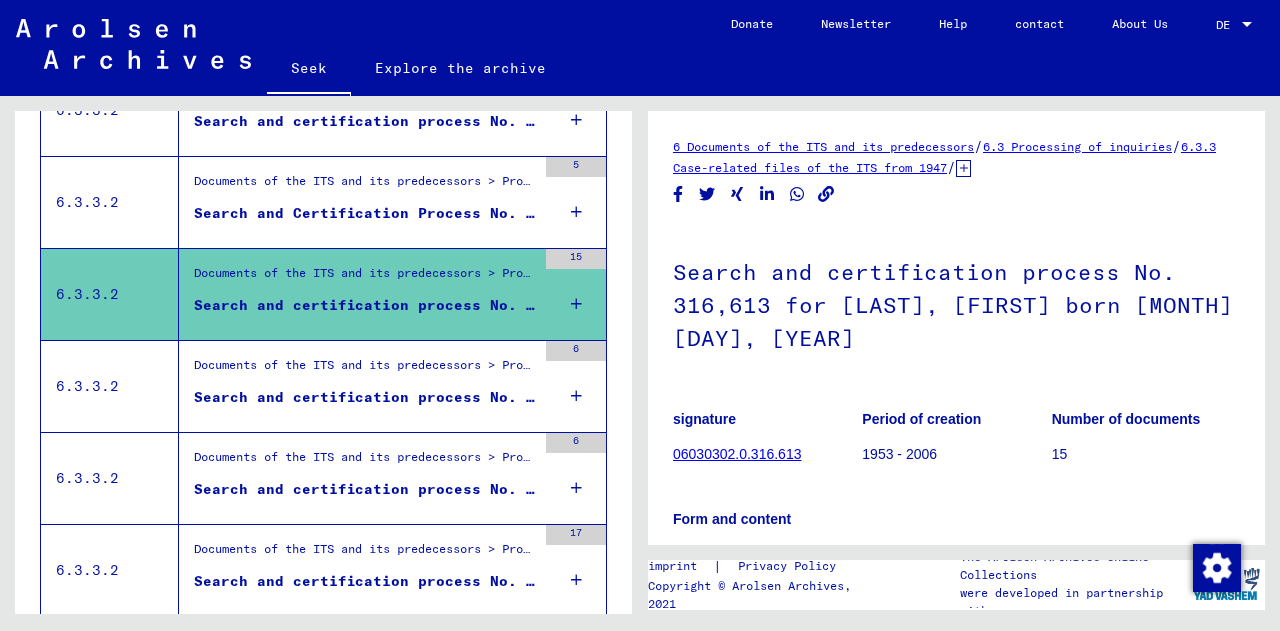 click on "Search and certification process No. 334,932 for [LAST], [FIRST] born [DATE]" at bounding box center [535, 397] 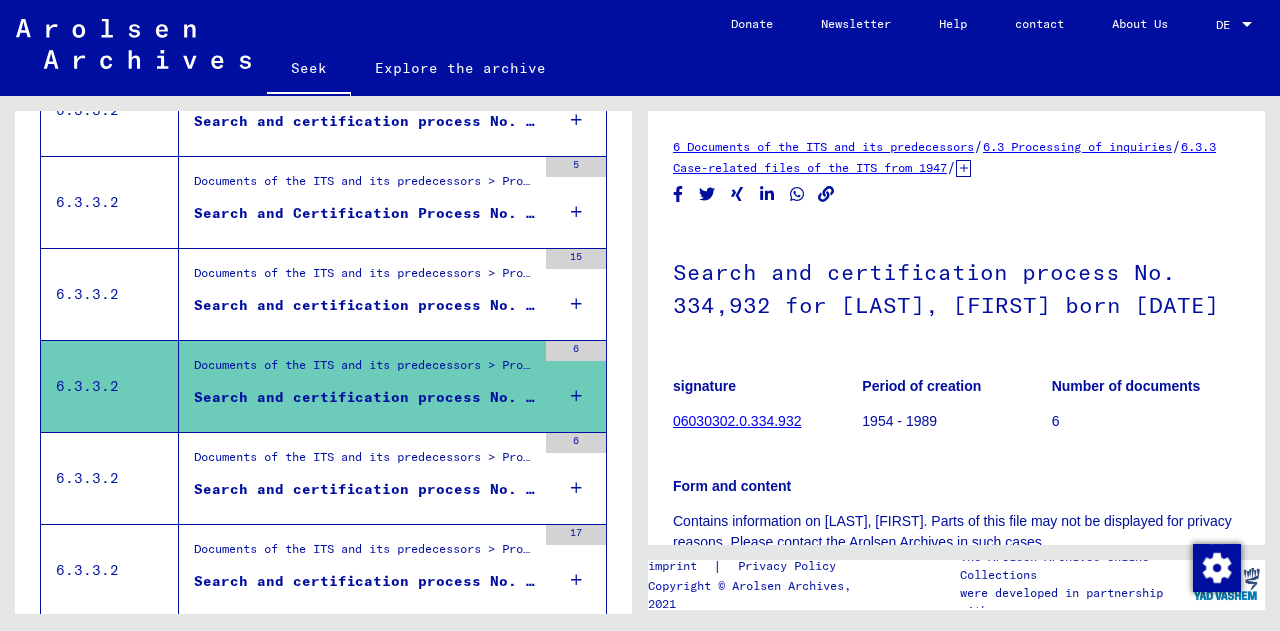 click on "Documents of the ITS and its predecessors > Processing of inquiries > Case-related files of the ITS from 1947 onwards > T/D case filing > Search and certification processes with (T/D) numbers from 250,000 to 499,999 > Search and certification processes with (T/D) numbers from 335,500 to 335,999" at bounding box center (365, 462) 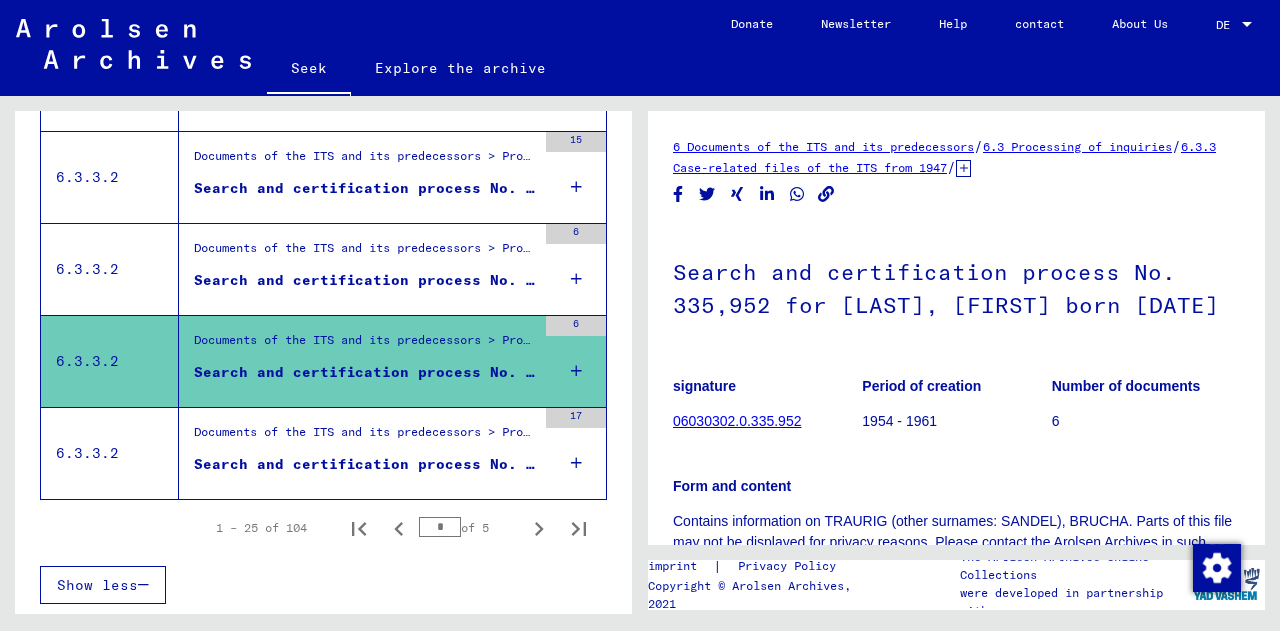 click on "Search and certification process No. 343,824 for [LAST], [FIRST] born [DATE]" at bounding box center (357, 453) 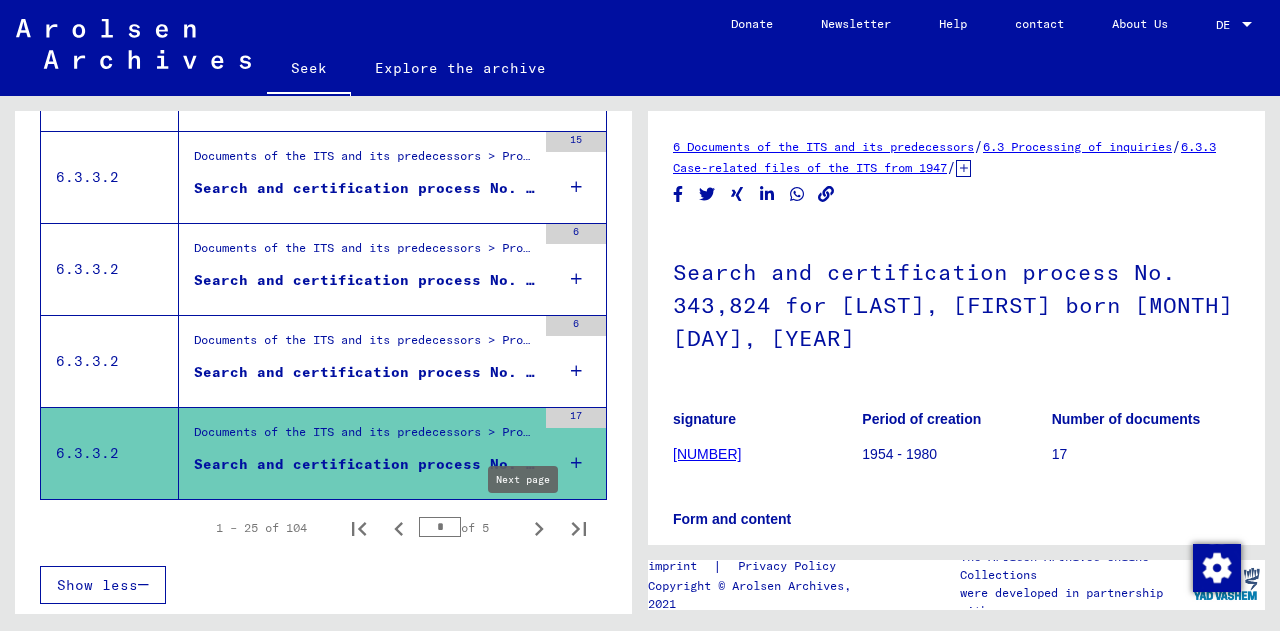 click 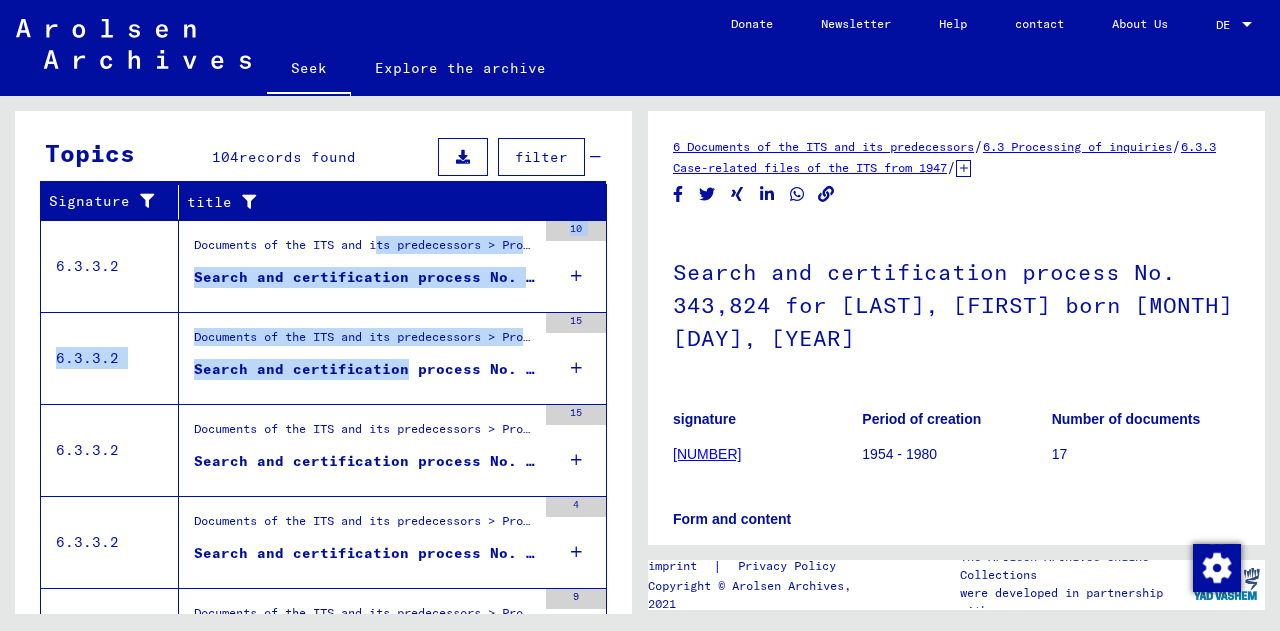 drag, startPoint x: 397, startPoint y: 382, endPoint x: 383, endPoint y: 262, distance: 120.8139 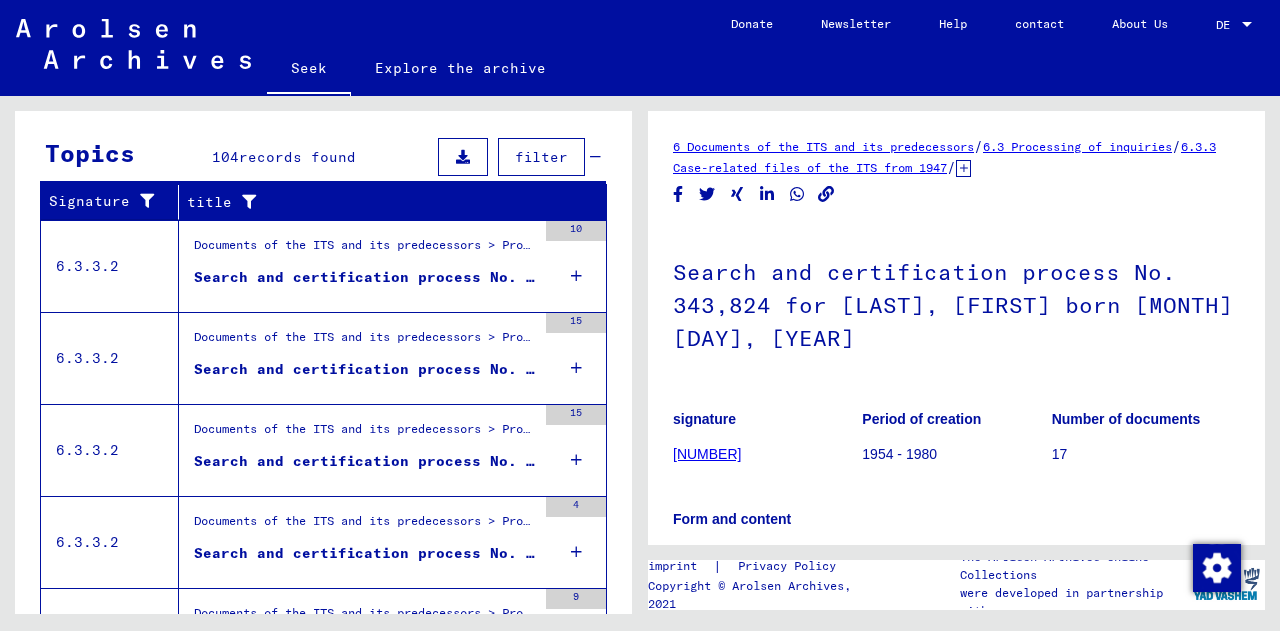 click on "Documents of the ITS and its predecessors > Processing of inquiries > Case-related files of the ITS from 1947 onwards > T/D case filing > Search and certification processes with (T/D) numbers from 250,000 to 499,999 > Search and certification processes with (T/D) numbers from 344,000 to 344,499" at bounding box center [365, 251] 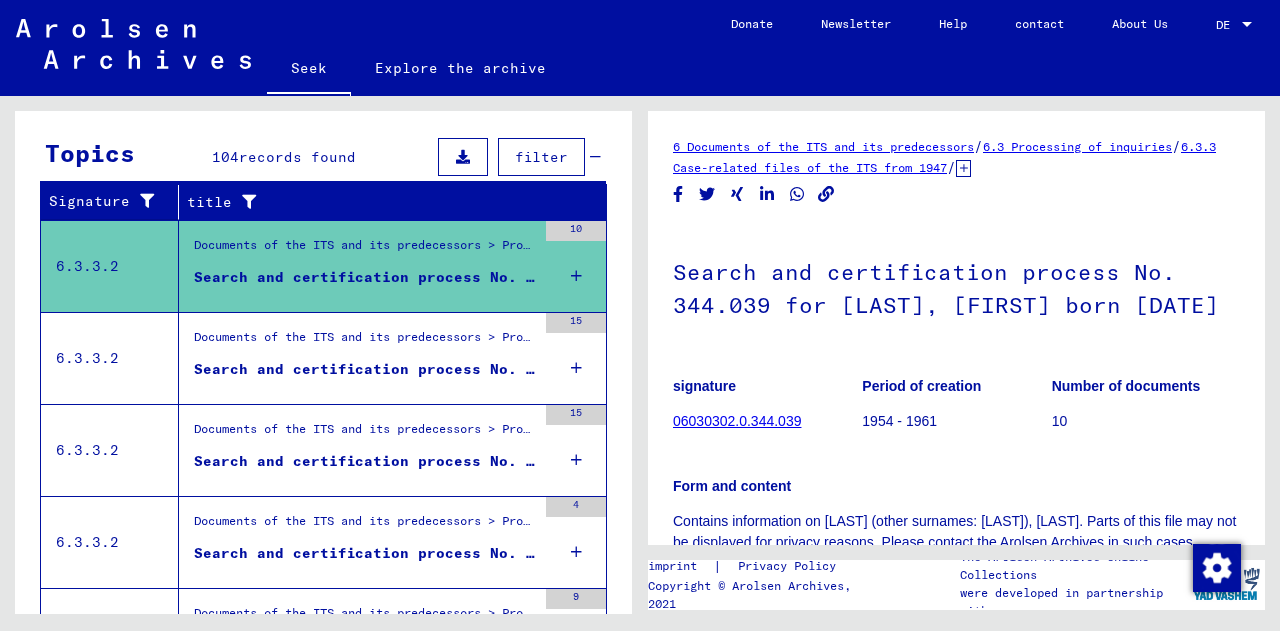 click on "Search and certification process No. 346.055 for [LAST], [FIRST] born [DATE]" at bounding box center (535, 369) 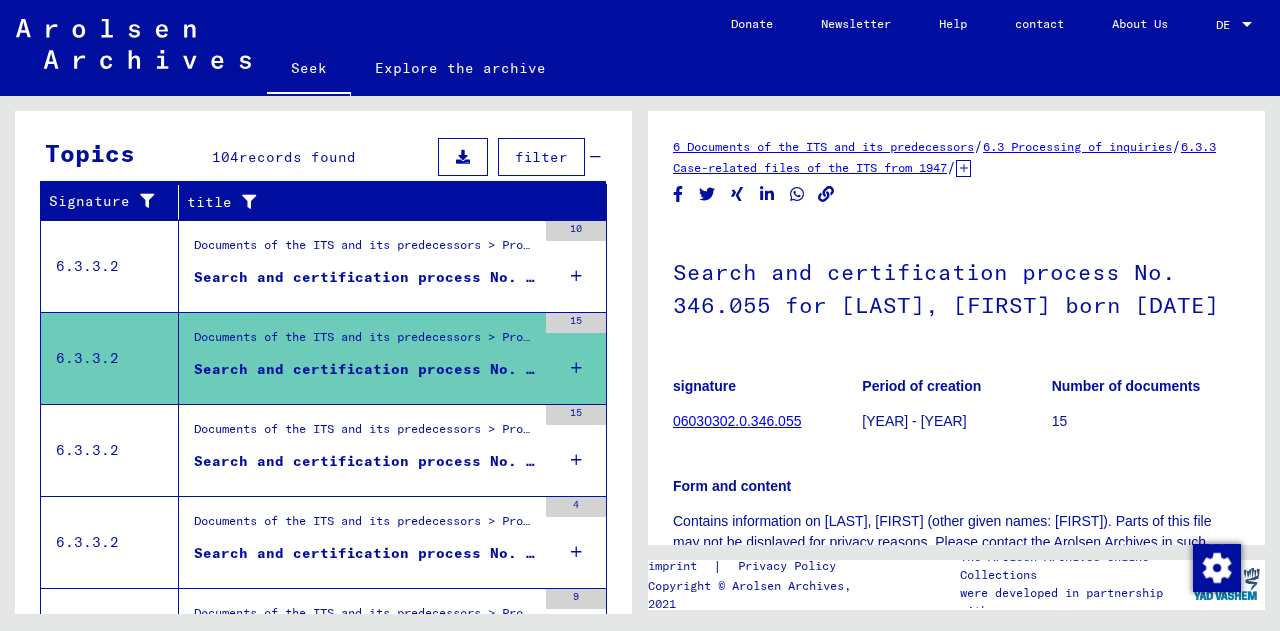 click on "Documents of the ITS and its predecessors > Processing of inquiries > Case-related files of the ITS from 1947 onwards > T/D case filing > Search and certification processes with (T/D) numbers from 250,000 to 499,999 > Search and certification processes with (T/D) numbers from 351,500 to 351,999" at bounding box center [1228, 428] 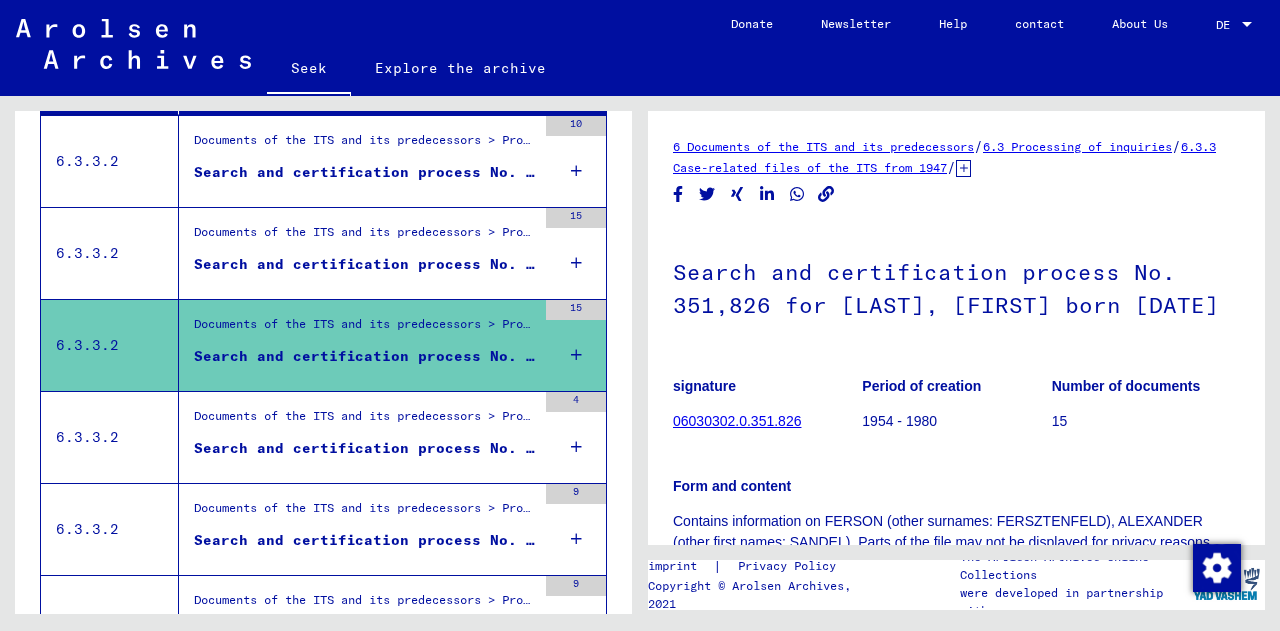click on "Documents of the ITS and its predecessors > Processing of inquiries > Case-related files of the ITS from 1947 onwards > T/D case filing > Search and certification processes with (T/D) numbers from 250,000 to 499,999 > Search and certification processes with (T/D) numbers from 355,500 to 355,999" at bounding box center (365, 421) 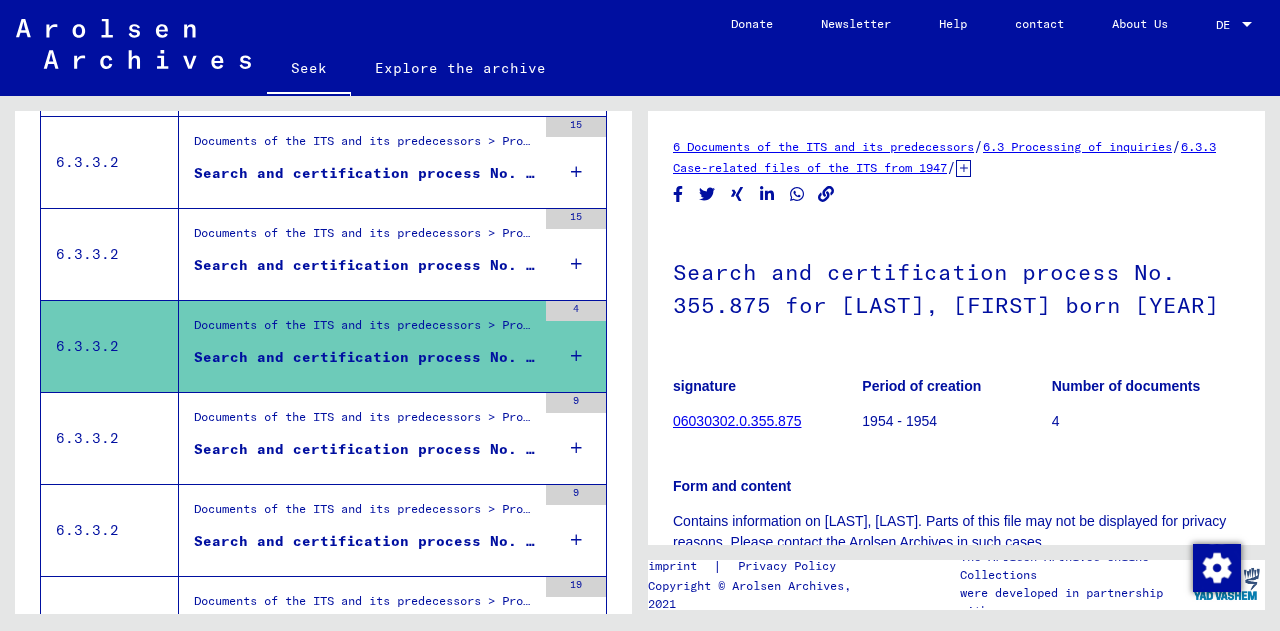 click on "Documents of the ITS and its predecessors > Processing of inquiries > Case-related files of the ITS from 1947 onwards > T/D case filing > Search and certification processes with (T/D) numbers from 250,000 to 499,999 > Search and certification processes with (T/D) numbers from 361,000 to 361,499" at bounding box center [1228, 416] 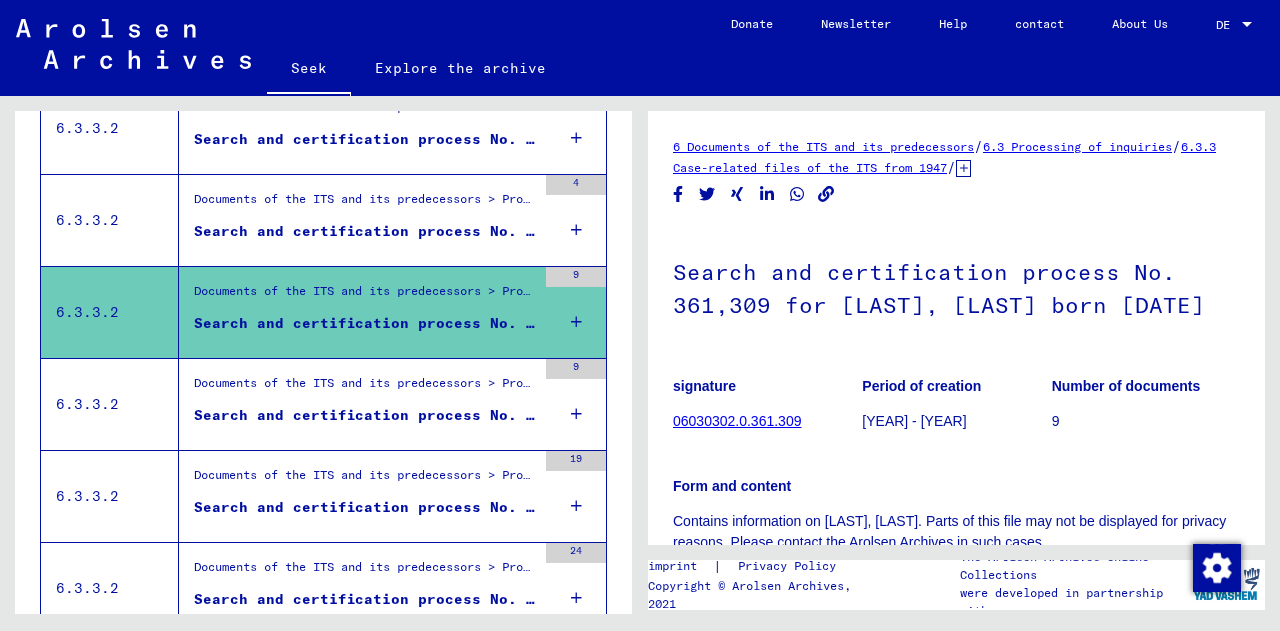 click on "Search and certification process No. 363,371 for [LAST], [FIRST] born [DATE]" at bounding box center (535, 415) 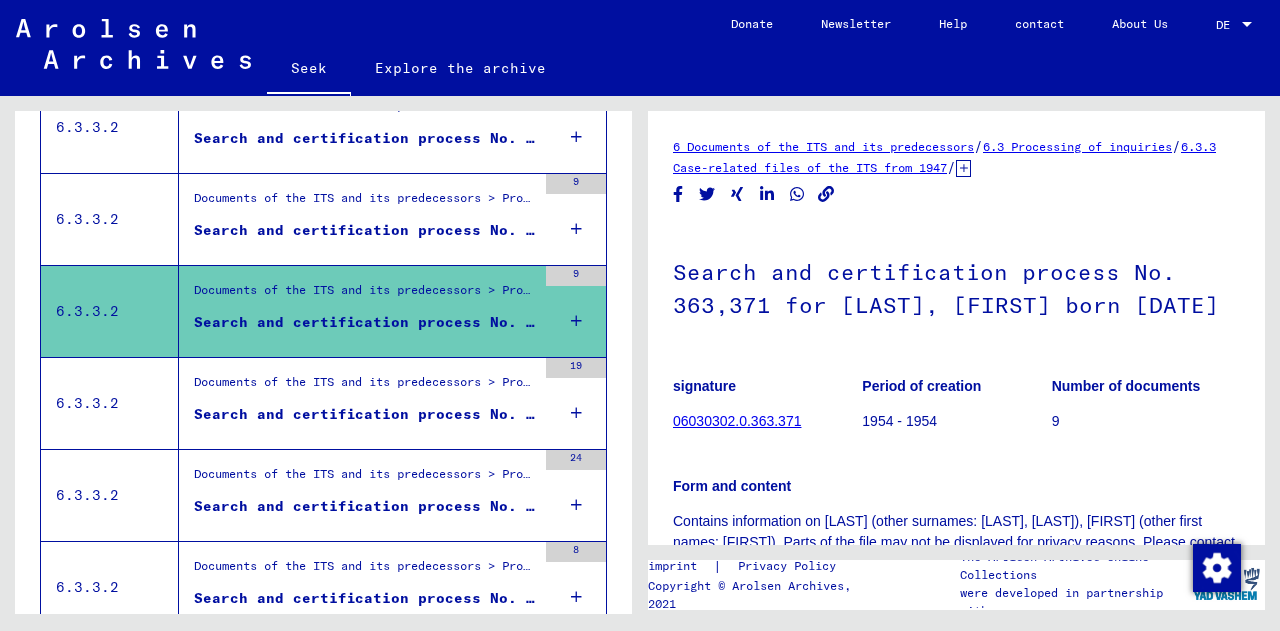 click on "Search and certification process No. 364,224 for [LAST], [FIRST] born [DATE]" at bounding box center [365, 414] 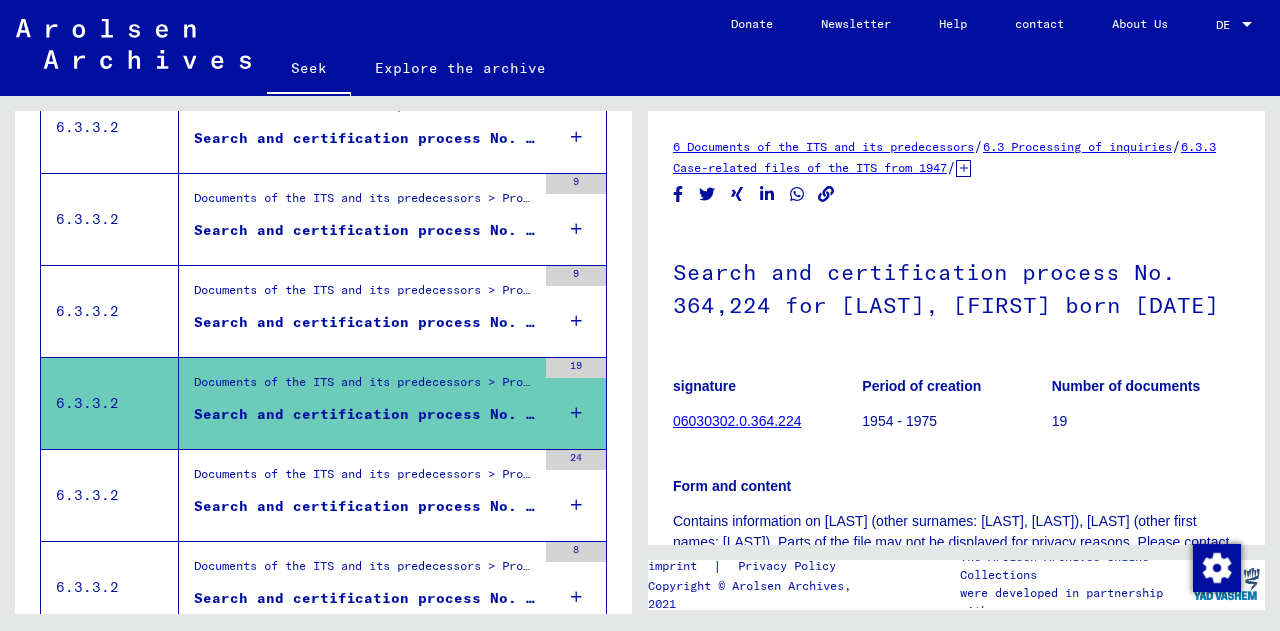 click on "Documents of the ITS and its predecessors > Processing of inquiries > Case-related files of the ITS from 1947 onwards > T/D case filing > Search and certification processes with (T/D) numbers from 1 to 249,999 > Search and certification processes with (T/D) numbers from 39,500 to 39,999 Search and certification process No. 39,923 for [LAST], [FIRST] born [DATE]" at bounding box center (357, 495) 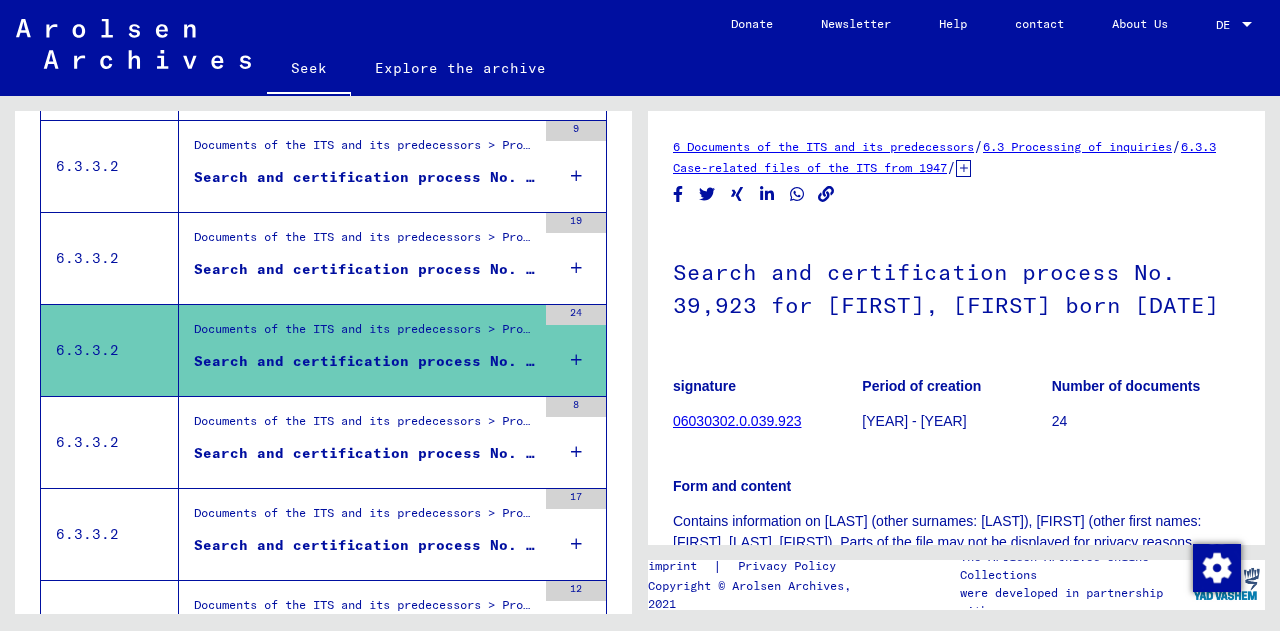 click on "06030302.0.039.923" 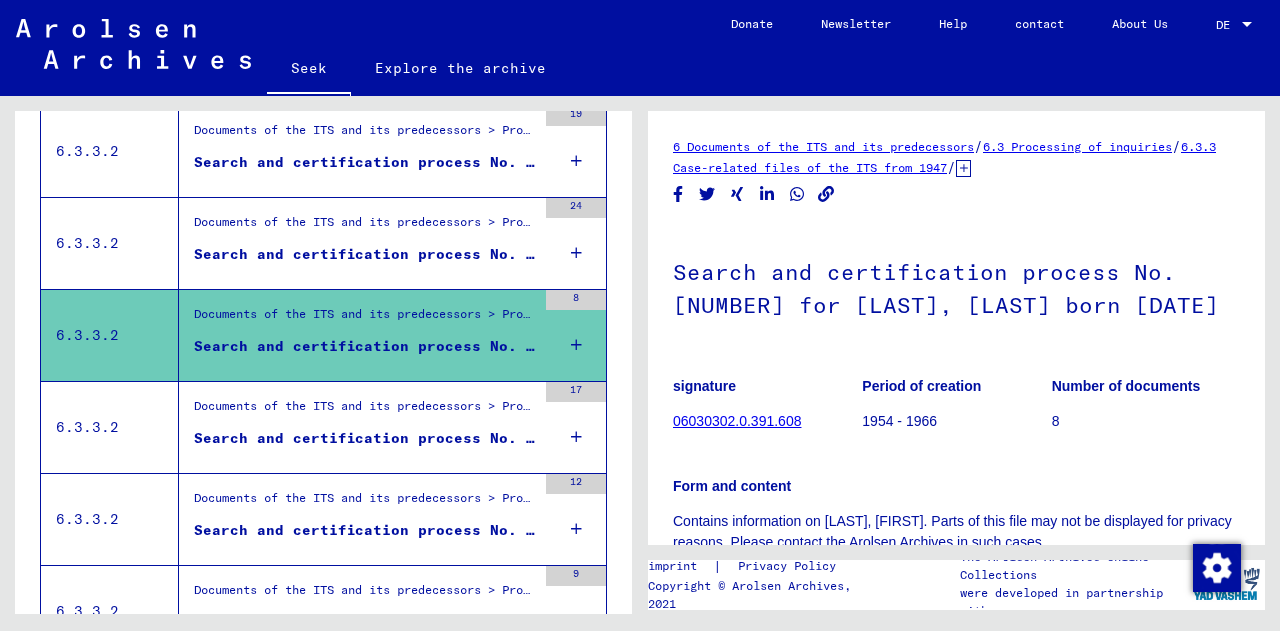scroll, scrollTop: 949, scrollLeft: 0, axis: vertical 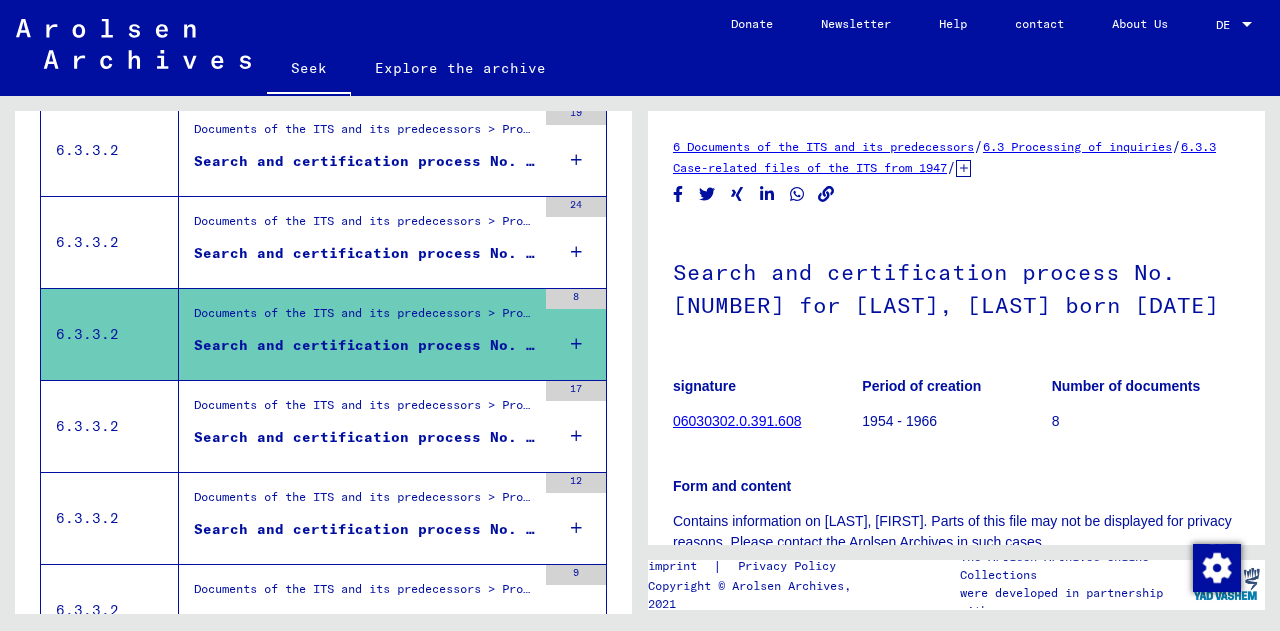 click on "Documents of the ITS and its predecessors > Processing of inquiries > Case-related files of the ITS from 1947 onwards > T/D case filing > Search and certification processes with (T/D) numbers from 250,000 to 499,999 > Search and certification processes with (T/D) numbers from 392,000 to 392,499 Search and certification process No. 392.037 for [LAST], [FIRST] born [DATE] 17" at bounding box center (392, 426) 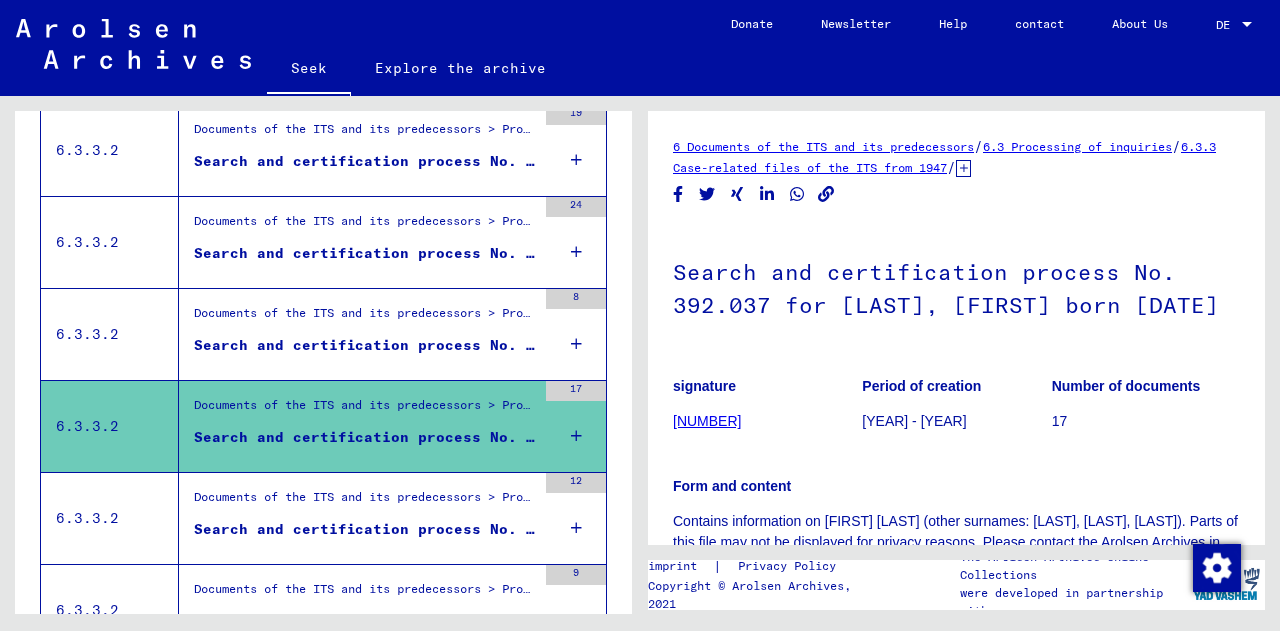 click on "Documents of the ITS and its predecessors > Processing of inquiries > Case-related files of the ITS from 1947 onwards > T/D case filing > Search and certification processes with (T/D) numbers from 250,000 to 499,999 > Search and certification processes with (T/D) numbers from 401,000 to 401,499 Search and certification process No. 401,498 for [LAST], [FIRST] born [DATE]" at bounding box center [357, 518] 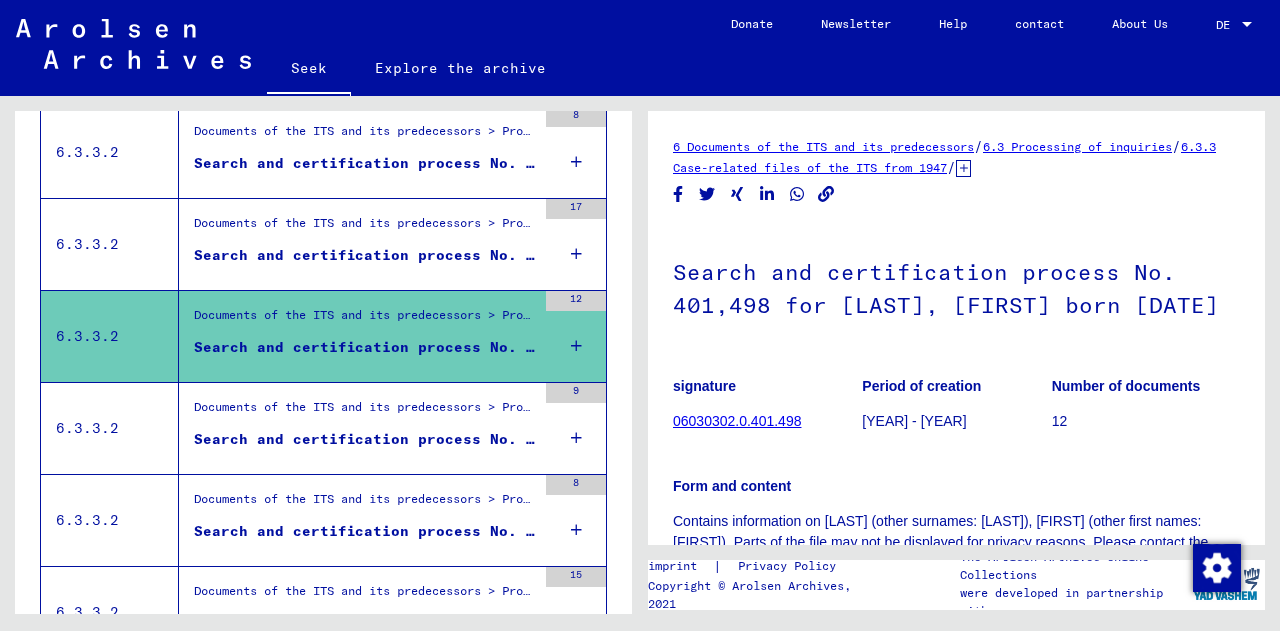 click on "Search and certification process No. 403,841 for [LAST], [FIRST] born [DATE]" at bounding box center [365, 439] 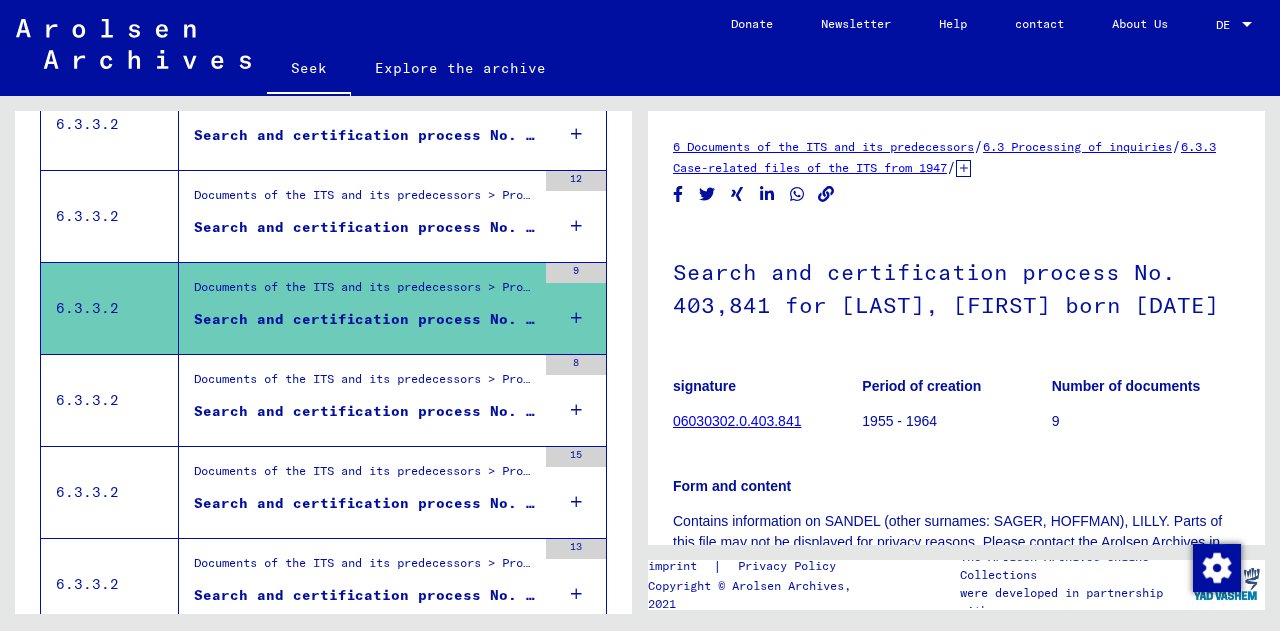 click on "Documents of the ITS and its predecessors > Processing of inquiries > Case-related files of the ITS from 1947 onwards > T/D case filing > Search and certification processes with (T/D) numbers from 250,000 to 499,999 > Search and certification processes with (T/D) numbers from 421,500 to 421,999" at bounding box center (365, 384) 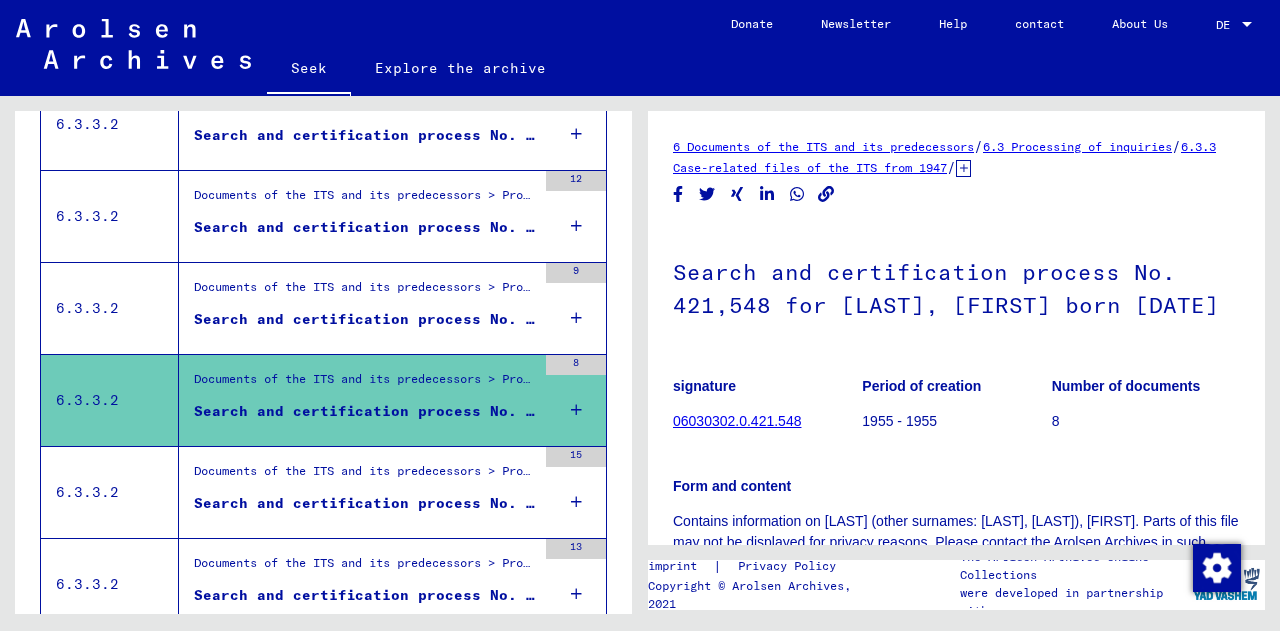 click on "Search and certification process No. 426,981 for [LAST], [FIRST] born [DATE]" at bounding box center (365, 503) 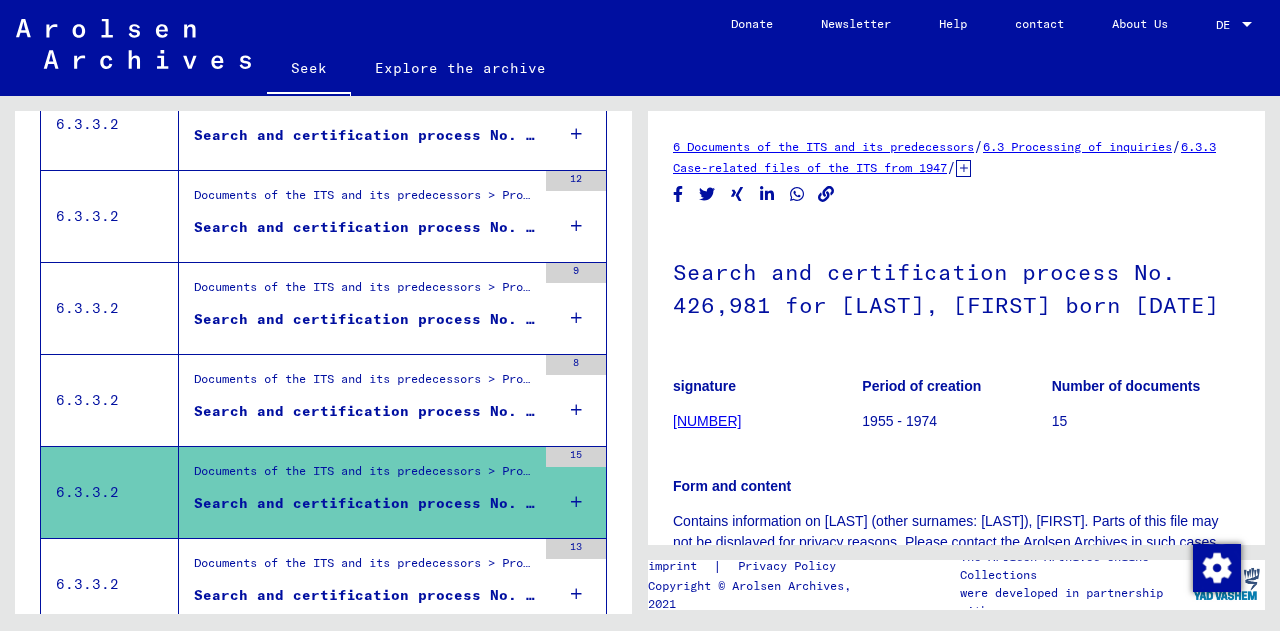 click on "Documents of the ITS and its predecessors > Processing of inquiries > Case-related files of the ITS from 1947 onwards > T/D case filing > Search and certification processes with (T/D) numbers from 1 to 249,999 > Search and certification processes with (T/D) numbers from 44,000 to 44,499" at bounding box center [1200, 562] 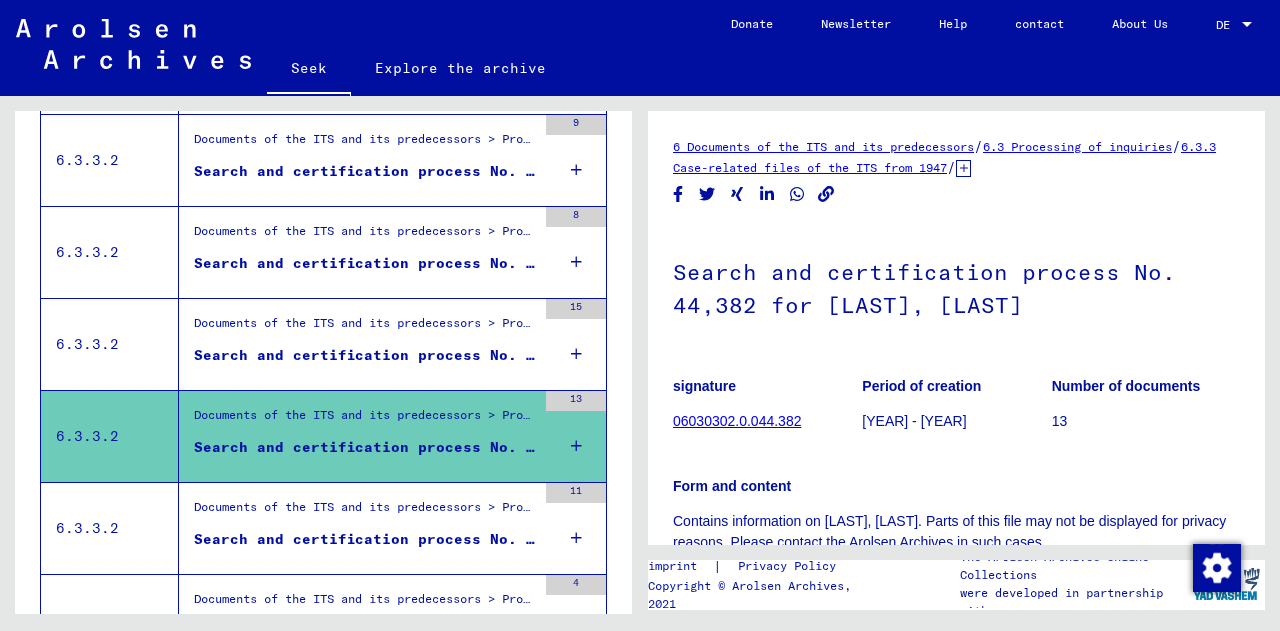 click on "Search and certification process No. 460.115 for [LAST], [FIRST] born [DATE]" at bounding box center [535, 539] 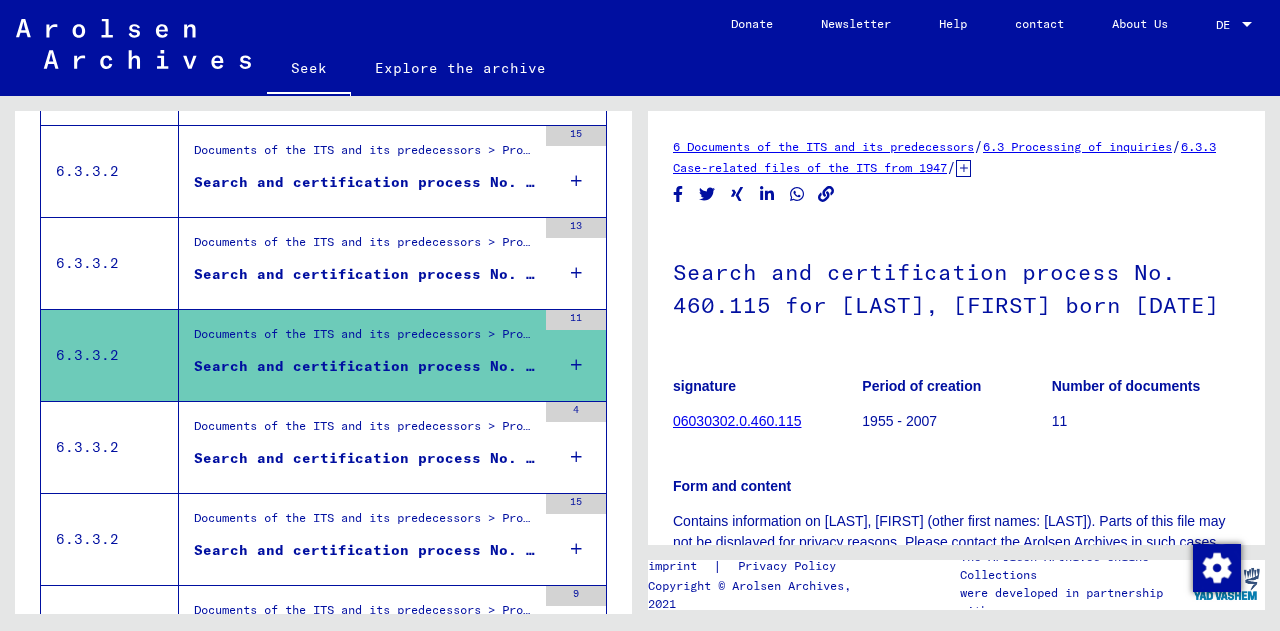 click on "Search and certification process No. 469,236 for [LAST], [FIRST] born [MONTH]/[YEAR]" at bounding box center [365, 463] 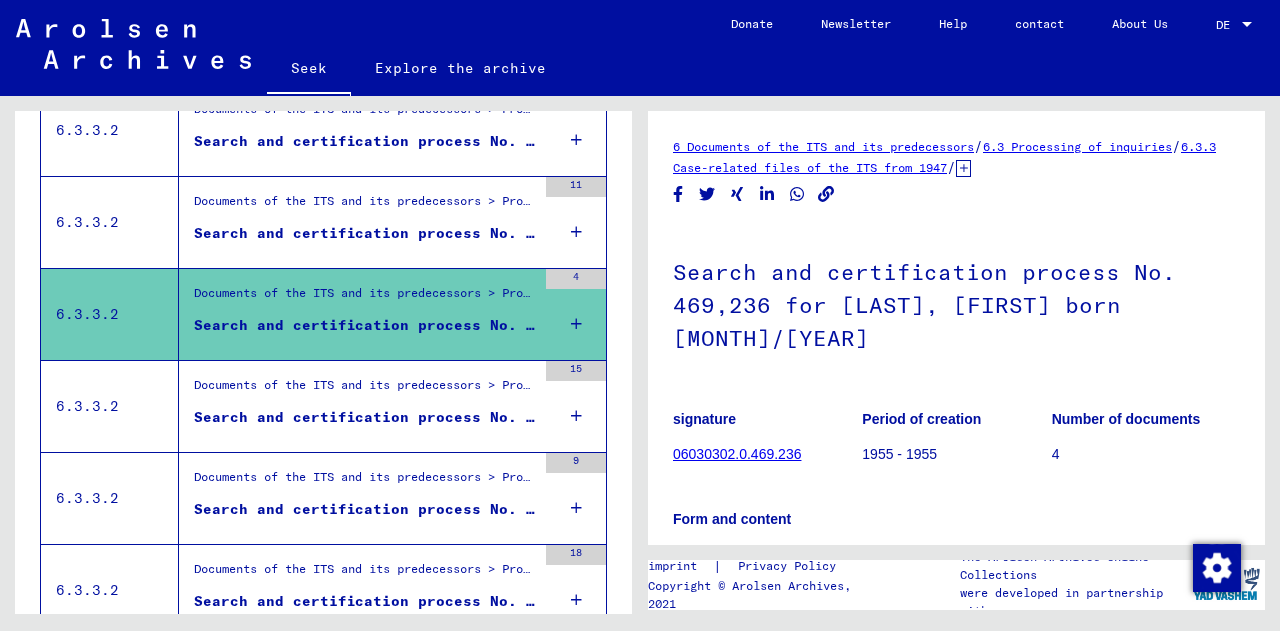click on "Documents of the ITS and its predecessors > Processing of inquiries > Case-related files of the ITS from 1947 onwards > T/D case filing > Search and certification processes with (T/D) numbers from 250,000 to 499,999 > Search and certification processes with (T/D) numbers from 482,500 to 482,999" at bounding box center (365, 390) 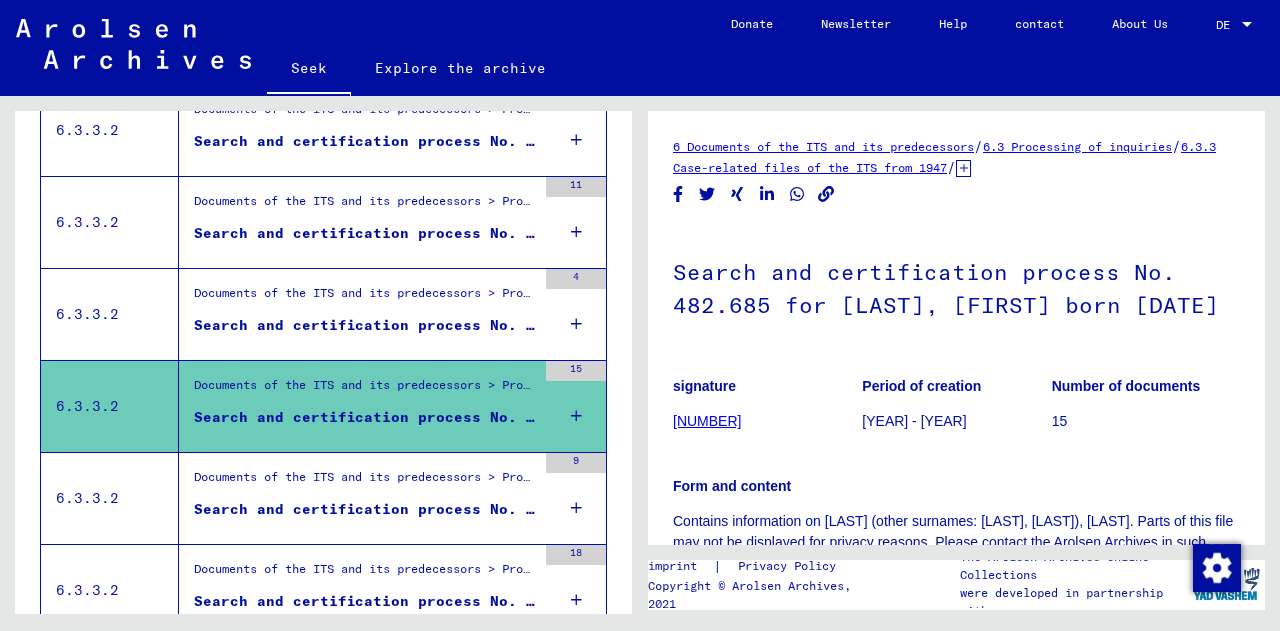 click on "Documents of the ITS and its predecessors > Processing of inquiries > Case-related files of the ITS from 1947 onwards > T/D case filing > Search and certification processes with (T/D) numbers from 250,000 to 499,999 > Search and certification processes with (T/D) numbers from 485,000 to 485,499" at bounding box center (1228, 476) 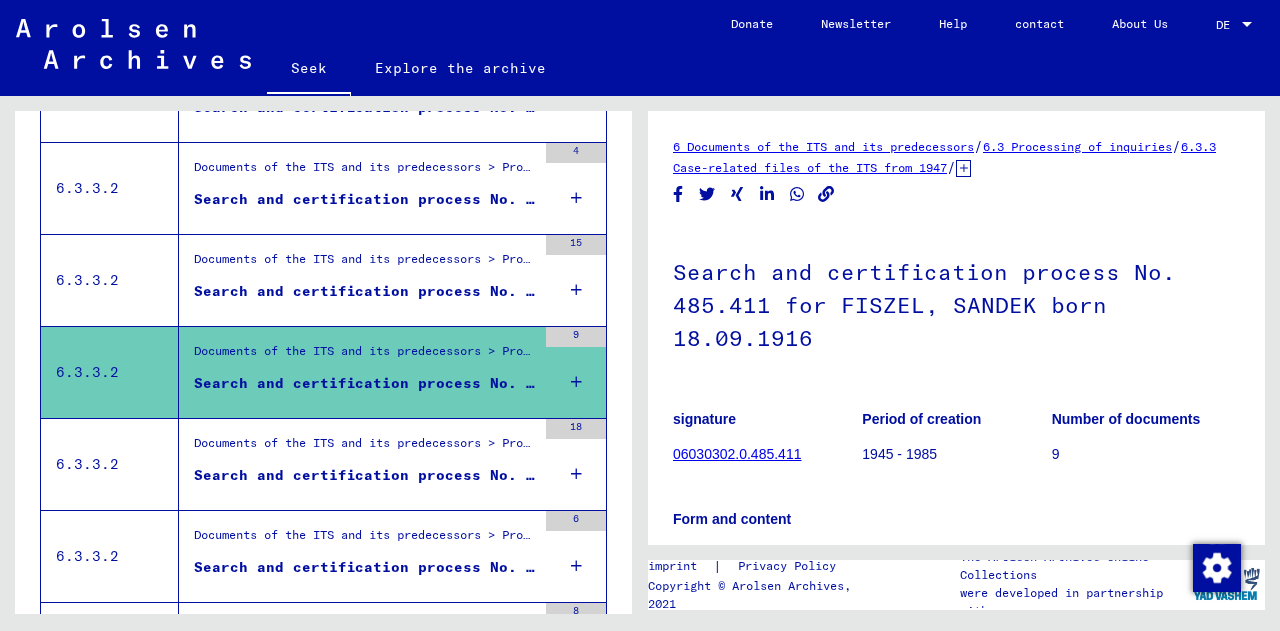click on "Search and certification process No. 497,399 for AISENBERG, SANDEL born 10.11.1913" at bounding box center (562, 475) 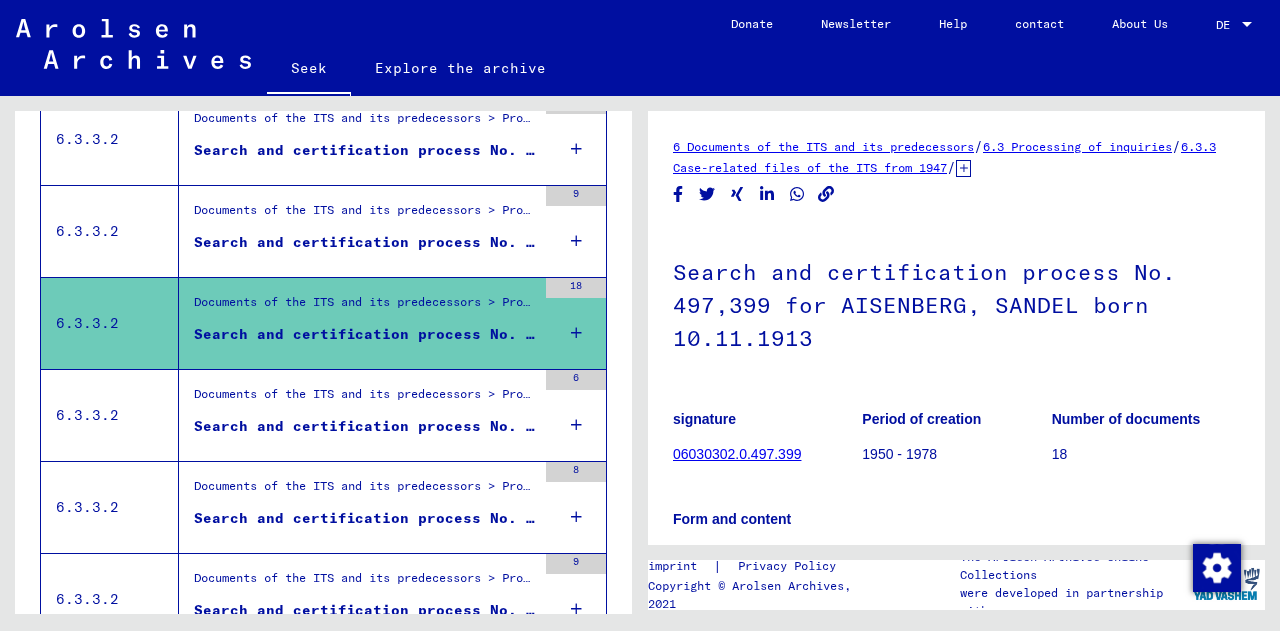 click on "Documents of the ITS and its predecessors > Processing of inquiries > Case-related files of the ITS from [YEAR] onwards > T/D case filing > Search and certification processes with (T/D) numbers from [NUMBER] to [NUMBER] > Search and certification processes with (T/D) numbers from [NUMBER] to [NUMBER]" at bounding box center [365, 400] 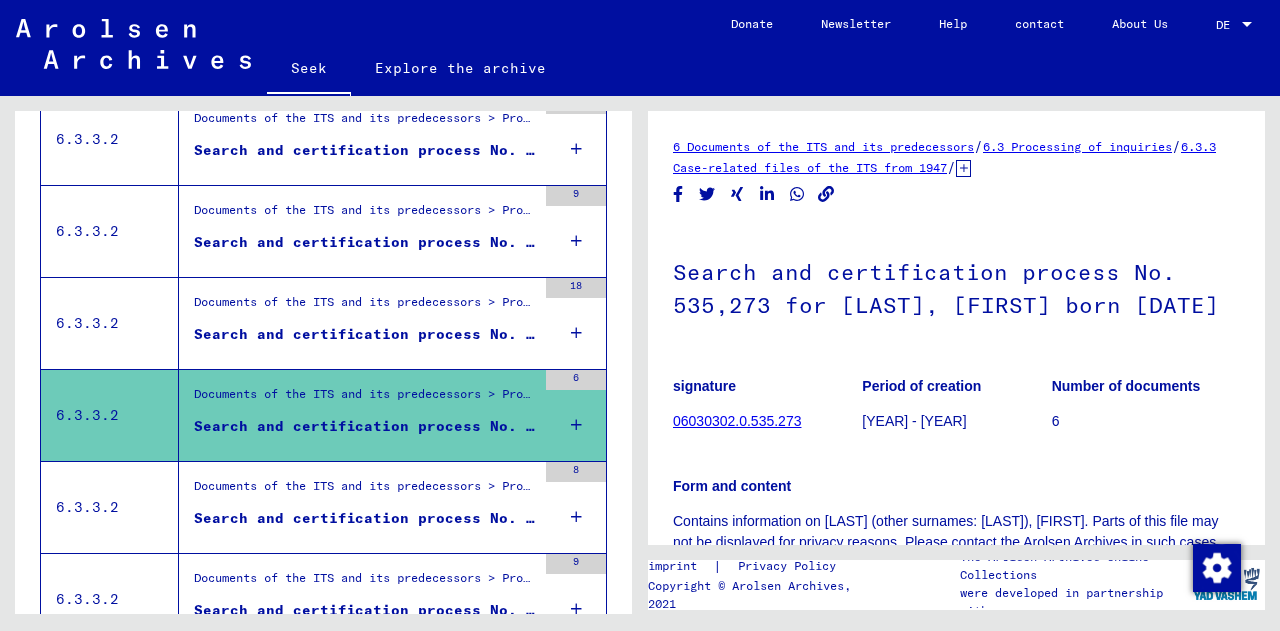 click on "Documents of the ITS and its predecessors > Processing of inquiries > Case-related files of the ITS from 1947 onwards > T/D case filing > Search and certification processes with (T/D) numbers from 500,000 to 749,999 > Search and certification processes with (T/D) numbers from 553,500 to 553,999" at bounding box center (1228, 485) 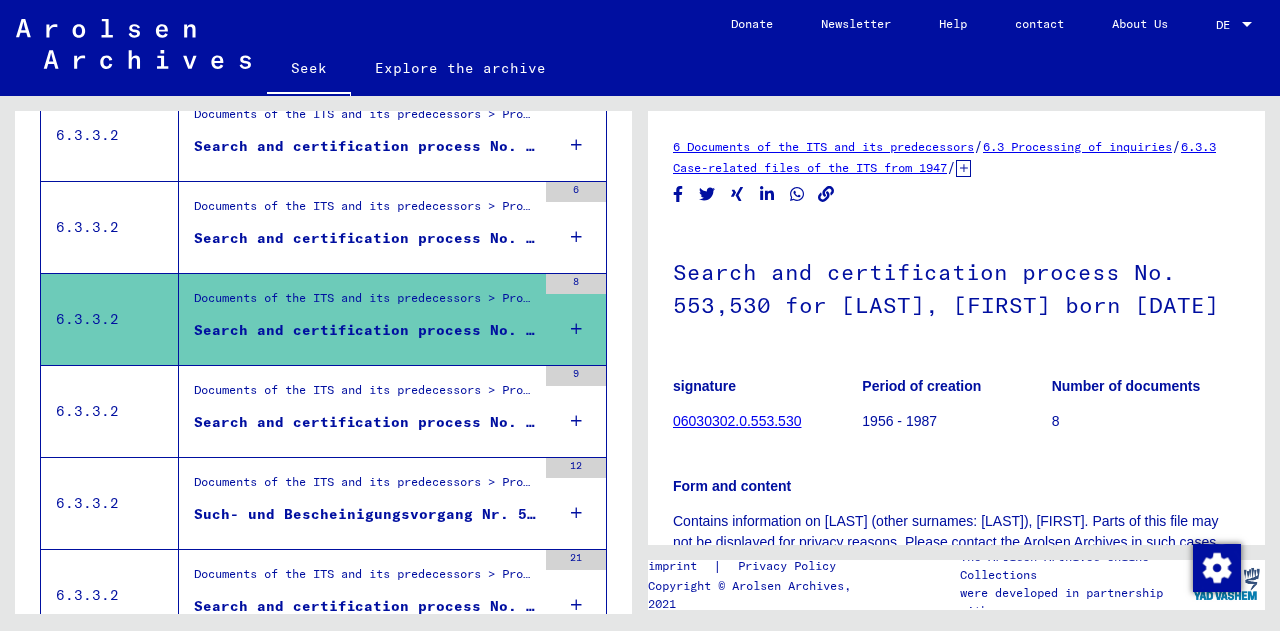 click on "Documents of the ITS and its predecessors > Processing of inquiries > Case-related files of the ITS from 1947 onwards > T/D case filing > Search and certification processes with (T/D) numbers from 500,000 to 749,999 > Search and certification processes with (T/D) numbers from 553,500 to 553,999 Search and certification process No. 553,690 for [LAST], [FIRST] born [DATE]" at bounding box center (357, 411) 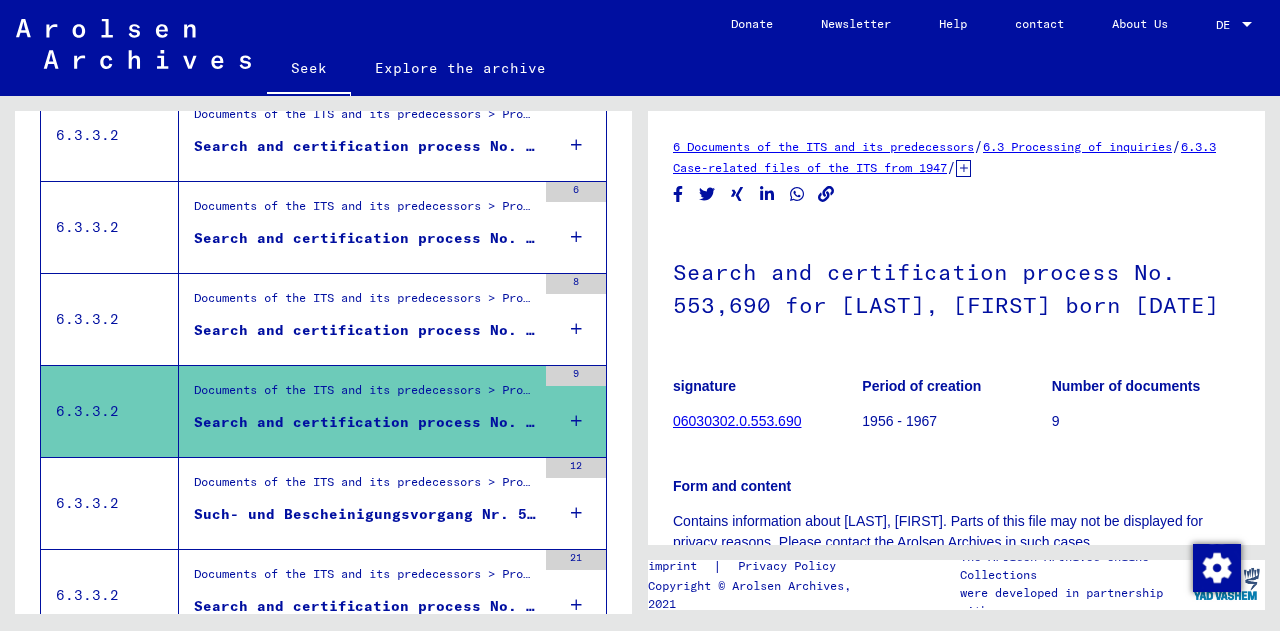 click on "Documents of the ITS and its predecessors > Processing of inquiries > Case-related files of the ITS from 1947 onwards > T/D case filing > Search and certification processes with (T/D) numbers from 500,000 to 749,999 > Search and certification processes with (T/D) numbers from 561,000 to 561,499" at bounding box center (1228, 481) 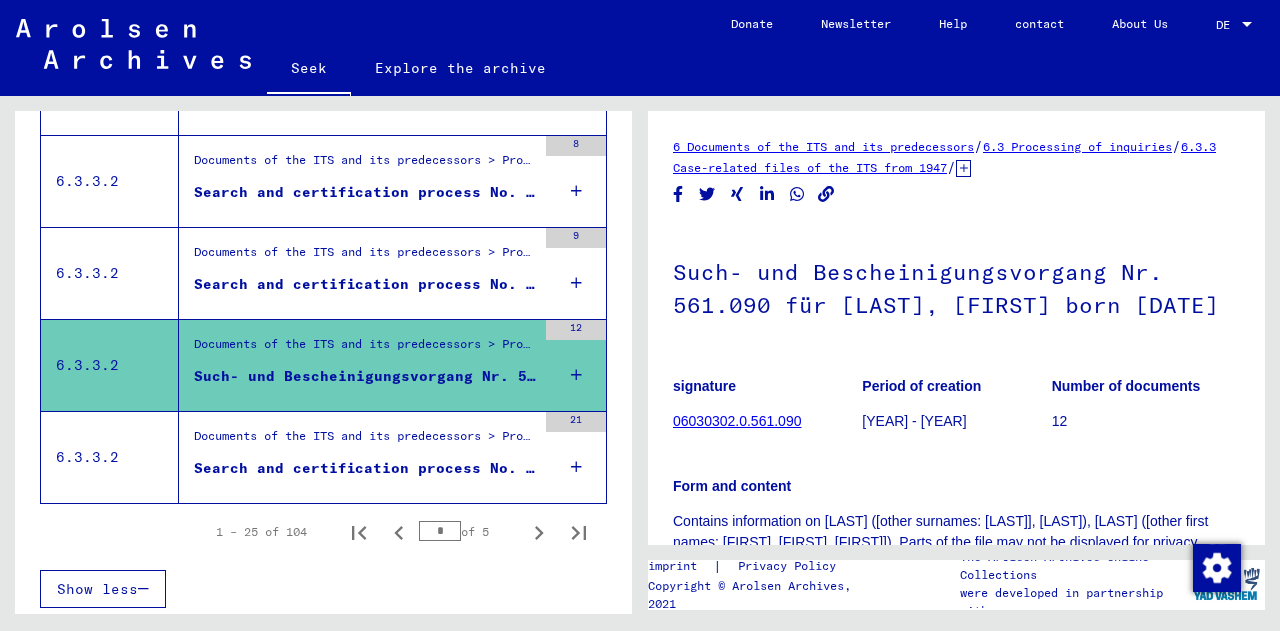 scroll, scrollTop: 2302, scrollLeft: 0, axis: vertical 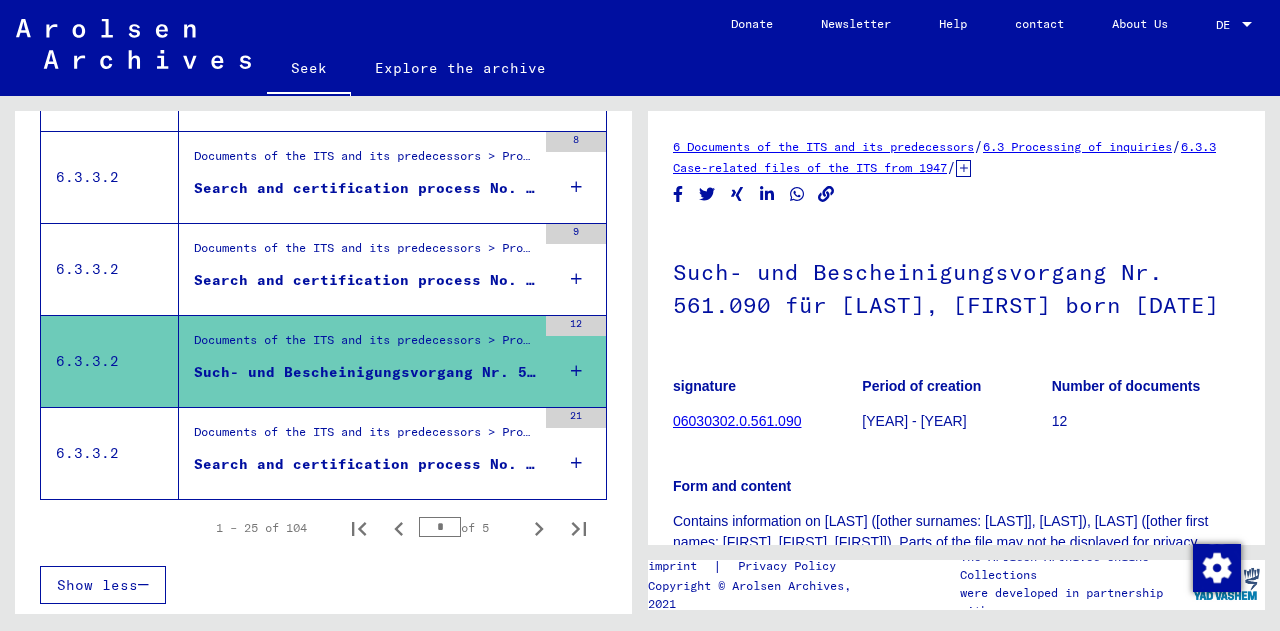 click on "Documents of the ITS and its predecessors > Processing of inquiries > Case-related files of the ITS from 1947 onwards > T/D case filing > Search and certification processes with (T/D) numbers from 500,000 to 749,999 > Search and certification processes with (T/D) numbers from 561,000 to 561,499" at bounding box center [365, 438] 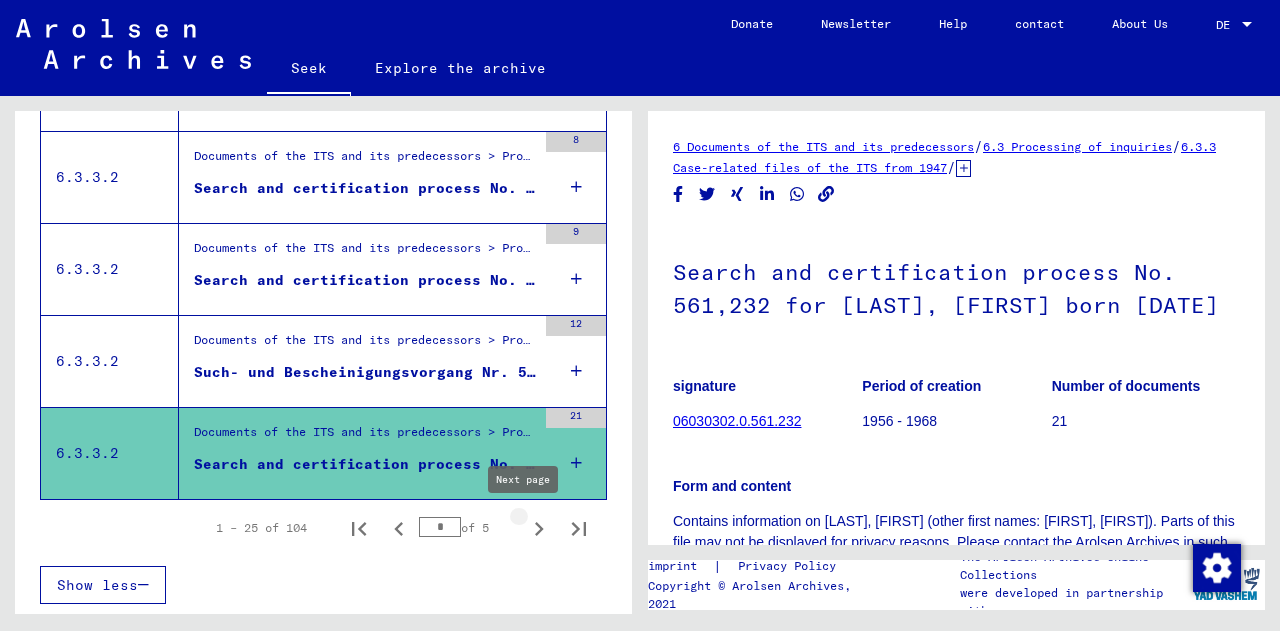 click 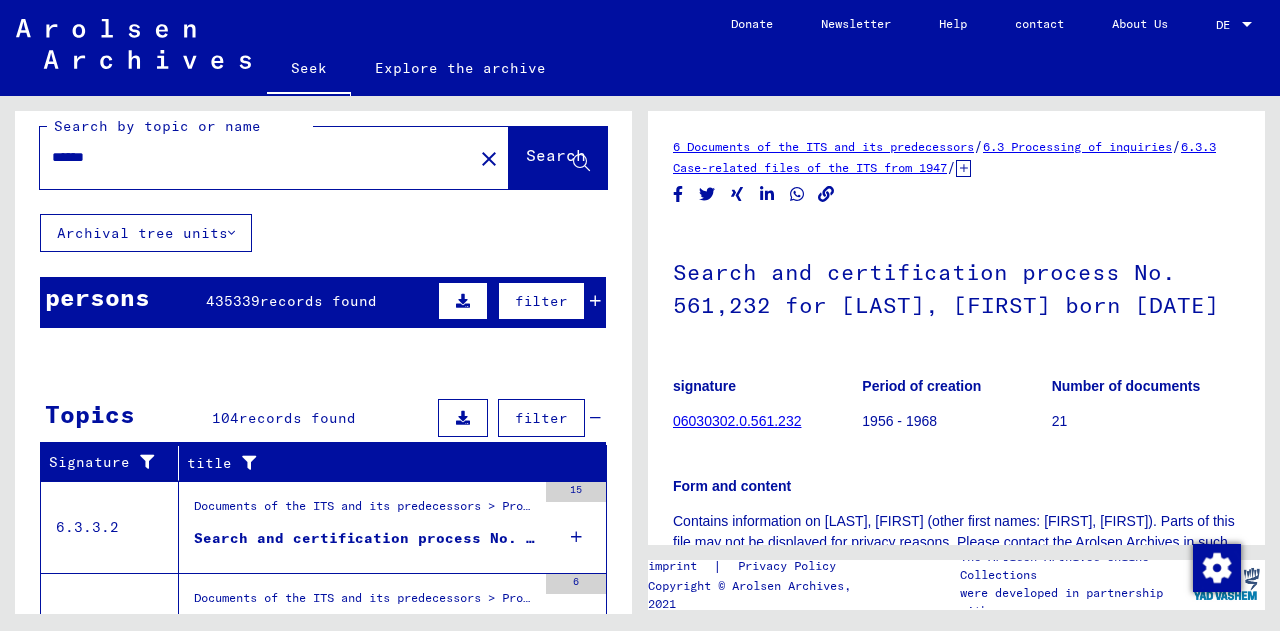 click on "Documents of the ITS and its predecessors > Processing of inquiries > Case-related files of the ITS from 1947 onwards > T/D case filing > Search and certification processes with (T/D) numbers from 500,000 to 749,999 > Search and certification processes with (T/D) numbers from 582,000 to 582,499" at bounding box center (365, 511) 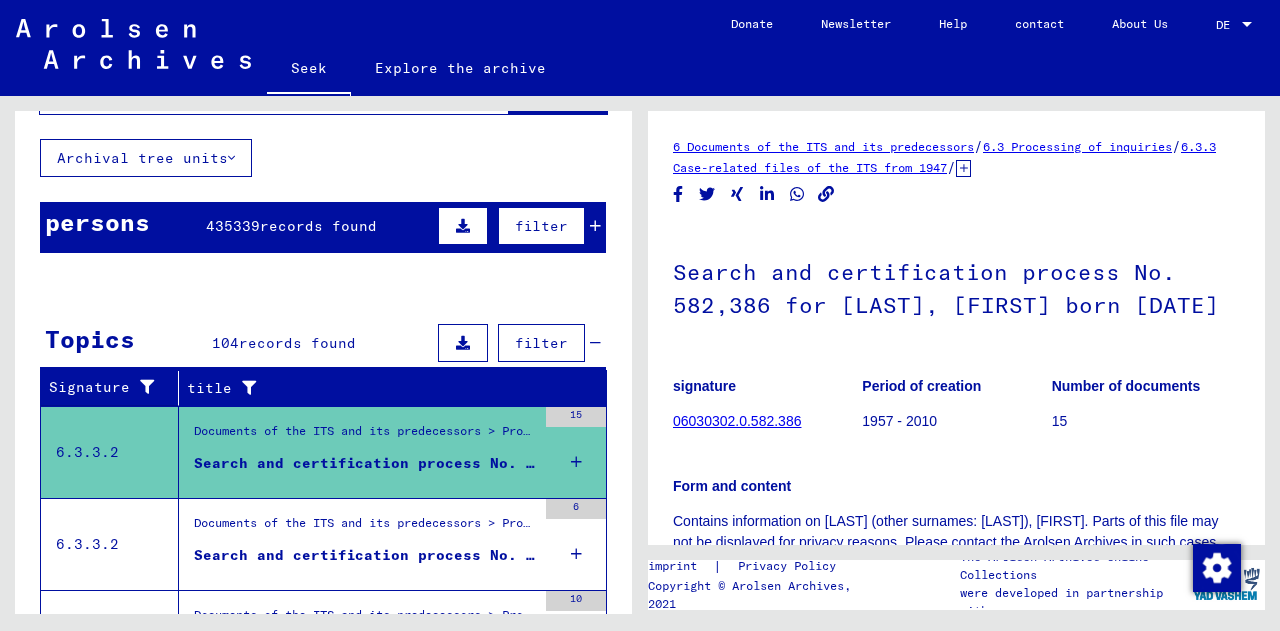 scroll, scrollTop: 96, scrollLeft: 0, axis: vertical 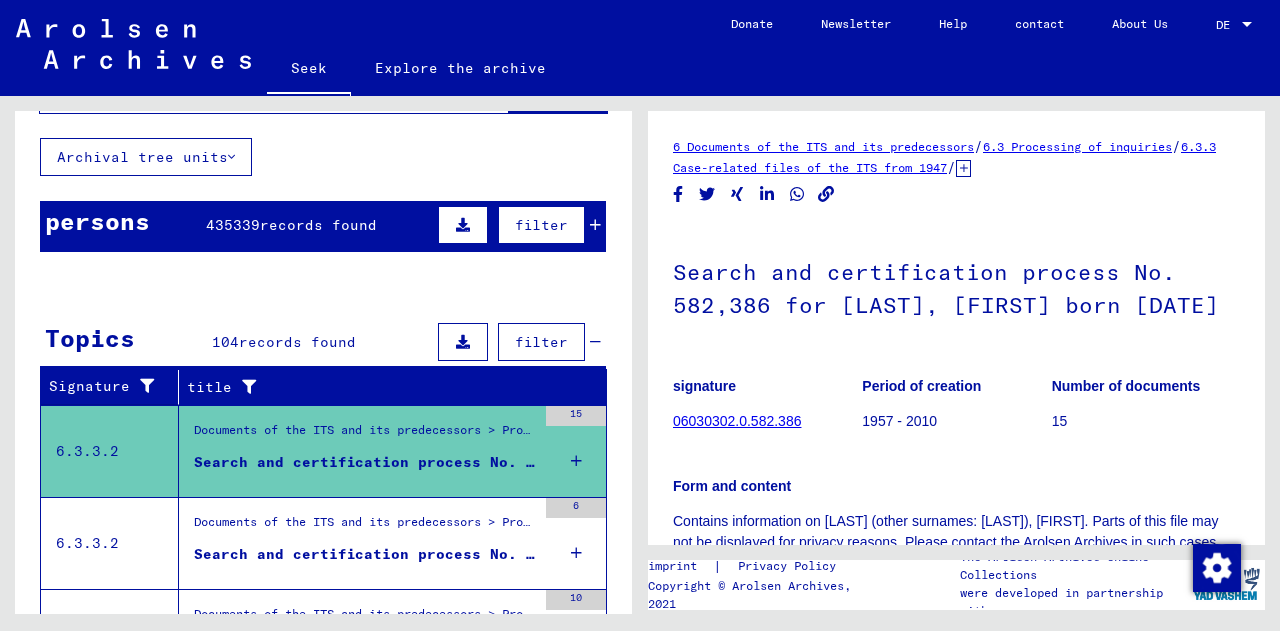 click on "Documents of the ITS and its predecessors > Processing of inquiries > Case-related files of the ITS from 1947 onwards > T/D case filing > Search and certification processes with (T/D) numbers from 500,000 to 749,999 > Search and certification processes with (T/D) numbers from 613,000 to 613,499" at bounding box center (365, 527) 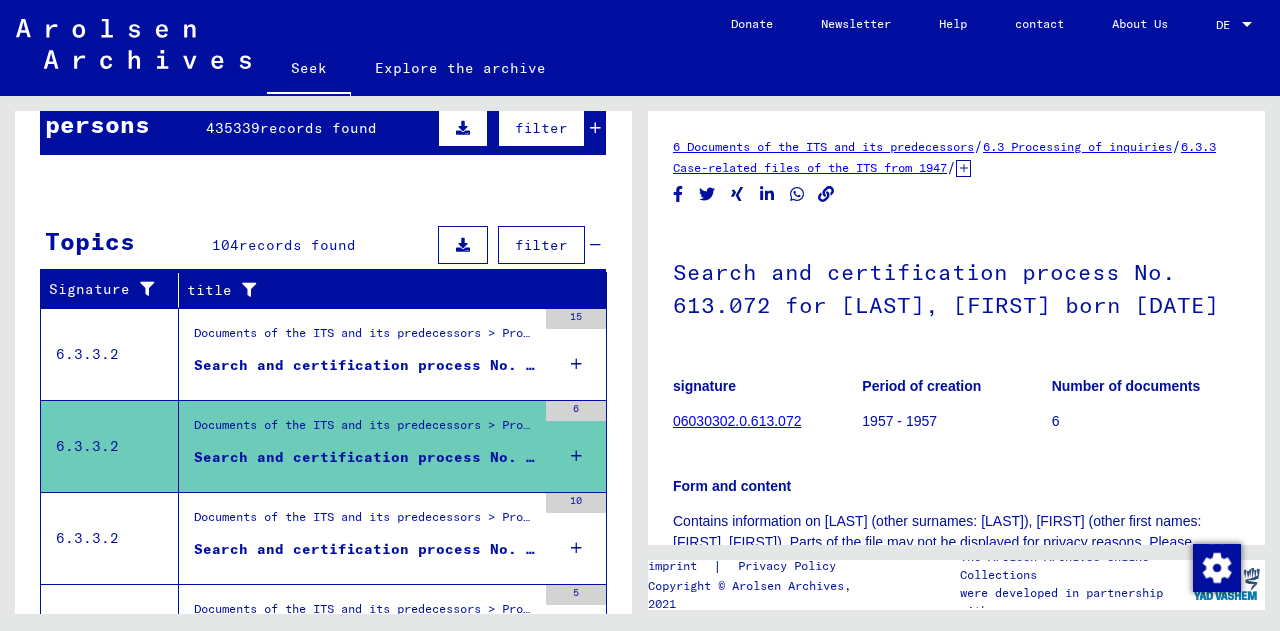 scroll, scrollTop: 260, scrollLeft: 0, axis: vertical 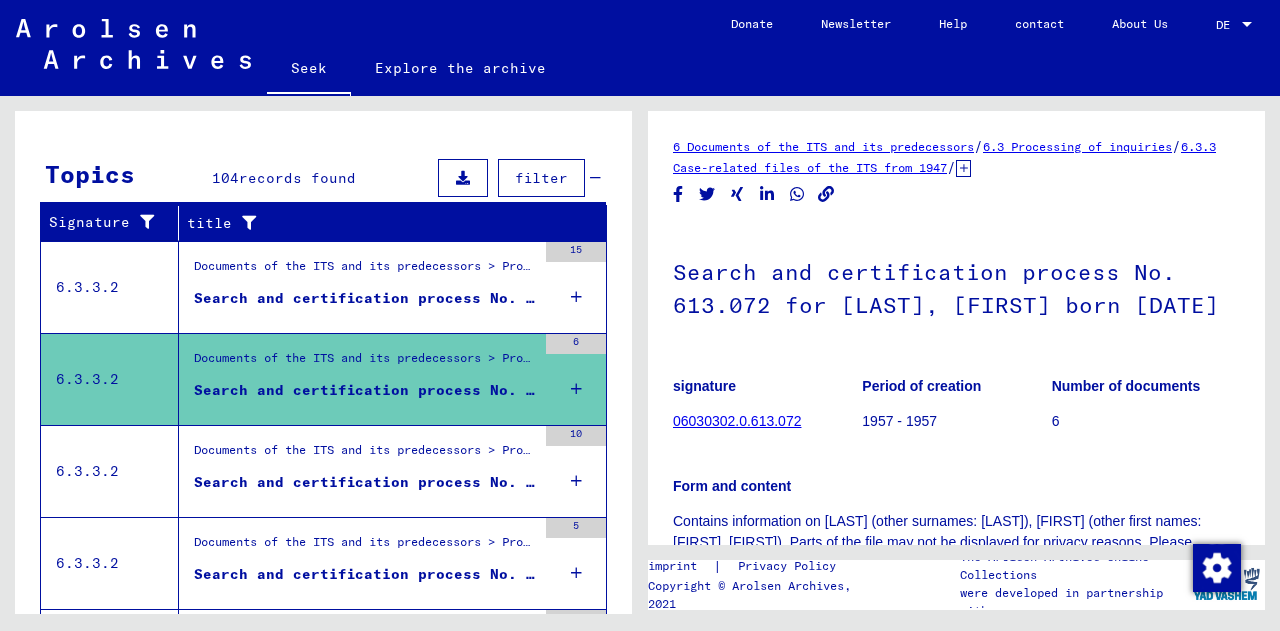click on "Search and certification process No. 625,414 for [LAST], [FIRST] born [DATE]" at bounding box center (535, 482) 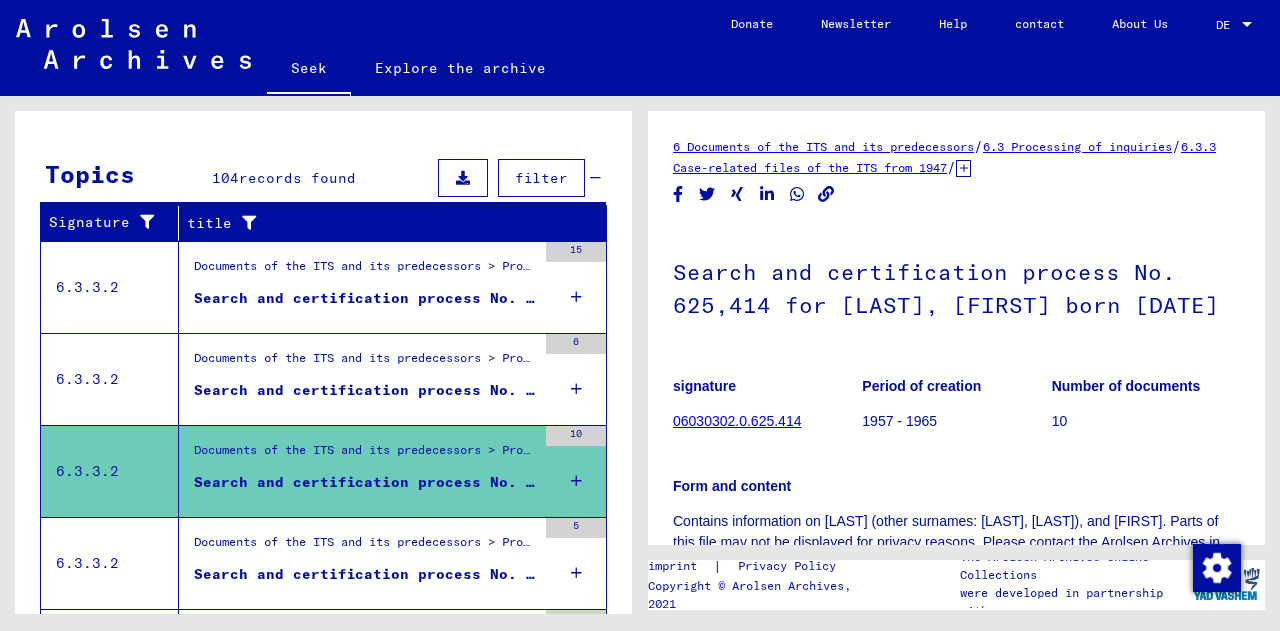 click on "Documents of the ITS and its predecessors > Processing of inquiries > Case-related files of the ITS from 1947 onwards > T/D case filing > Search and certification processes with (T/D) numbers from 500,000 to 749,999 > Search and certification processes with (T/D) numbers from 648,500 to 648,999" at bounding box center [365, 547] 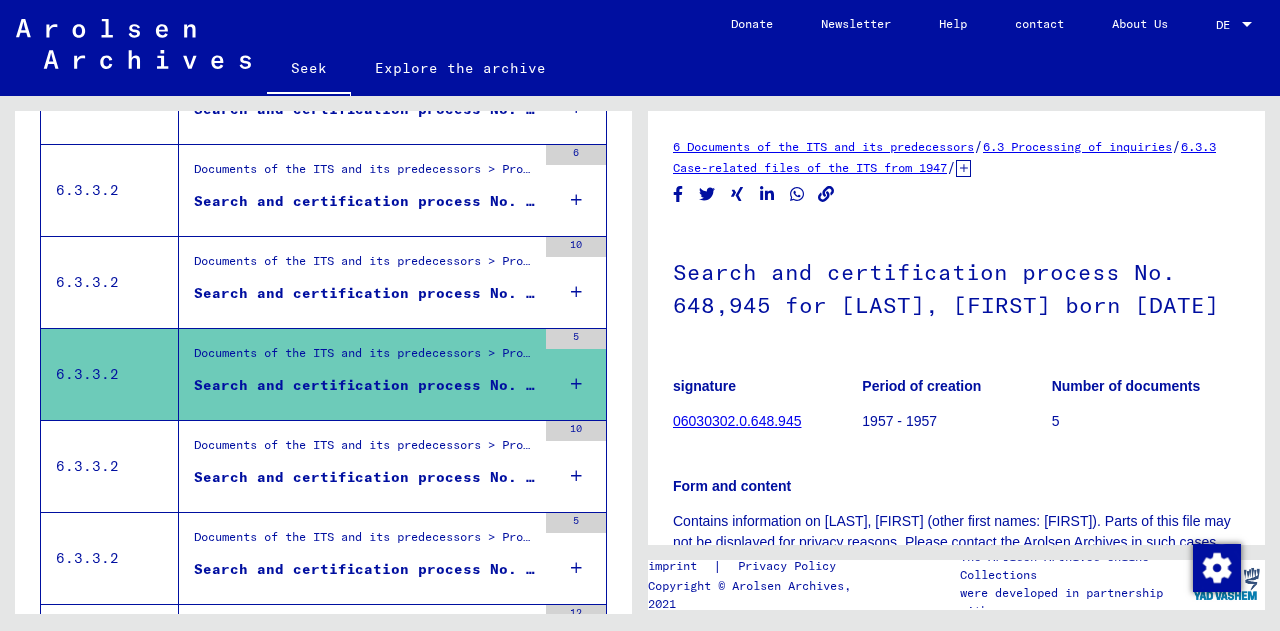 scroll, scrollTop: 452, scrollLeft: 0, axis: vertical 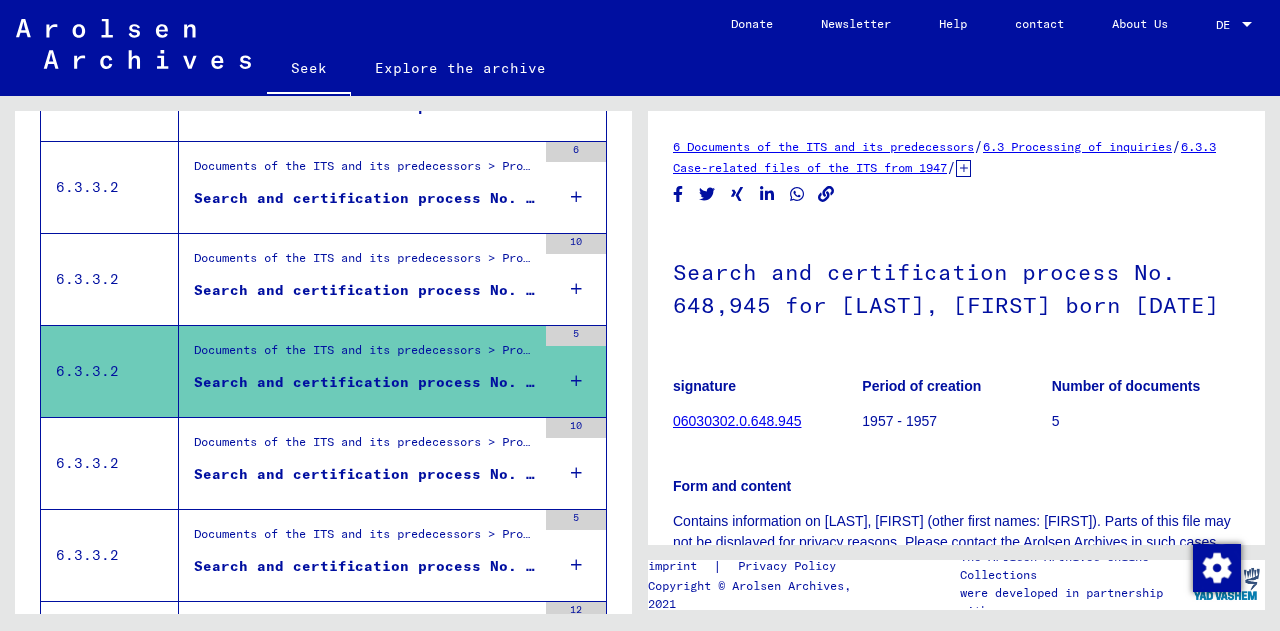 click on "Documents of the ITS and its predecessors > Processing of inquiries > Case-related files of the ITS from 1947 onwards > T/D case filing > Search and certification processes with (T/D) numbers from 500,000 to 749,999 > Search and certification processes with (T/D) numbers from 676,500 to 676,999" at bounding box center (365, 447) 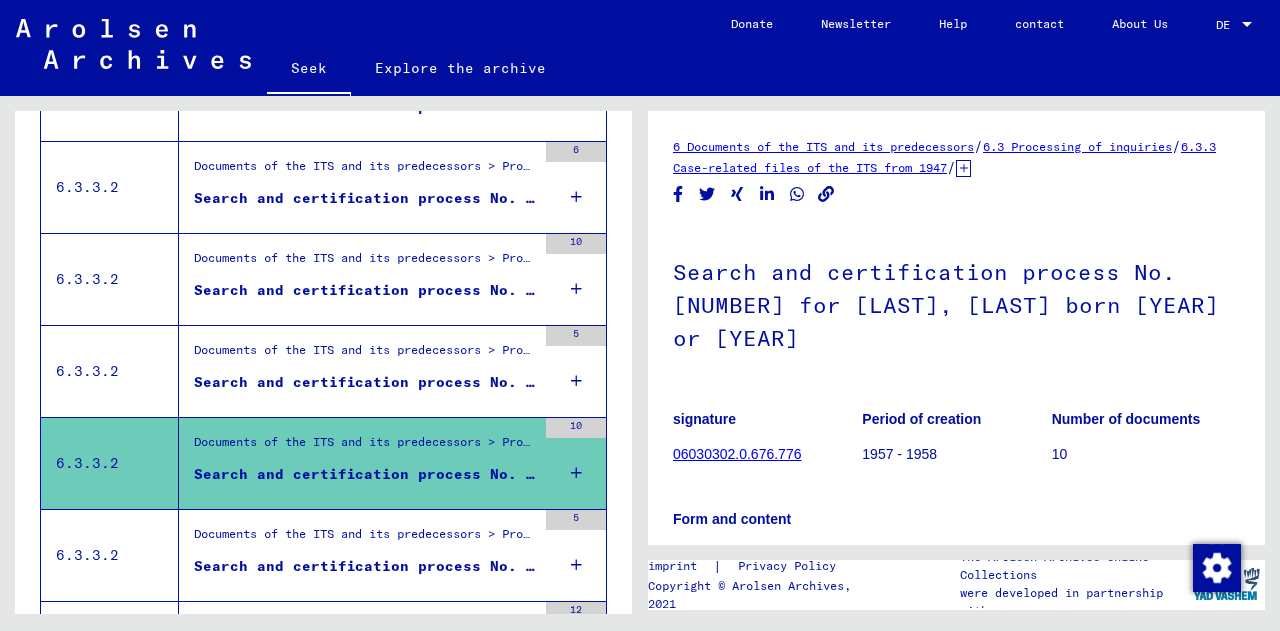 scroll, scrollTop: 578, scrollLeft: 0, axis: vertical 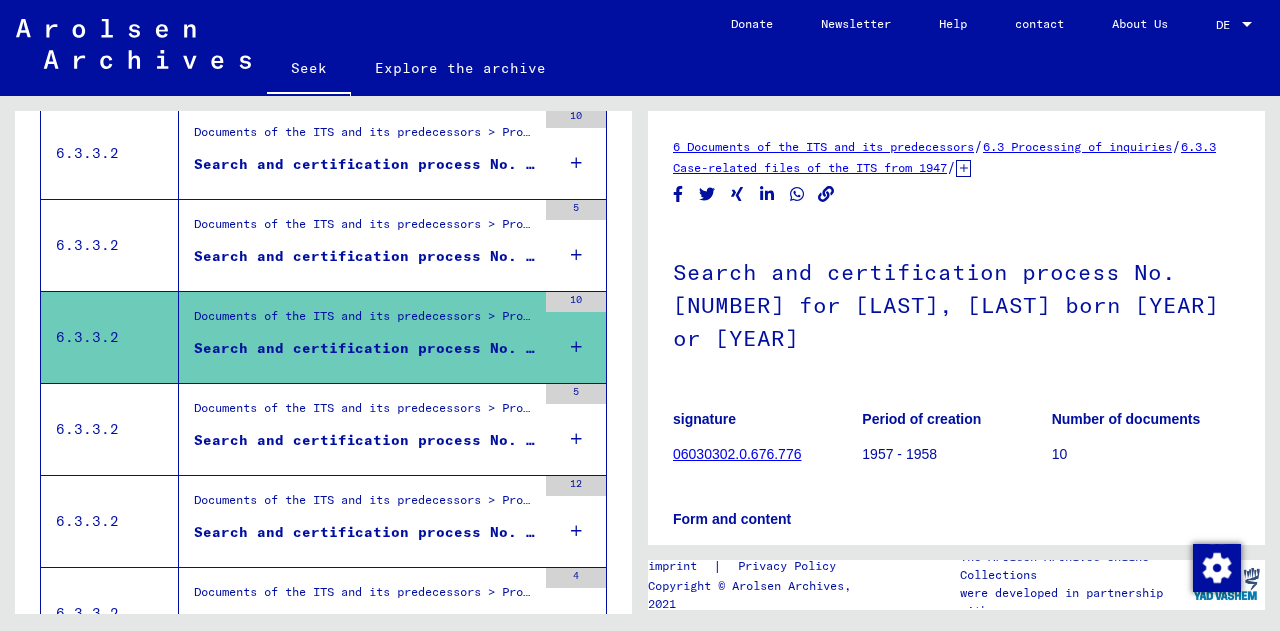 click on "Search and certification process No. 693.135 for [LAST], [FIRST] born [DATE]" at bounding box center (365, 440) 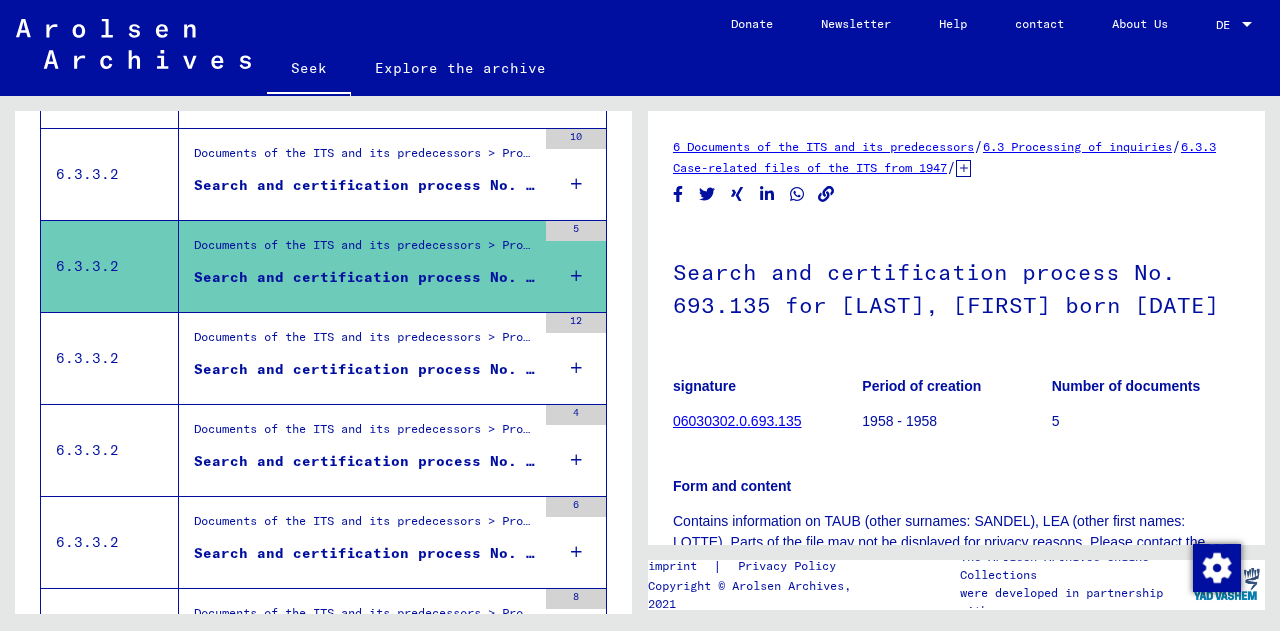scroll, scrollTop: 742, scrollLeft: 0, axis: vertical 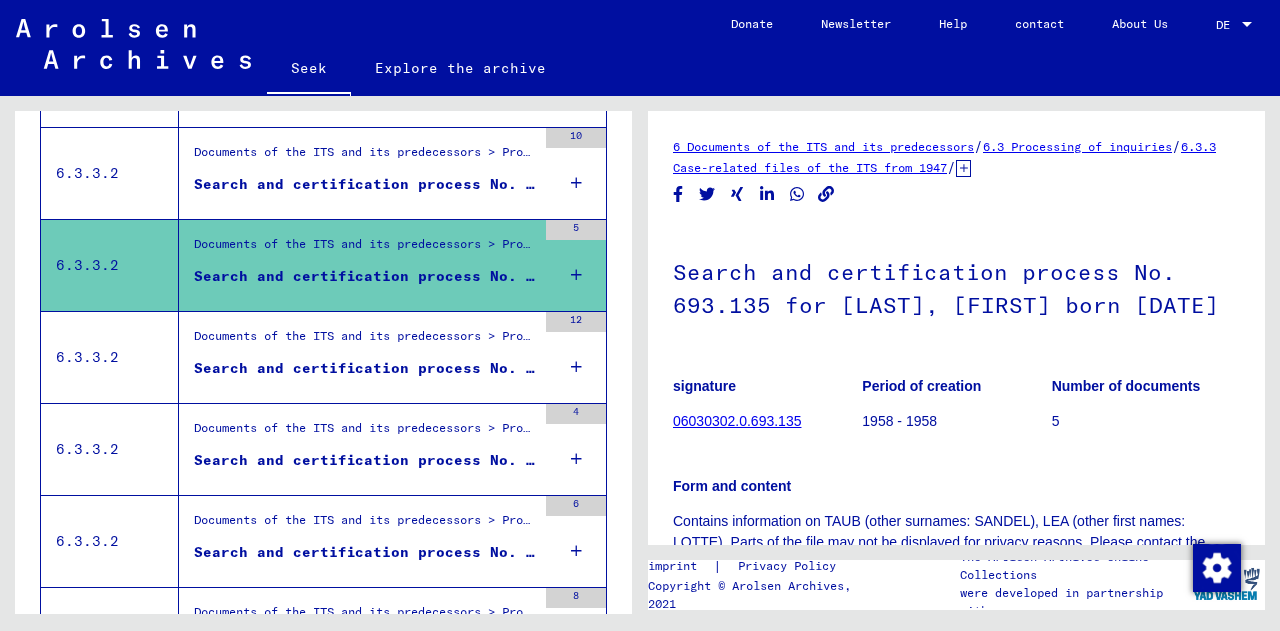 click on "Search and certification process No. 713,487 for [LAST], [FIRST] born [DATE]" at bounding box center [535, 368] 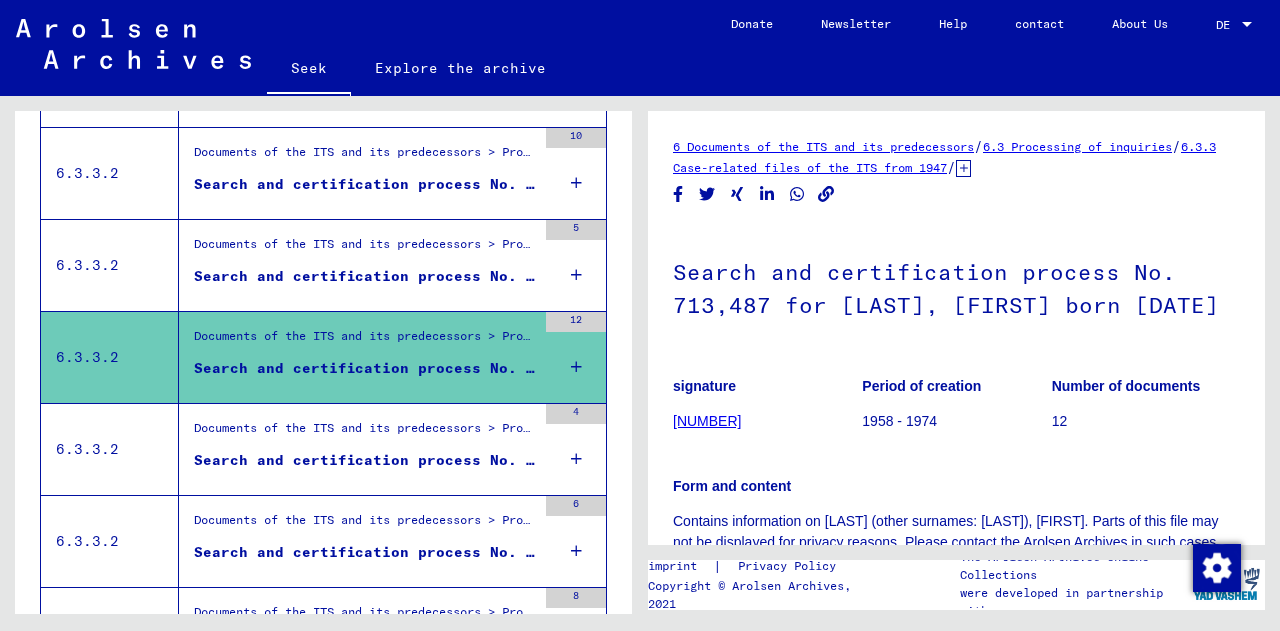 click on "Documents of the ITS and its predecessors > Processing of inquiries > Case-related files of the ITS from 1947 onwards > T/D case filing > Search and certification processes with (T/D) numbers from [NUMBER] to [NUMBER] > Search and certification processes with (T/D) numbers from [NUMBER] to [NUMBER]" at bounding box center [1242, 427] 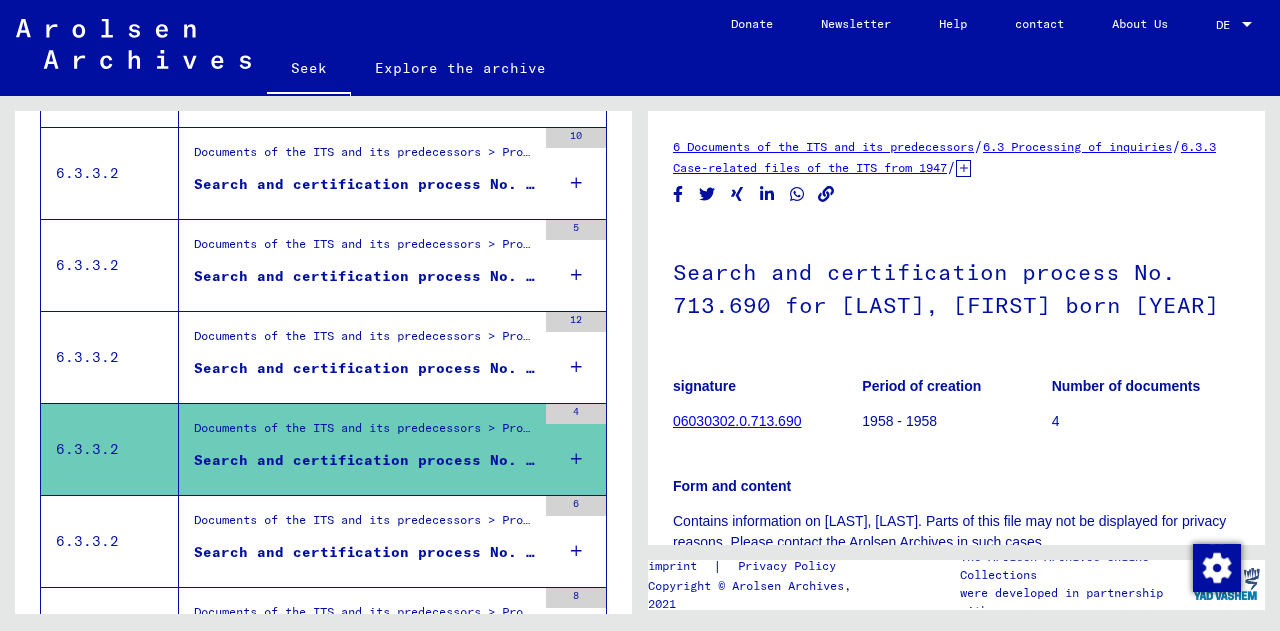 click on "Documents of the ITS and its predecessors > Processing of inquiries > Case-related files of the ITS from 1947 onwards > T/D case filing > Search and certification processes with (T/D) numbers from 500,000 to 749,999 > Search and certification processes with (T/D) numbers from 713,500 to 713,999 Search and certification process No. 713.690 for [LAST], [FIRST] born [DATE]" at bounding box center (357, 449) 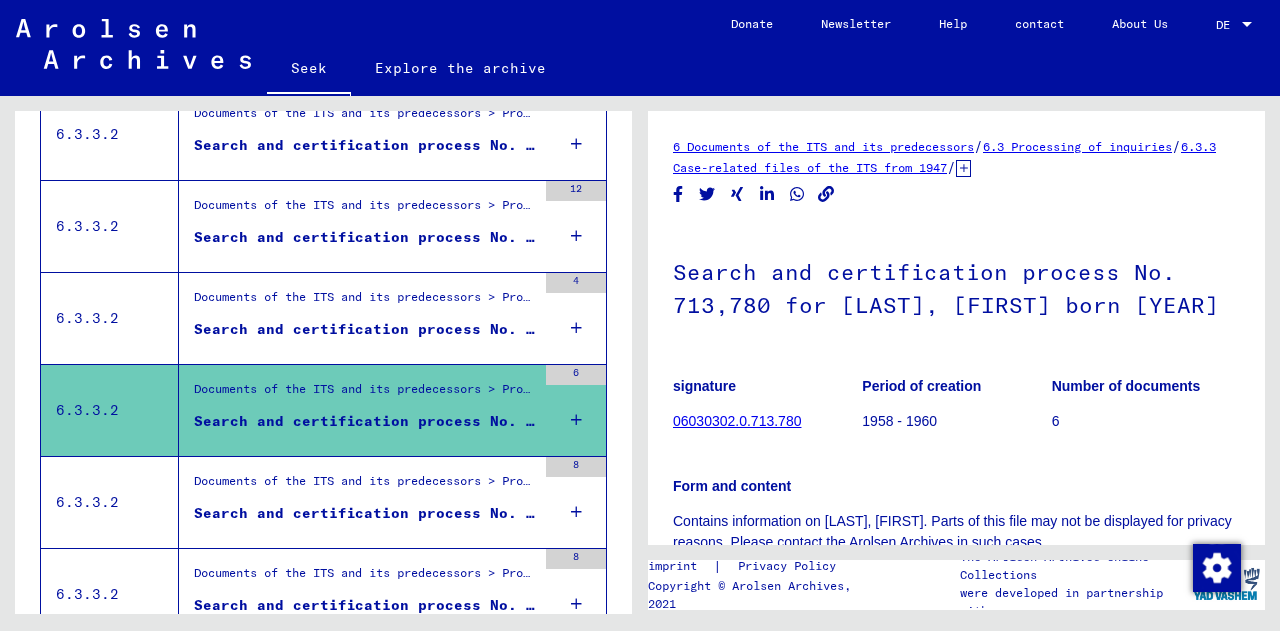 scroll, scrollTop: 903, scrollLeft: 0, axis: vertical 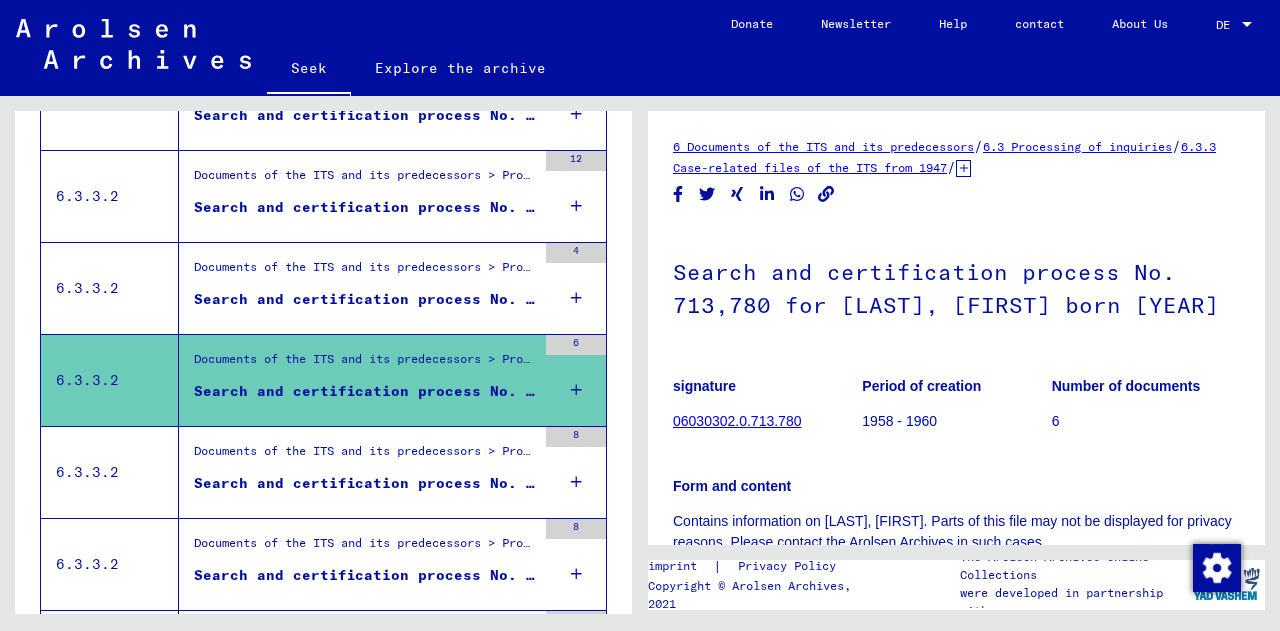 click on "signature 06030302.0.713.780" 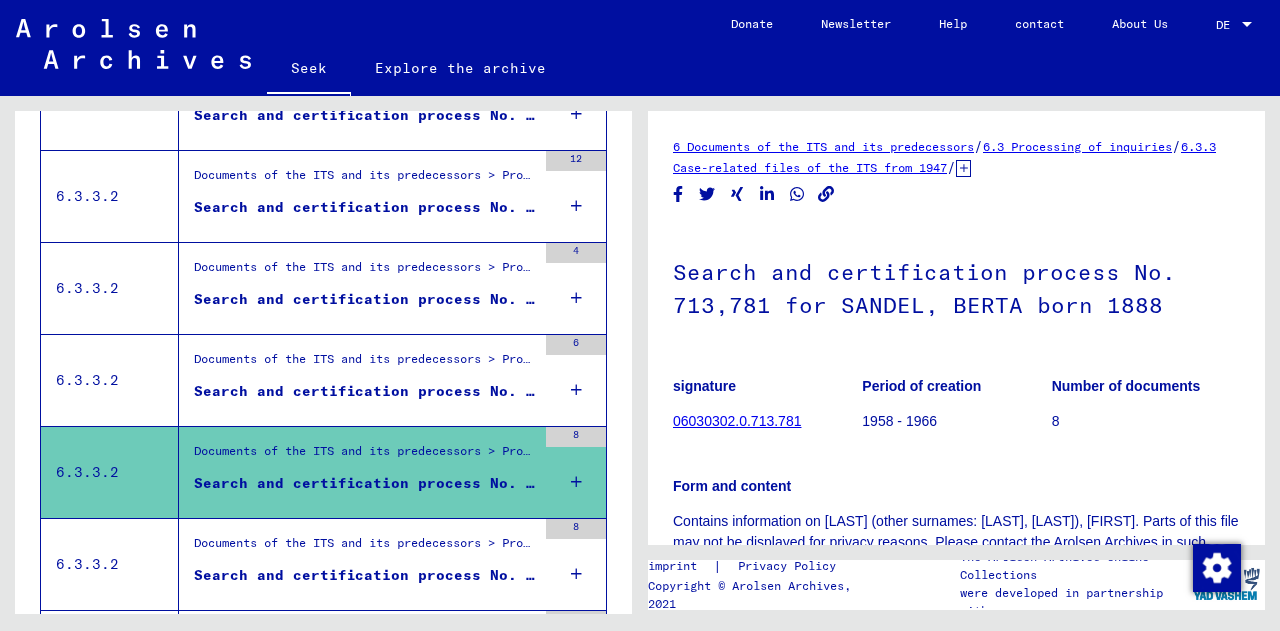 scroll, scrollTop: 1054, scrollLeft: 0, axis: vertical 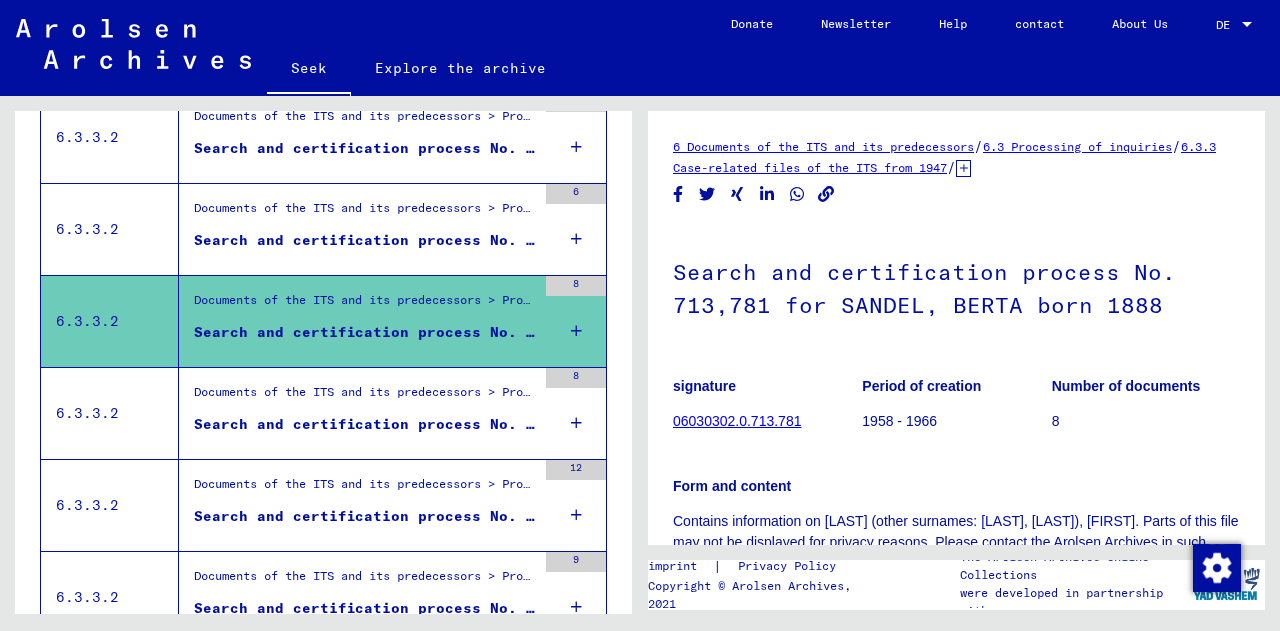 click on "Documents of the ITS and its predecessors > Processing of inquiries > Case-related files of the ITS from 1947 onwards > T/D case filing > Search and certification processes with (T/D) numbers from 500,000 to 749,999 > Search and certification processes with (T/D) numbers from 717,000 to 717,499" at bounding box center [365, 397] 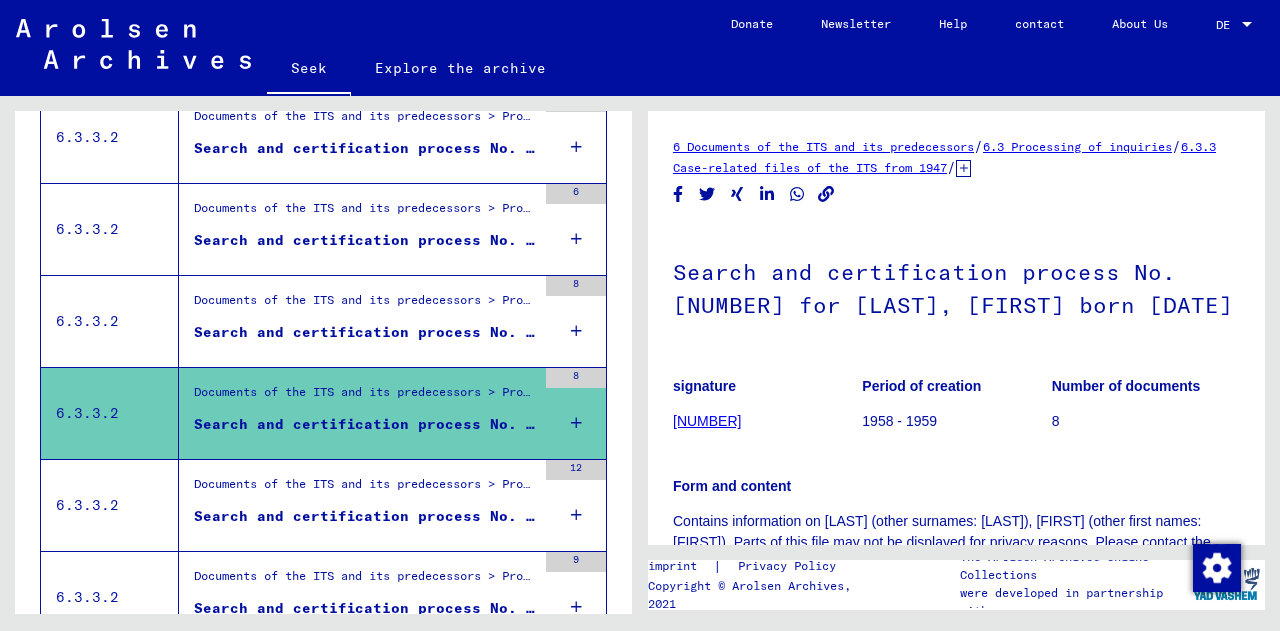click on "Documents of the ITS and its predecessors > Processing of inquiries > Case-related files of the ITS from 1947 onwards > T/D case filing > Search and certification processes with (T/D) numbers from 500,000 to 749,999 > Search and certification processes with (T/D) numbers from 742,500 to 742,999" at bounding box center [365, 490] 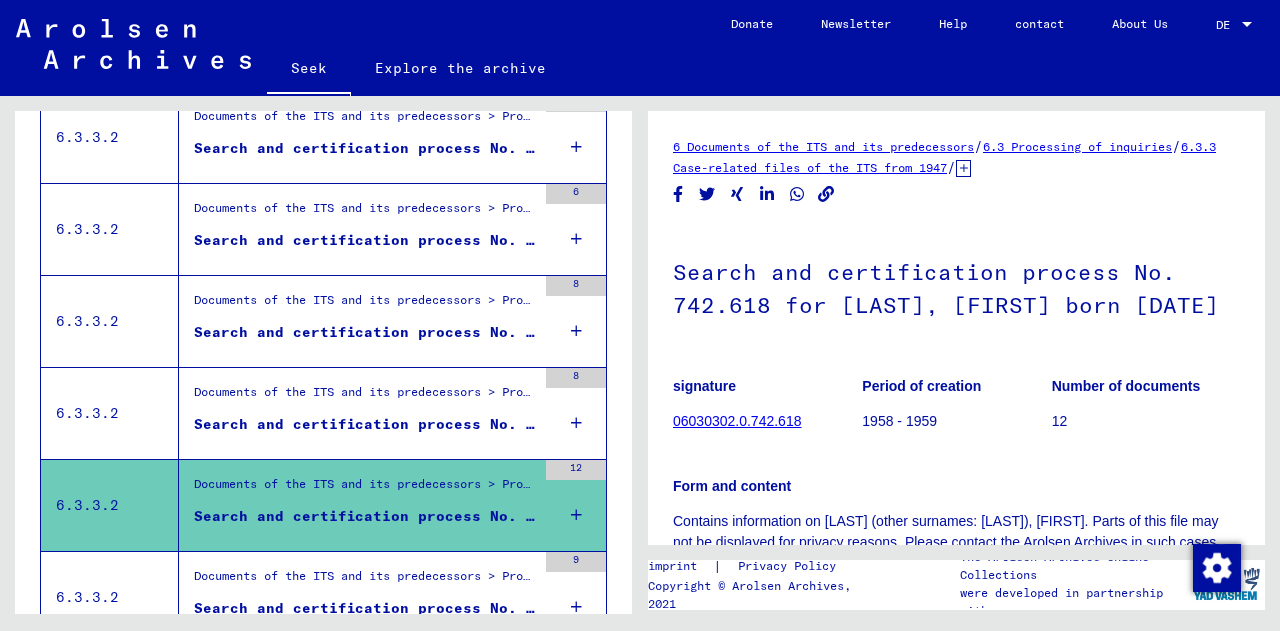 click on "06030302.0.742.618" 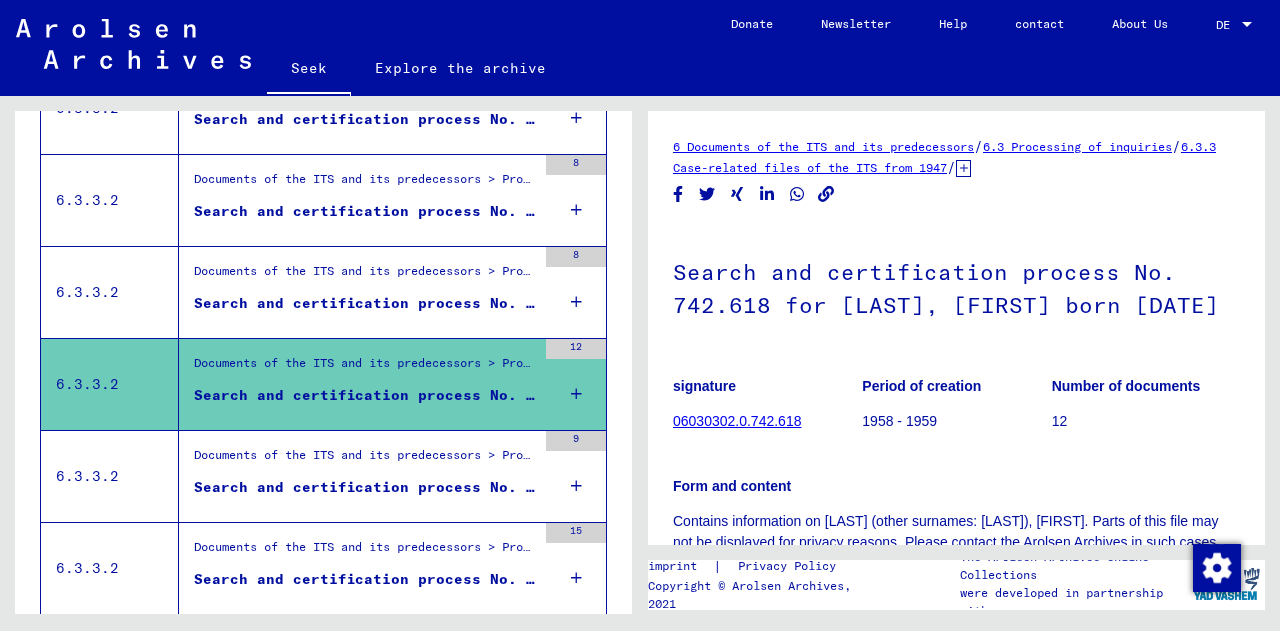 scroll, scrollTop: 1177, scrollLeft: 0, axis: vertical 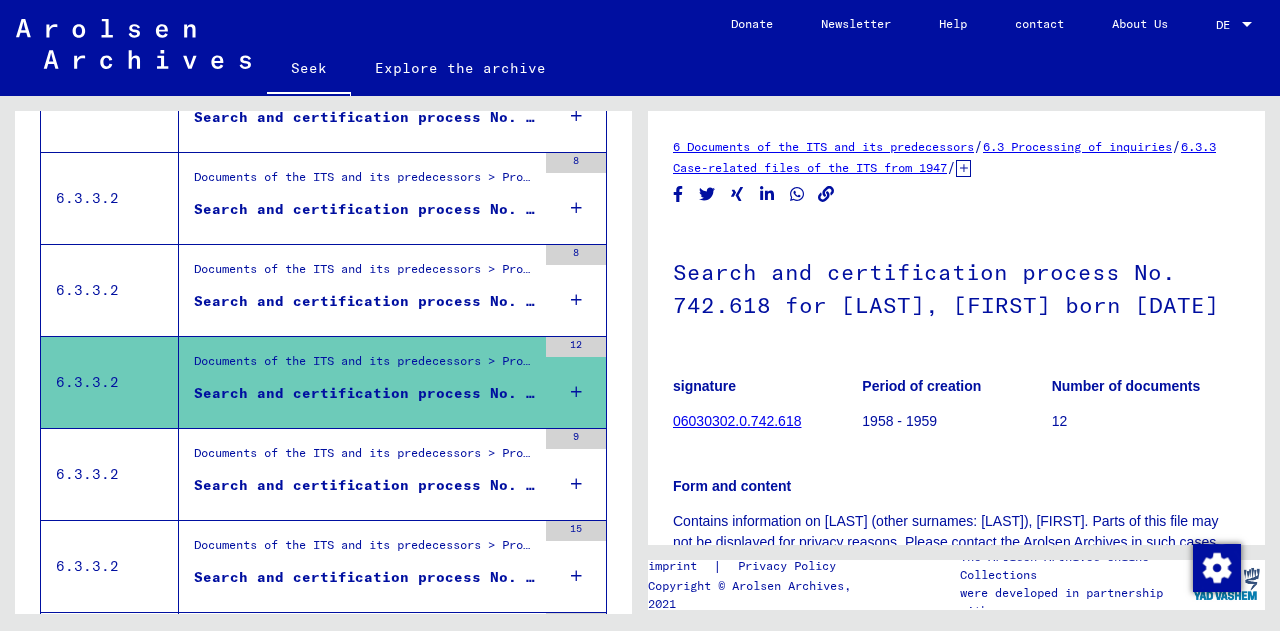 click on "Documents of the ITS and its predecessors > Processing of inquiries > Case-related files of the ITS from 1947 onwards > T/D case filing > Search and certification processes with (T/D) numbers from 500,000 to 749,999 > Search and certification processes with (T/D) numbers from 742,500 to 742,999" at bounding box center (365, 458) 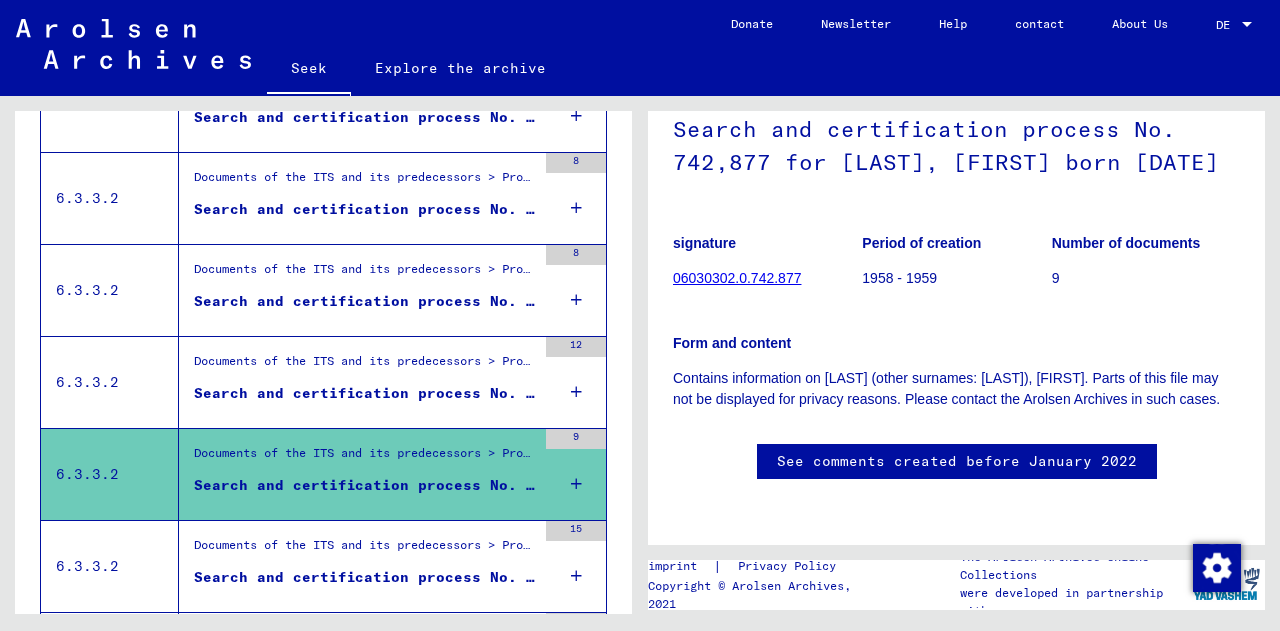 scroll, scrollTop: 174, scrollLeft: 0, axis: vertical 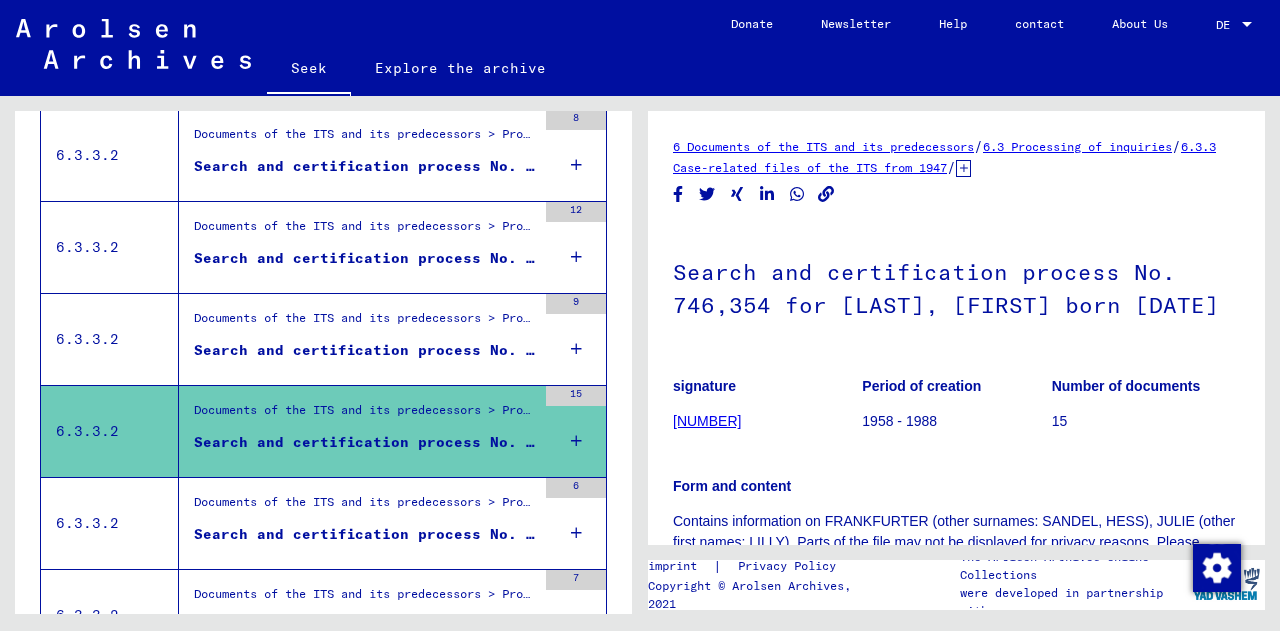click on "Documents of the ITS and its predecessors > Processing of inquiries > Case-related files of the ITS from 1947 onwards > T/D case filing > Search and certification processes with (T/D) numbers from [NUMBER] to [NUMBER] > Search and certification processes with (T/D) numbers from [NUMBER] to [NUMBER]" at bounding box center [365, 507] 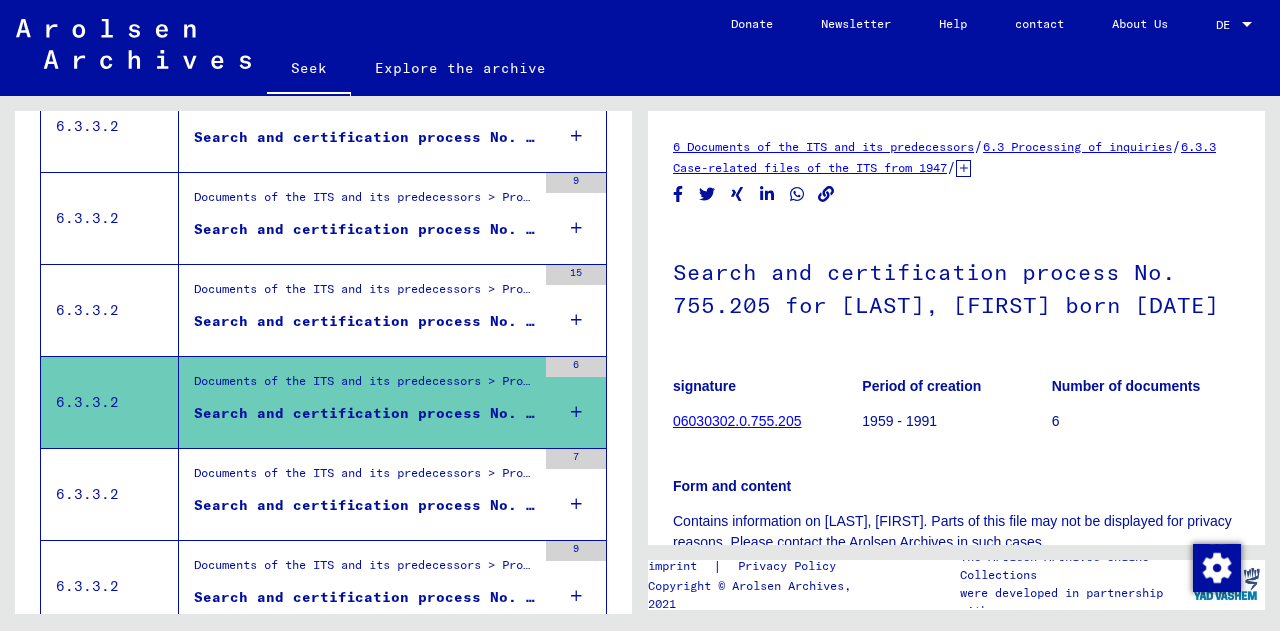 scroll, scrollTop: 1435, scrollLeft: 0, axis: vertical 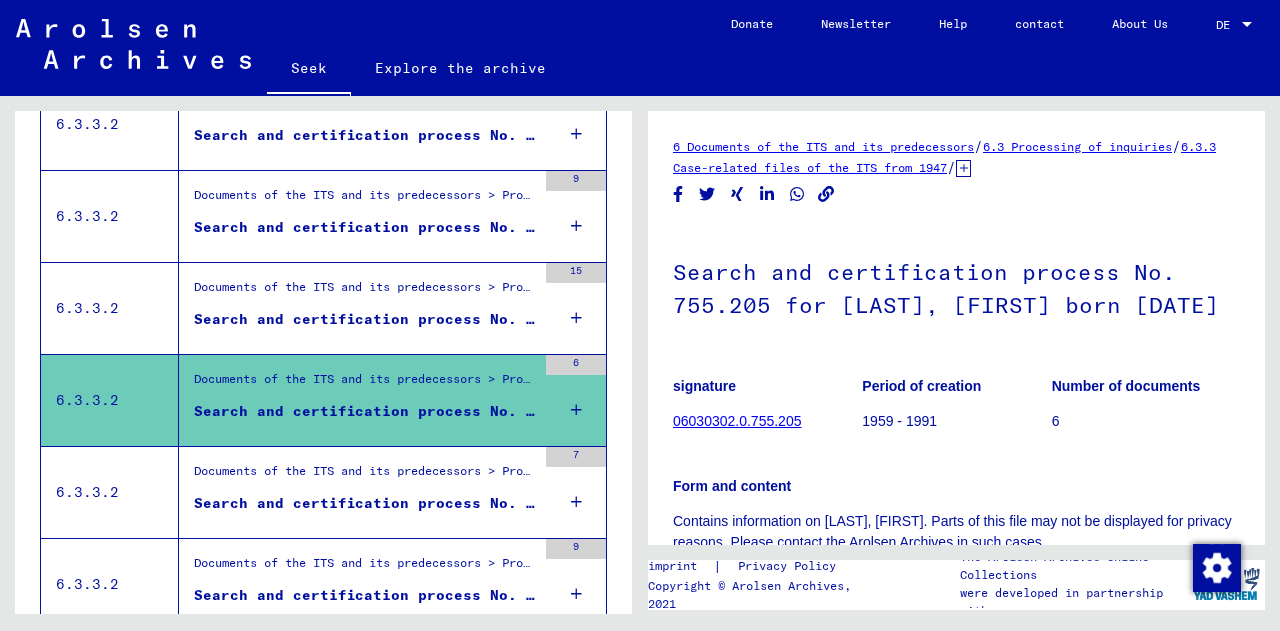 click on "Documents of the ITS and its predecessors > Processing of inquiries > Case-related files of the ITS from 1947 onwards > T/D case filing > Search and certification processes with (T/D) numbers from 750,000 to 999,999 > Search and certification processes with (T/D) numbers from 759,500 to 759,999" at bounding box center (1228, 470) 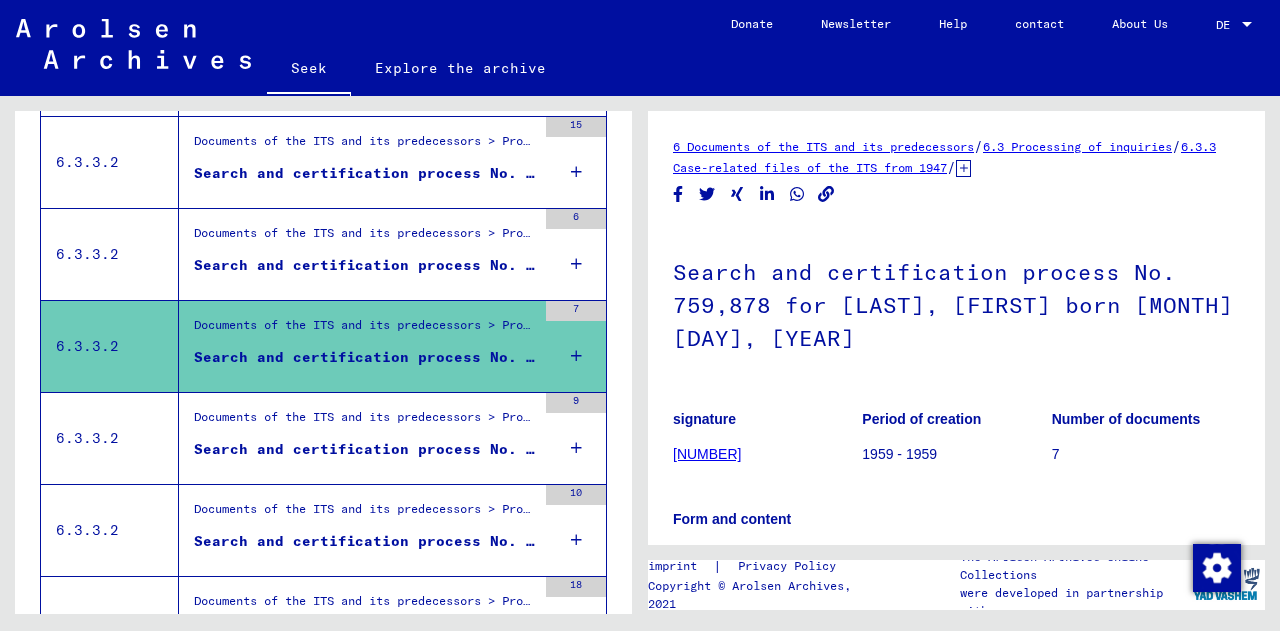 scroll, scrollTop: 1584, scrollLeft: 0, axis: vertical 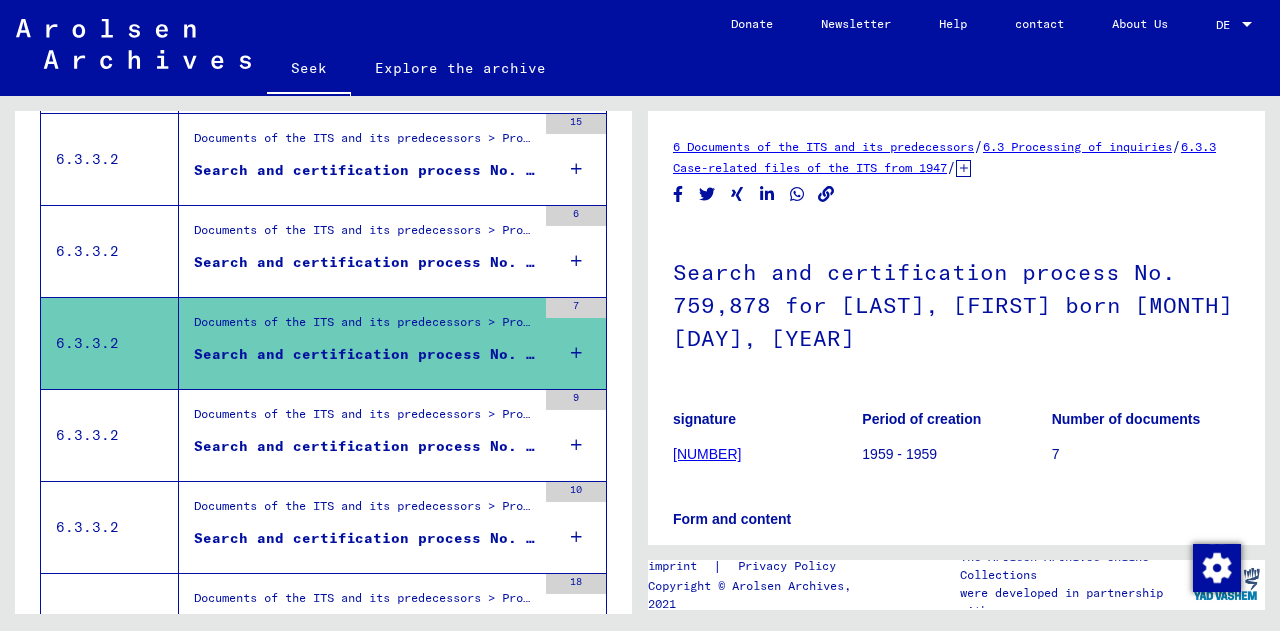 click on "Documents of the ITS and its predecessors > Processing of inquiries > Case-related files of the ITS from 1947 onwards > T/D case filing > Search and certification processes with (T/D) numbers from 750,000 to 999,999 > Search and certification processes with (T/D) numbers from 788,500 to 788,999" at bounding box center (365, 419) 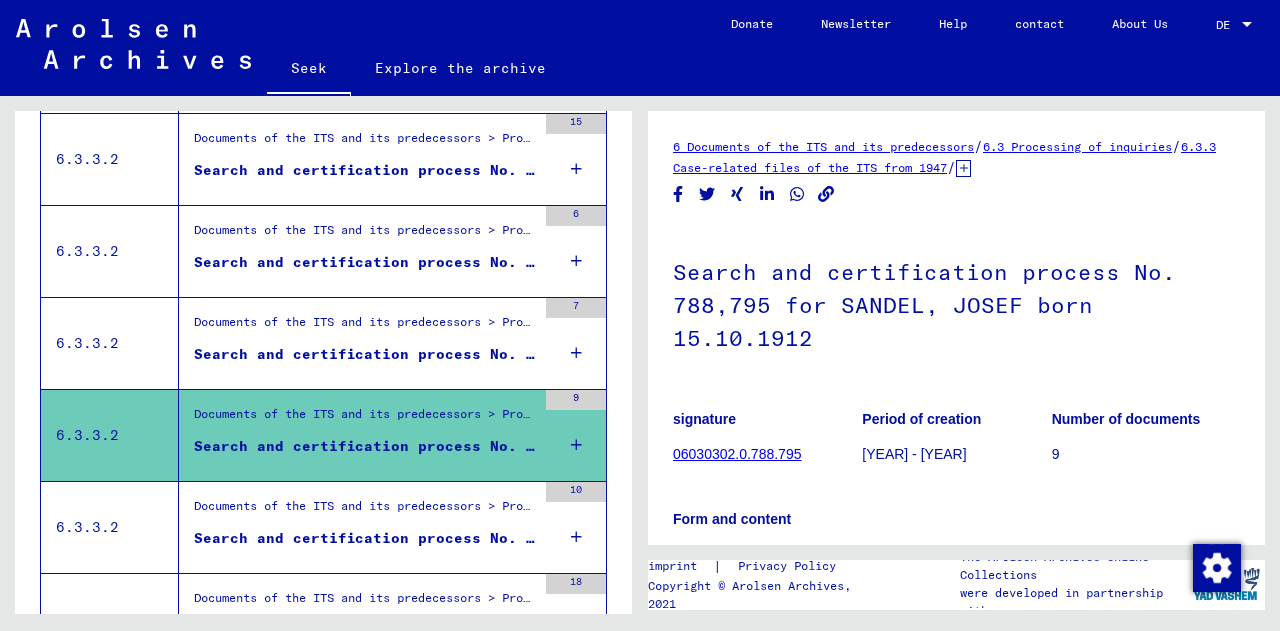 click on "Documents of the ITS and its predecessors > Processing of inquiries > Case-related files of the ITS from 1947 onwards > T/D case filing > Search and certification processes with (T/D) numbers from 750,000 to 999,999 > Search and certification processes with (T/D) numbers from 788,500 to 788,999" at bounding box center [1228, 505] 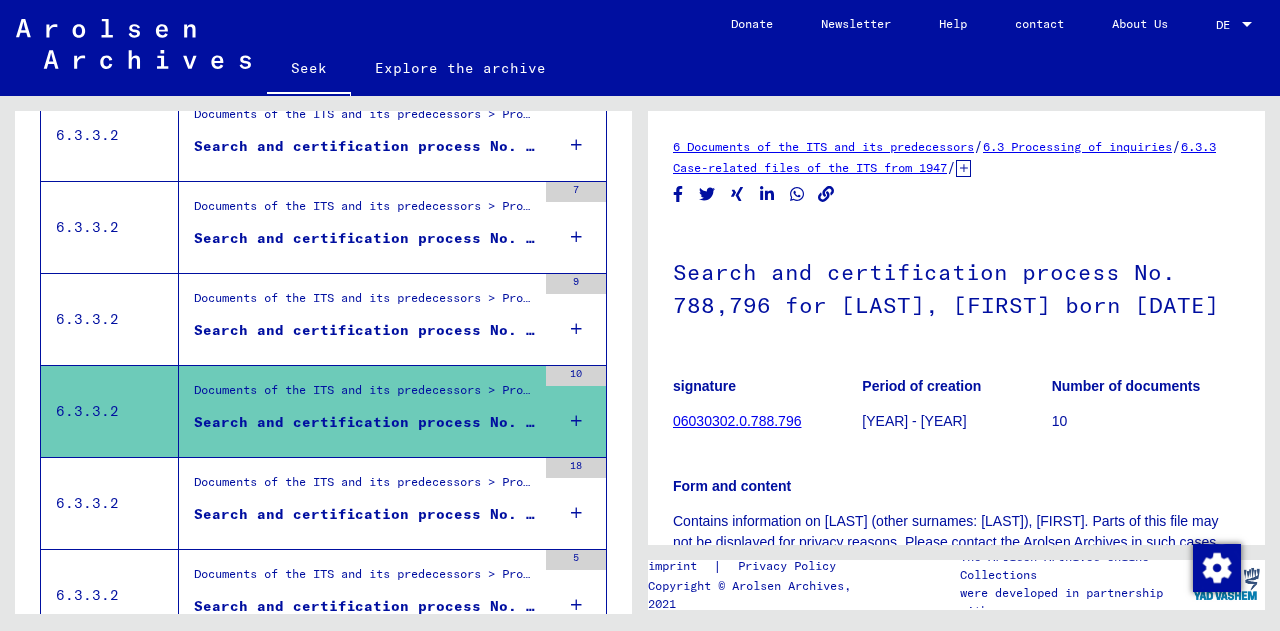 scroll, scrollTop: 1701, scrollLeft: 0, axis: vertical 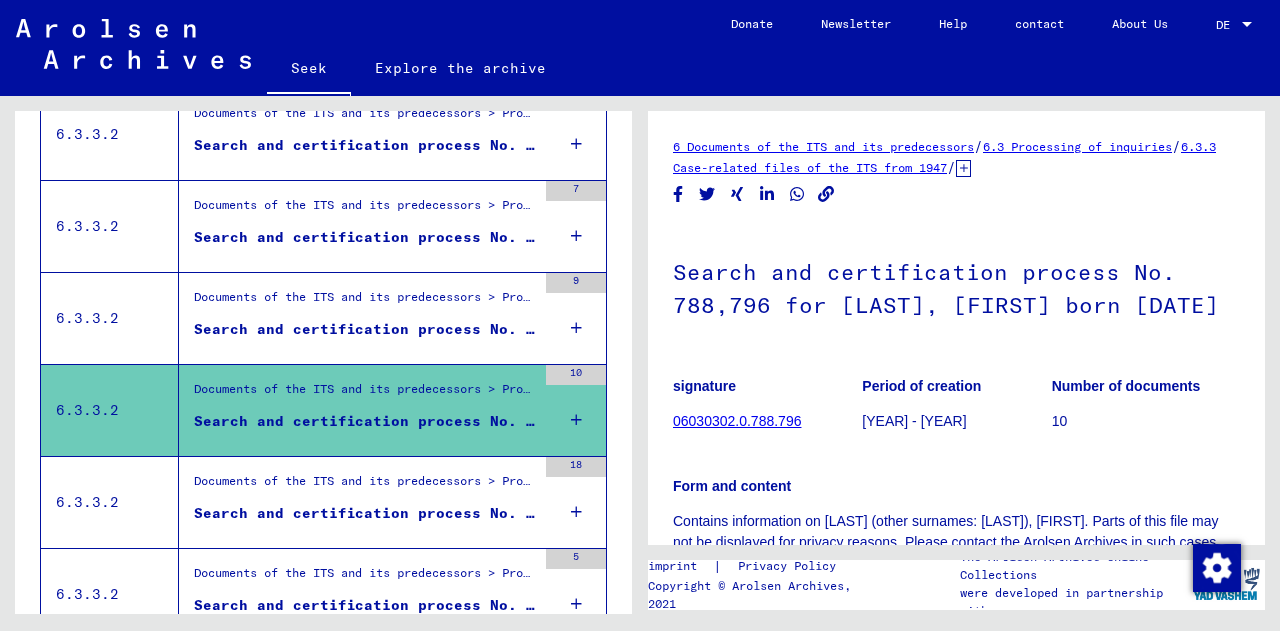 click on "Documents of the ITS and its predecessors > Processing of inquiries > Case-related files of the ITS from 1947 onwards > T/D case filing > Search and certification processes with (T/D) numbers from [NUMBER] to [NUMBER] > Search and certification processes with (T/D) numbers from [NUMBER] to [NUMBER]" at bounding box center [1242, 480] 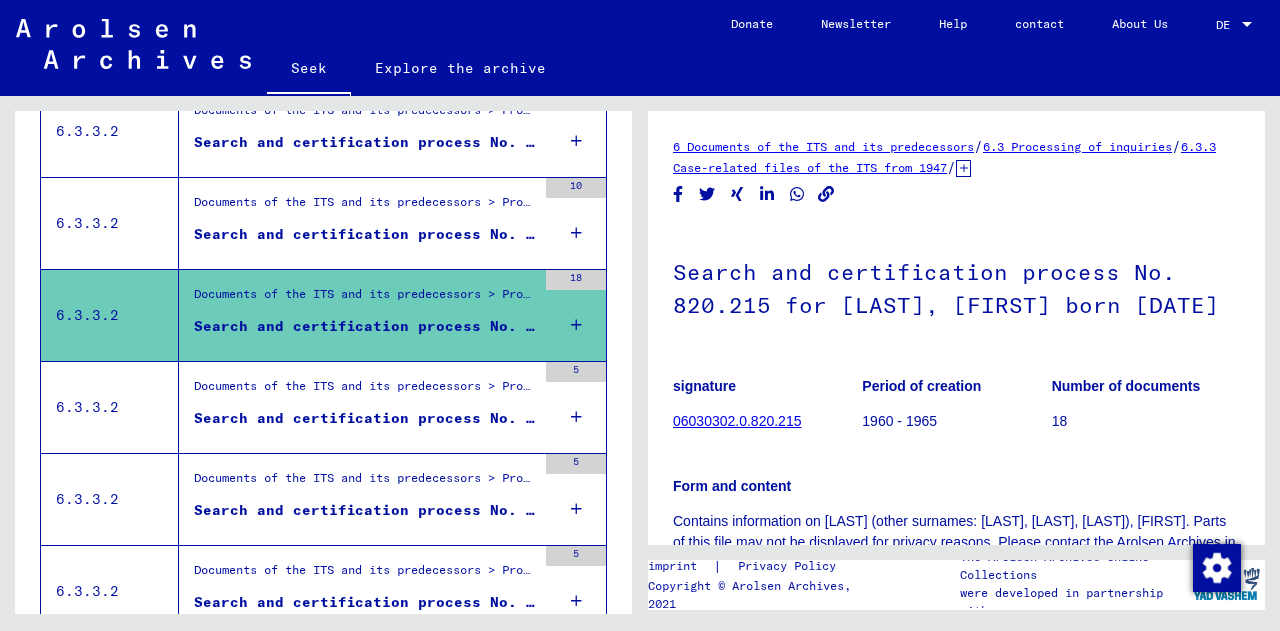 scroll, scrollTop: 1895, scrollLeft: 0, axis: vertical 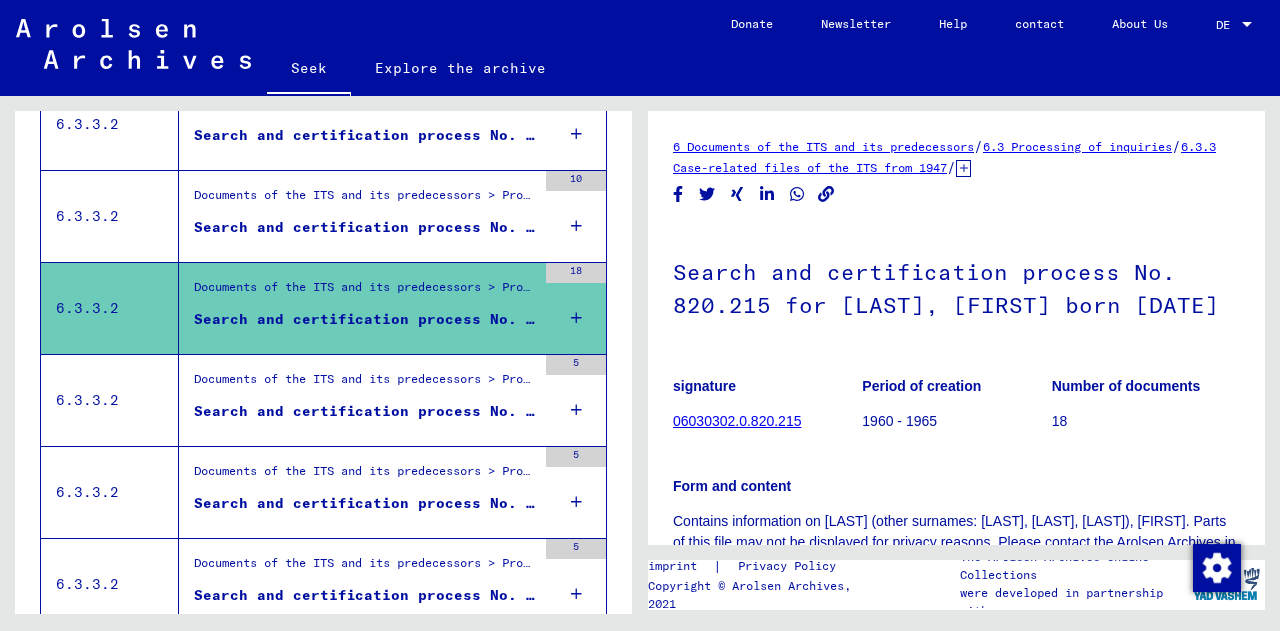 click on "Search and certification process No. 830,348 for [LAST], [FIRST] born [YEAR]" at bounding box center [535, 411] 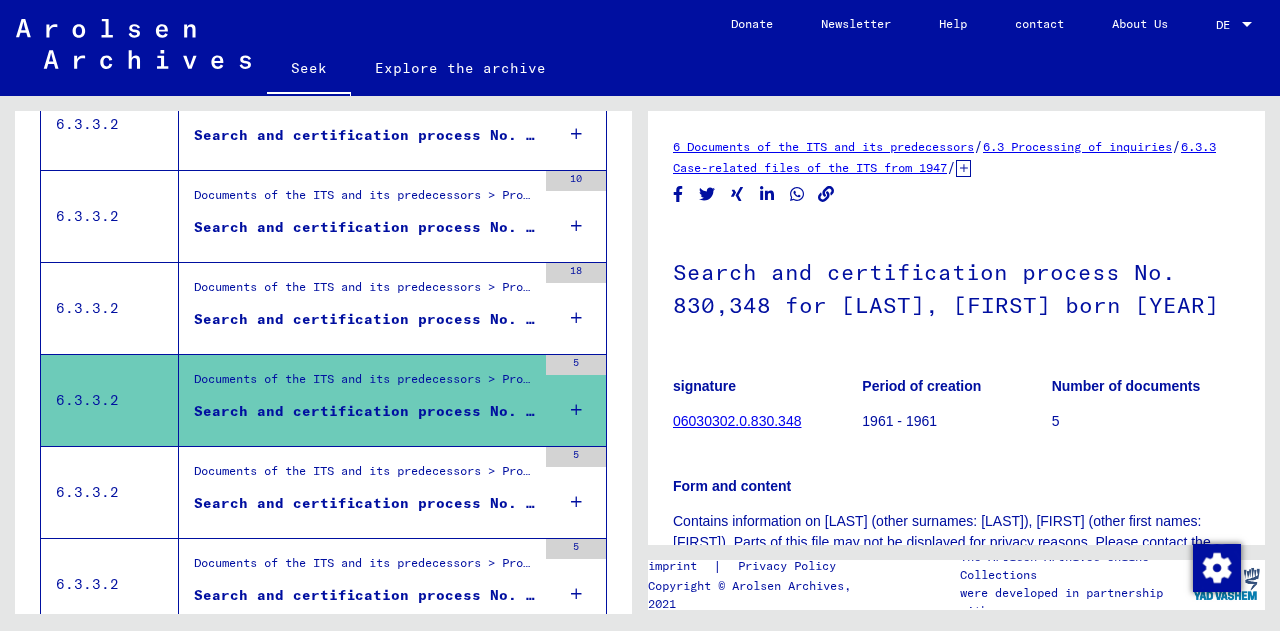 click on "Search and certification process No. 885,565 for [LAST], [FIRST] born [DATE]" at bounding box center (535, 503) 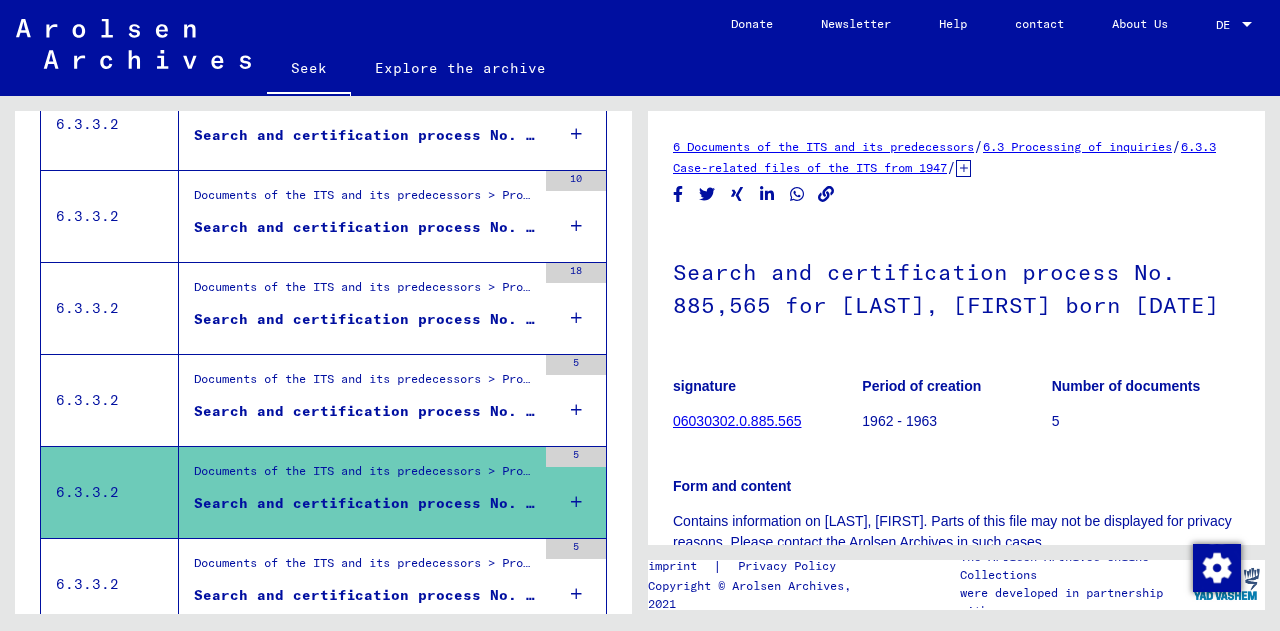 click on "Documents of the ITS and its predecessors > Processing of inquiries > Case-related files of the ITS from 1947 onwards > T/D case filing > Search and certification processes with (T/D) numbers from 750,000 to 999,999 > Search and certification processes with (T/D) numbers from 890,500 to 890,999" at bounding box center (365, 568) 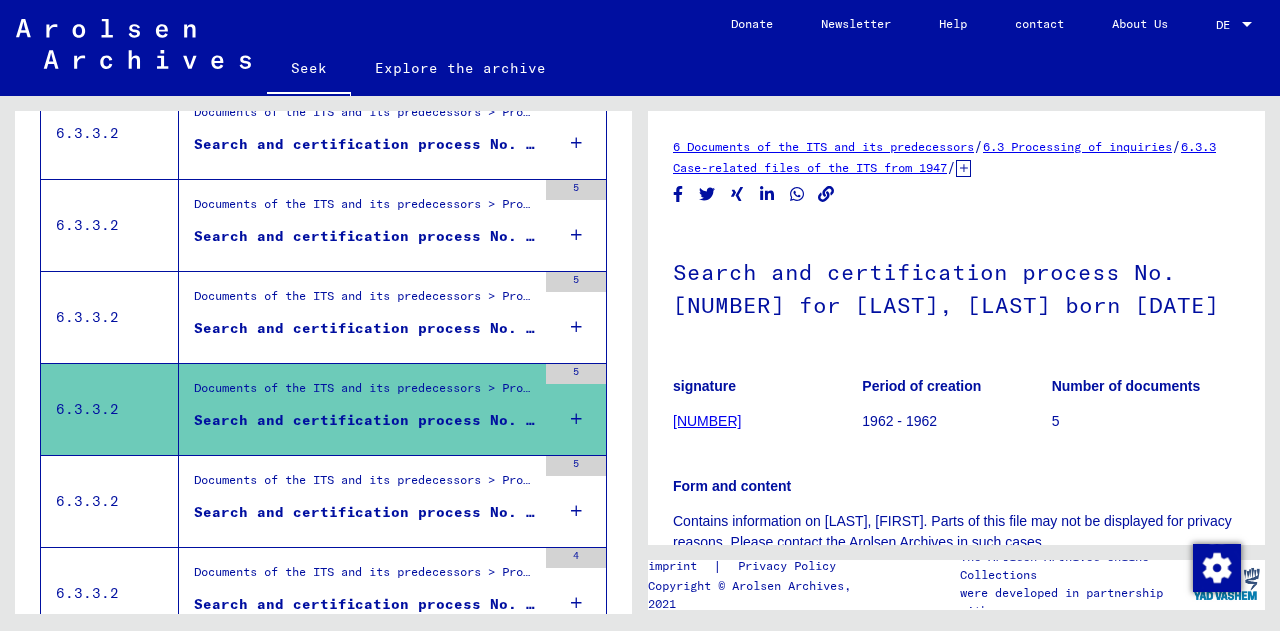 scroll, scrollTop: 2076, scrollLeft: 0, axis: vertical 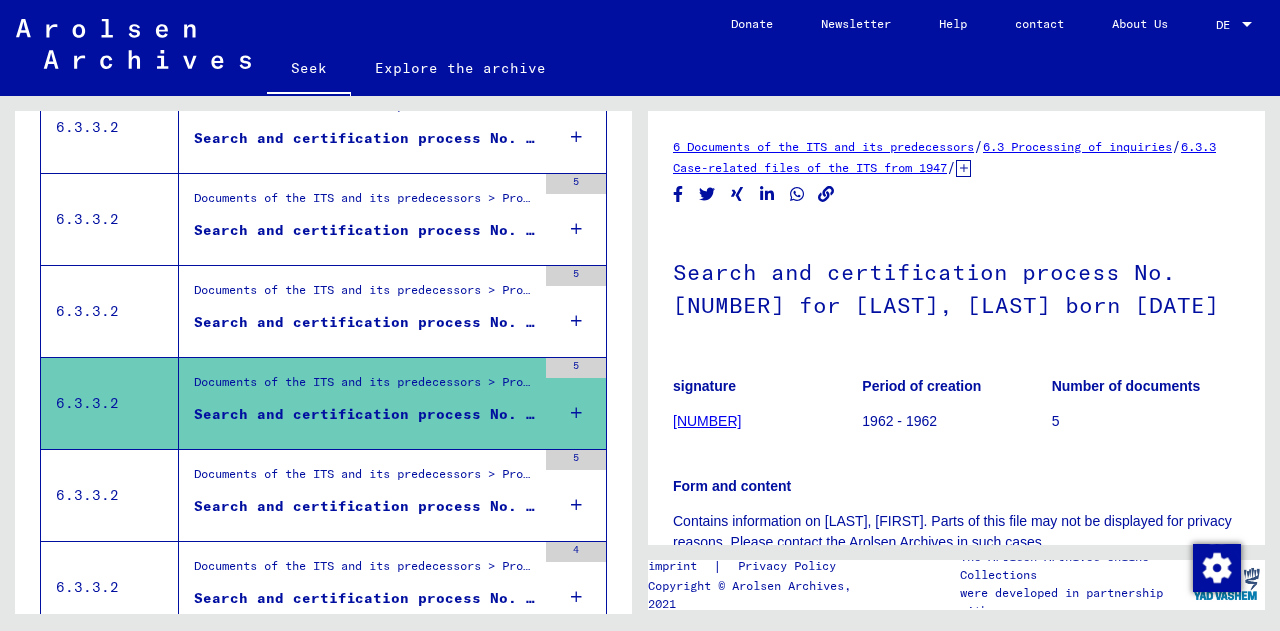 click on "Documents of the ITS and its predecessors > Processing of inquiries > Case-related files of the ITS from 1947 onwards > T/D case filing > Search and certification processes with (T/D) numbers from 750,000 to 999,999 > Search and certification processes with (T/D) numbers from 890,500 to 890,999" at bounding box center (365, 480) 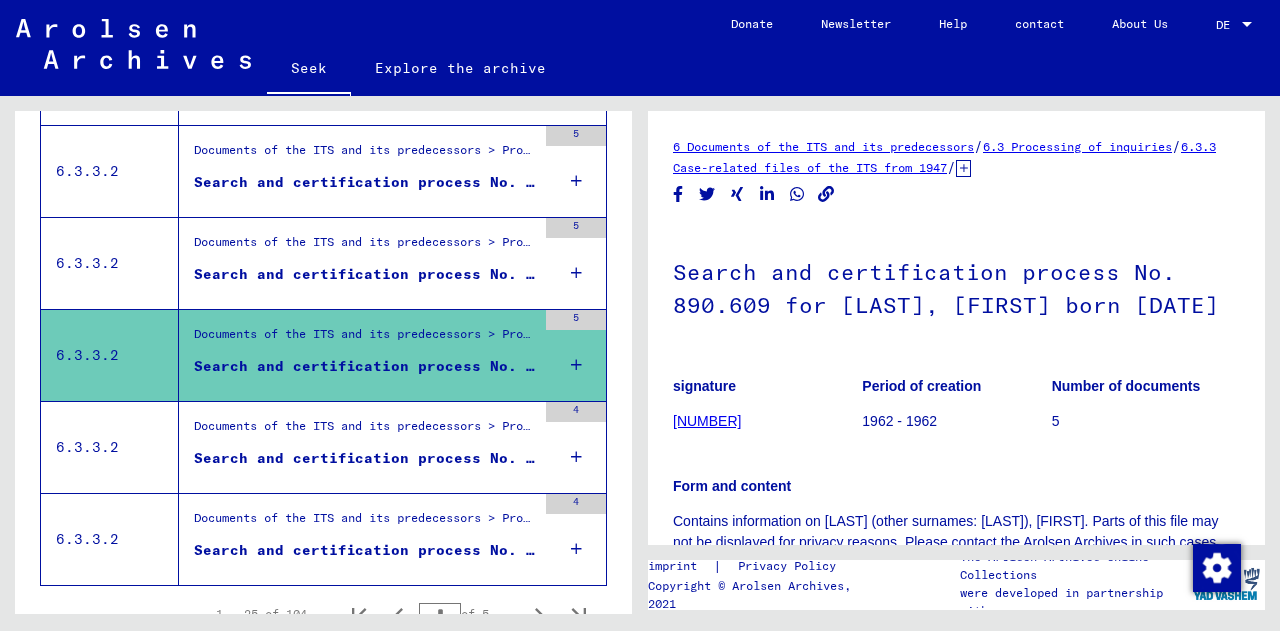 scroll, scrollTop: 2217, scrollLeft: 0, axis: vertical 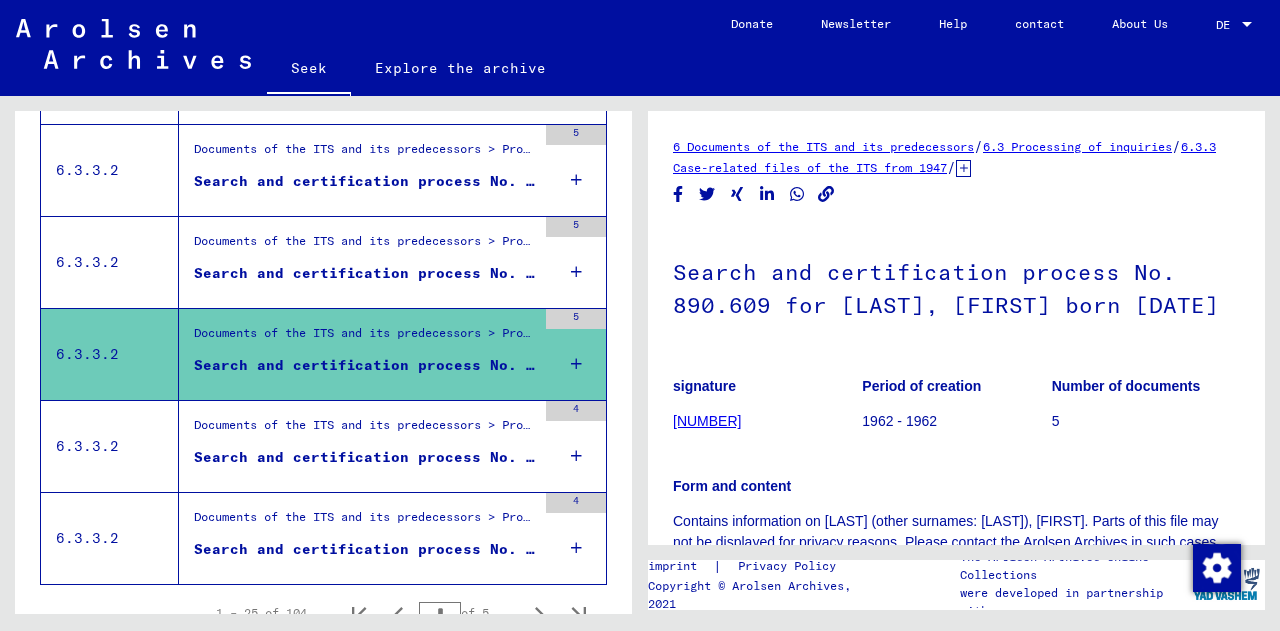 click on "Documents of the ITS and its predecessors > Processing of inquiries > Case-related files of the ITS from 1947 onwards > T/D case filing > Search and certification processes with (T/D) numbers from 750,000 to 999,999 > Search and certification processes with (T/D) numbers from 890,500 to 890,999" at bounding box center [365, 430] 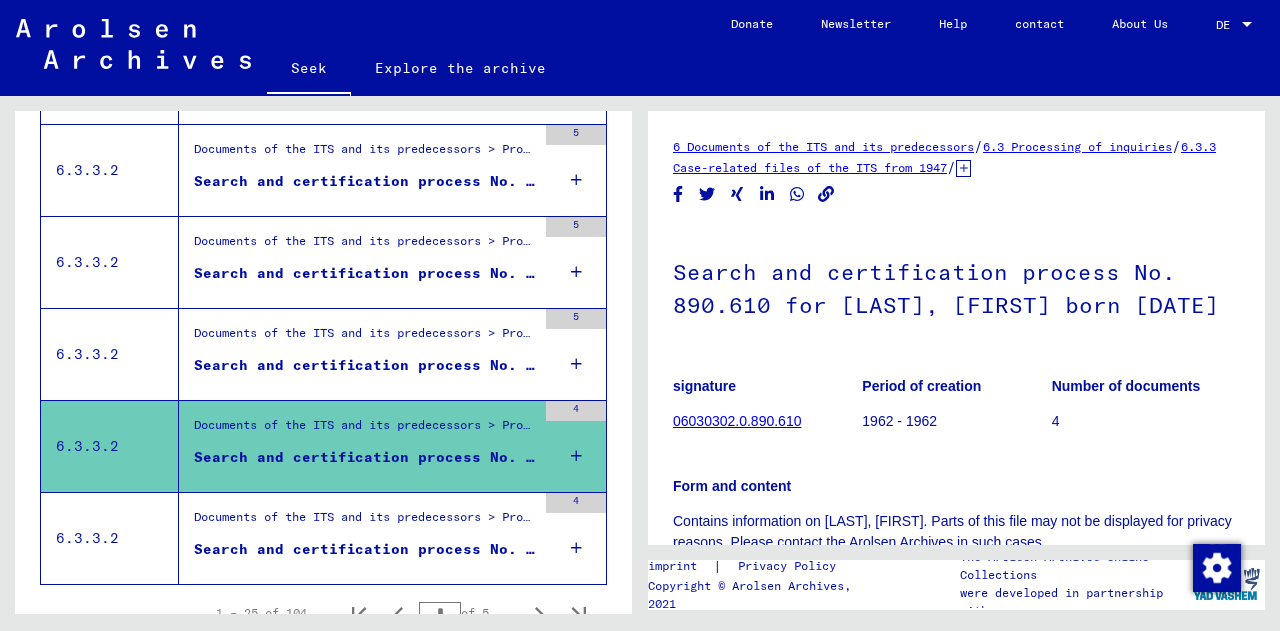 click on "Search and certification process No. 890.611 for SANDEL, LINKA born 1907" at bounding box center (517, 549) 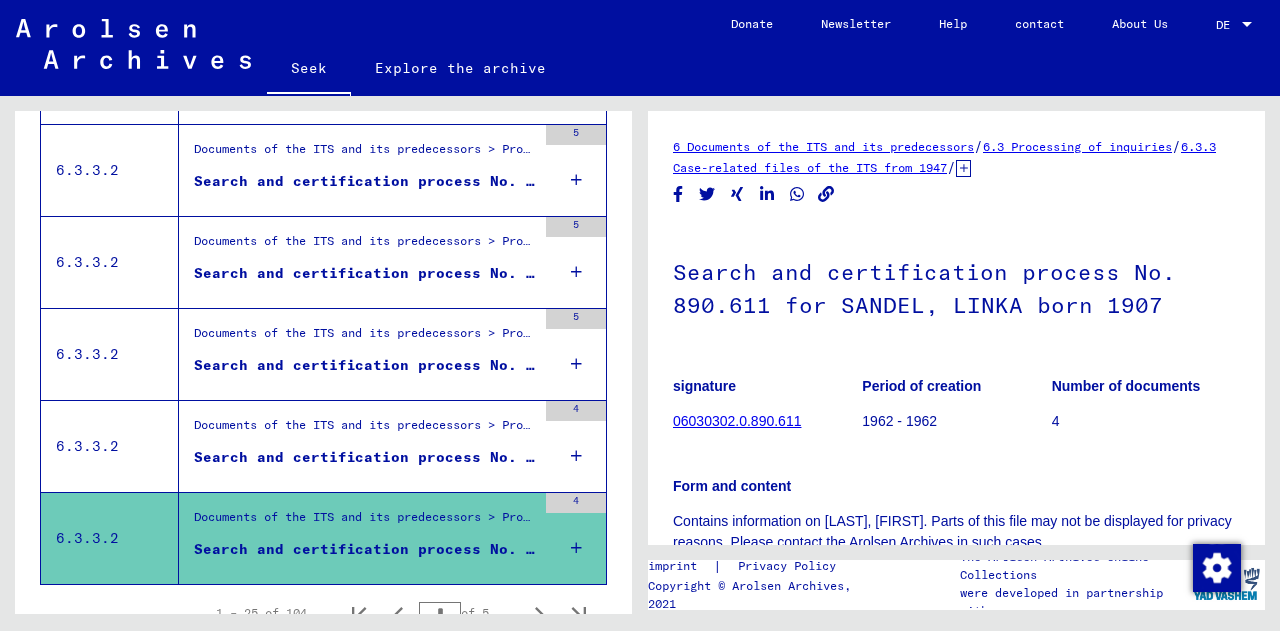 scroll, scrollTop: 2302, scrollLeft: 0, axis: vertical 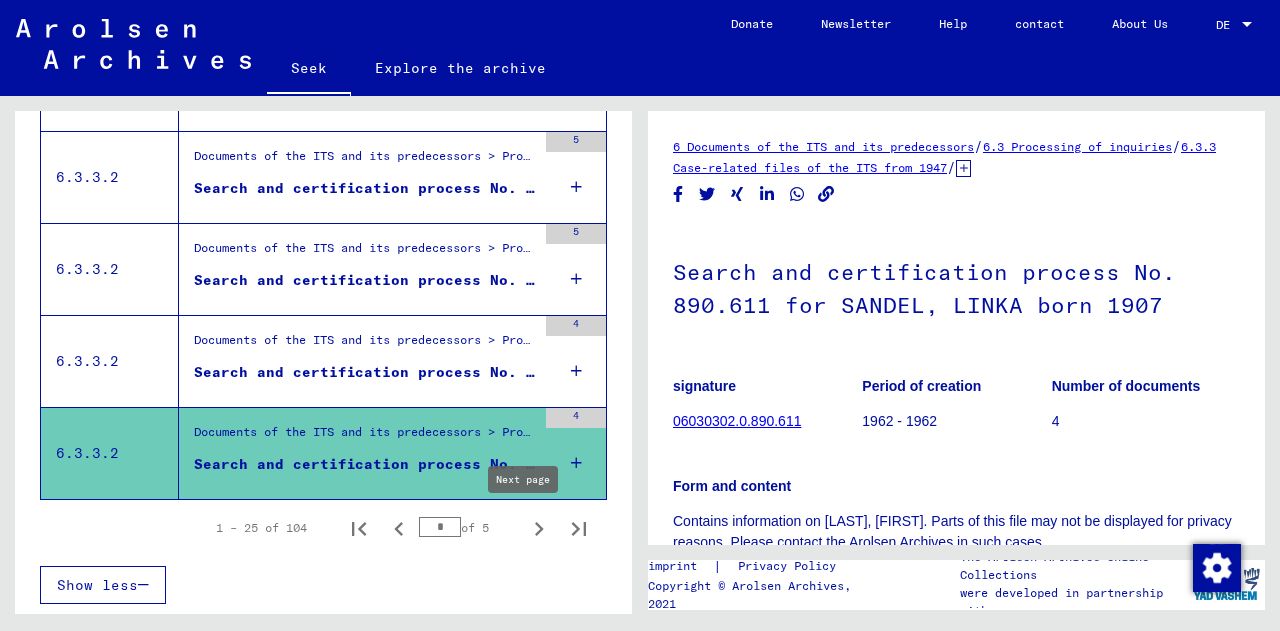 click 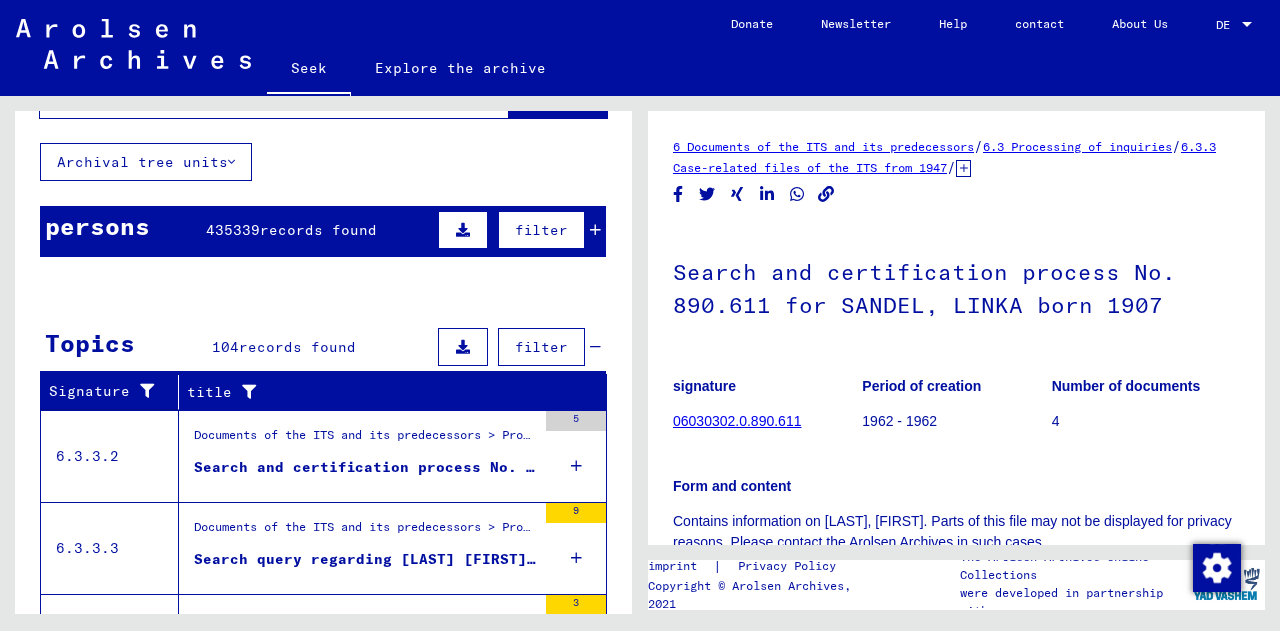 scroll, scrollTop: 92, scrollLeft: 0, axis: vertical 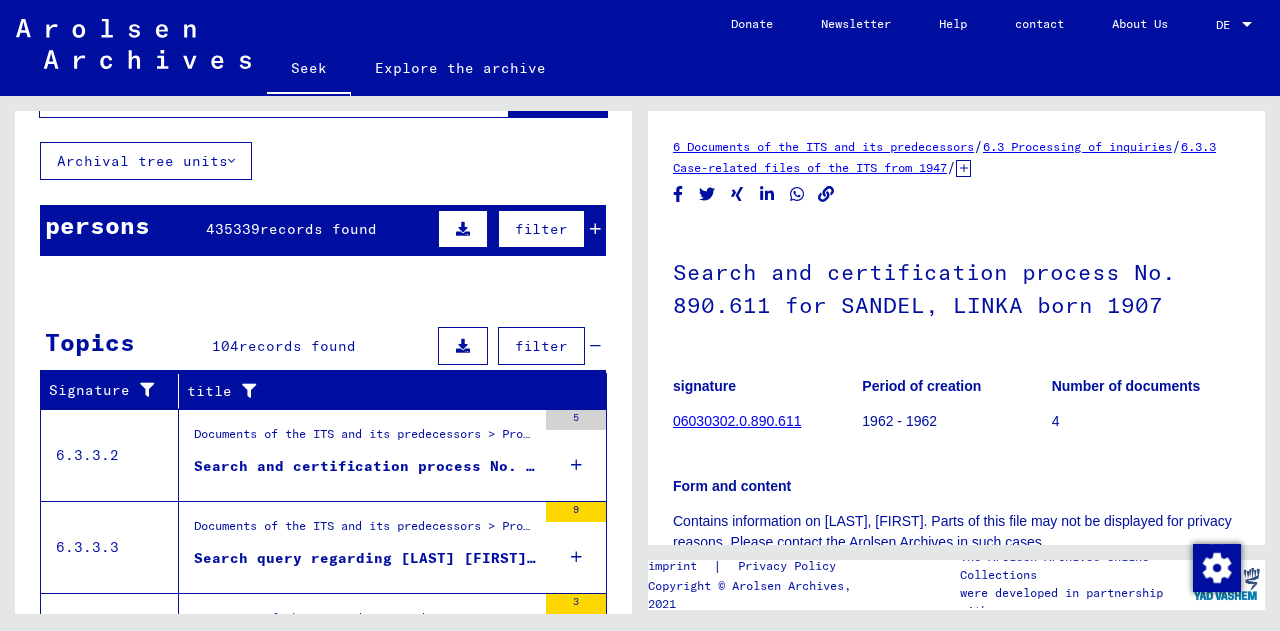 click on "Documents of the ITS and its predecessors > Processing of inquiries > Case-related files of the ITS from 1947 onwards > T/D case filing > Search and certification processes with (T/D) numbers from 750,000 to 999,999 > Search and certification processes with (T/D) numbers from 890,500 to 890,999" at bounding box center (365, 439) 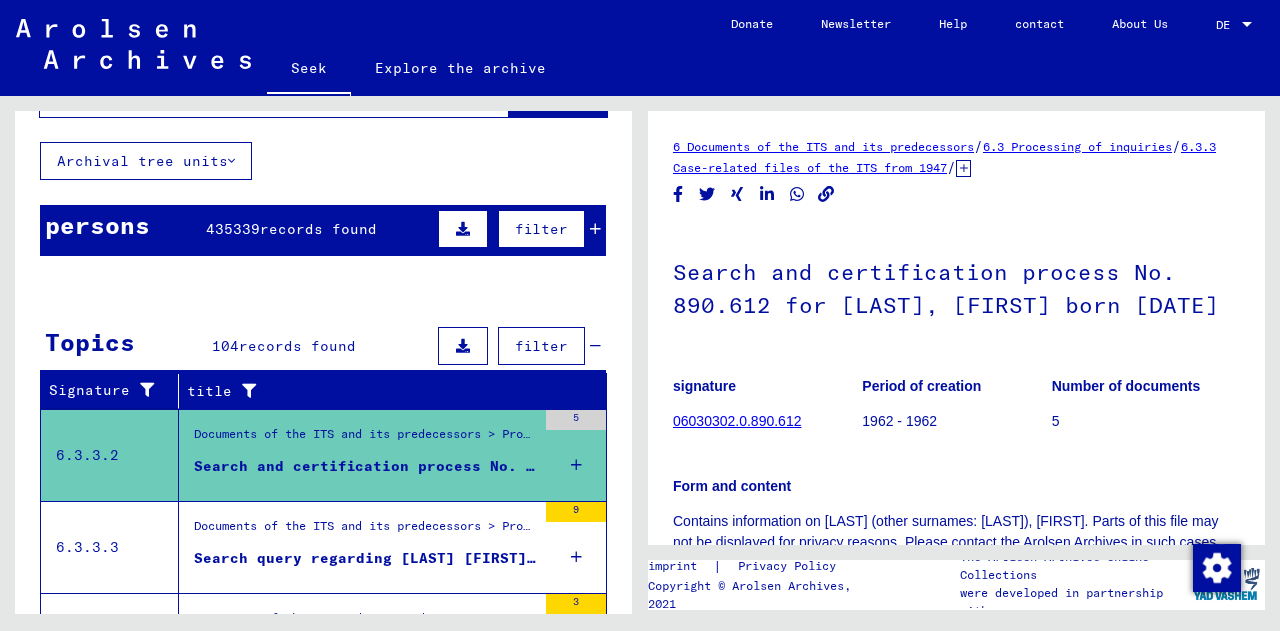 click on "Documents of the ITS and its predecessors > Processing of inquiries > Case-related files of the ITS from 1947 onwards > Filing of negatively reviewed inquiries under a "letter number" > Cases with letter numbers from B25001 to B25500" at bounding box center (1010, 525) 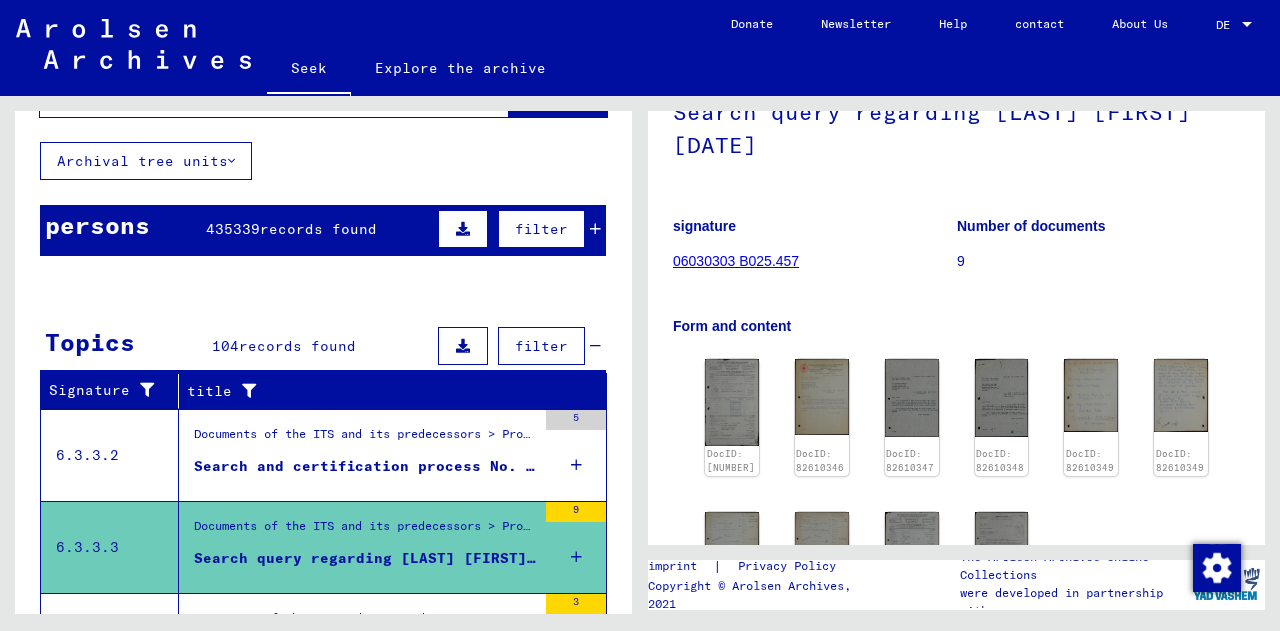 scroll, scrollTop: 162, scrollLeft: 0, axis: vertical 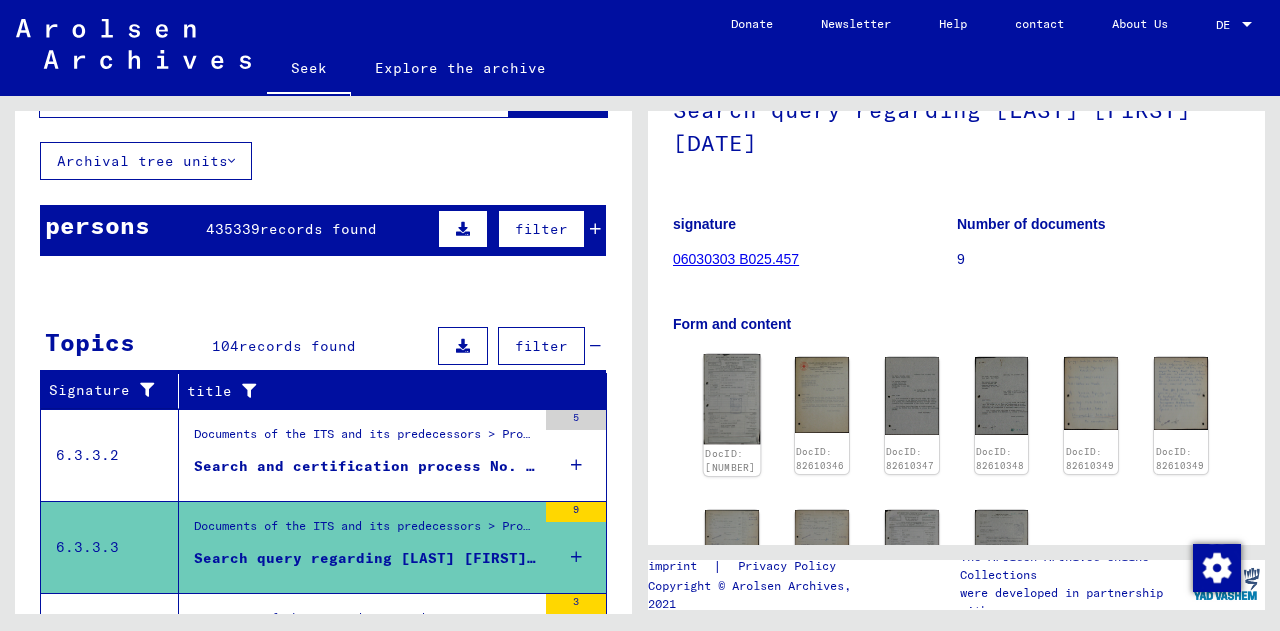 click 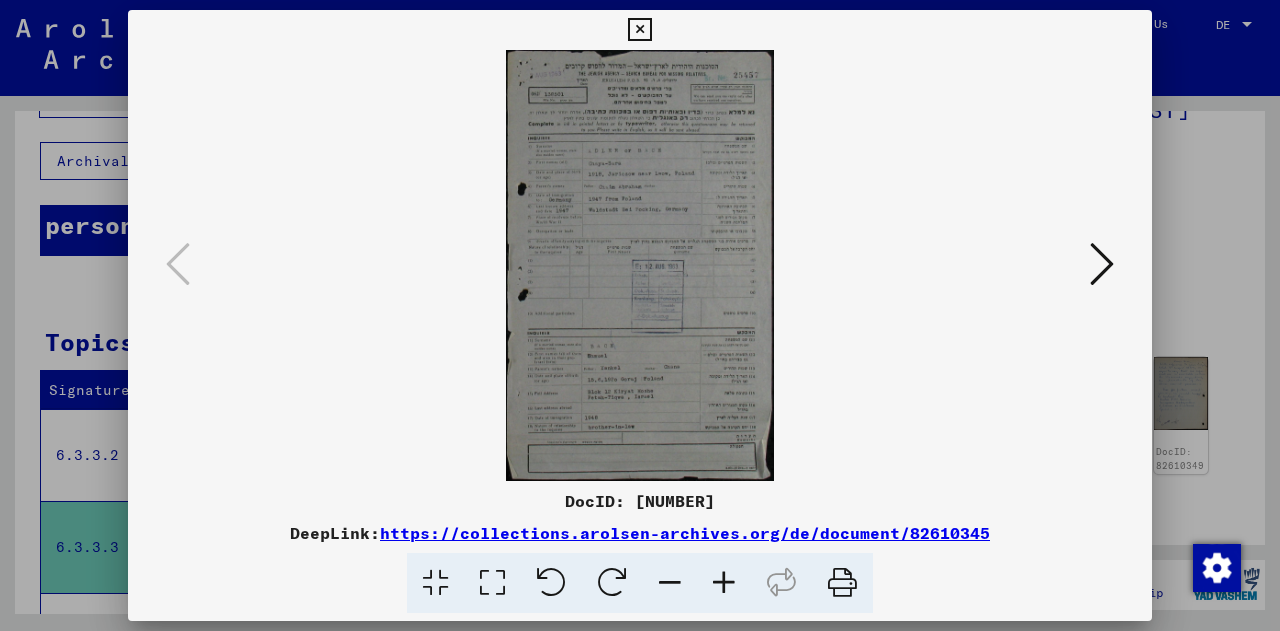type 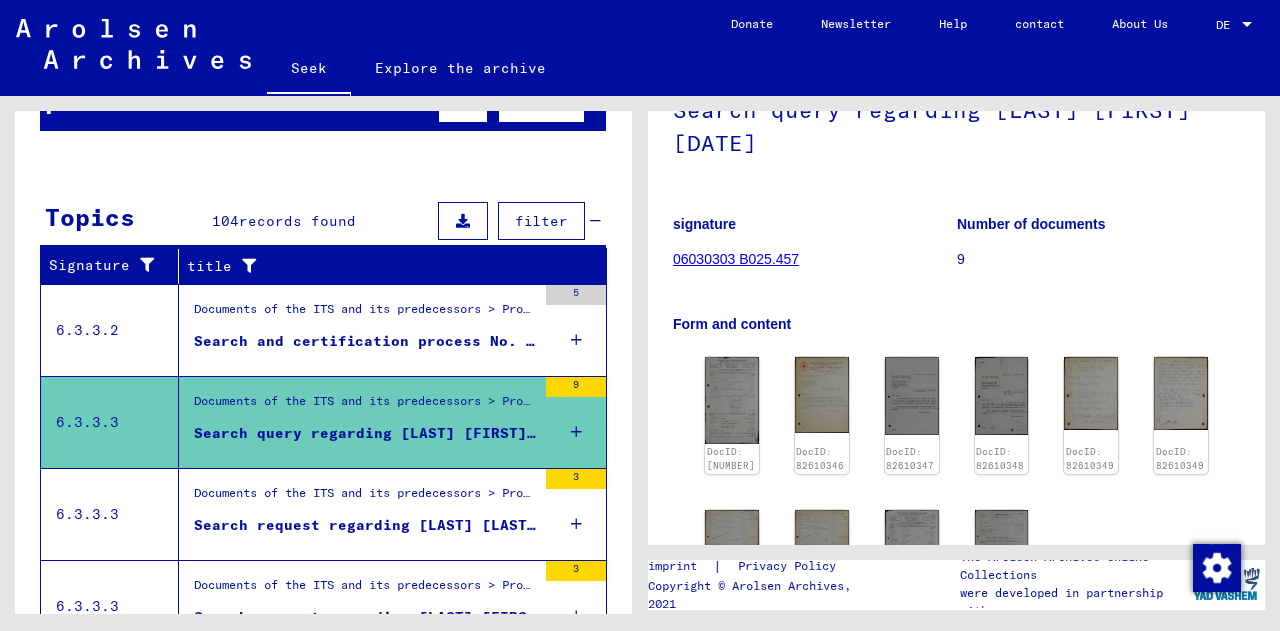 scroll, scrollTop: 226, scrollLeft: 0, axis: vertical 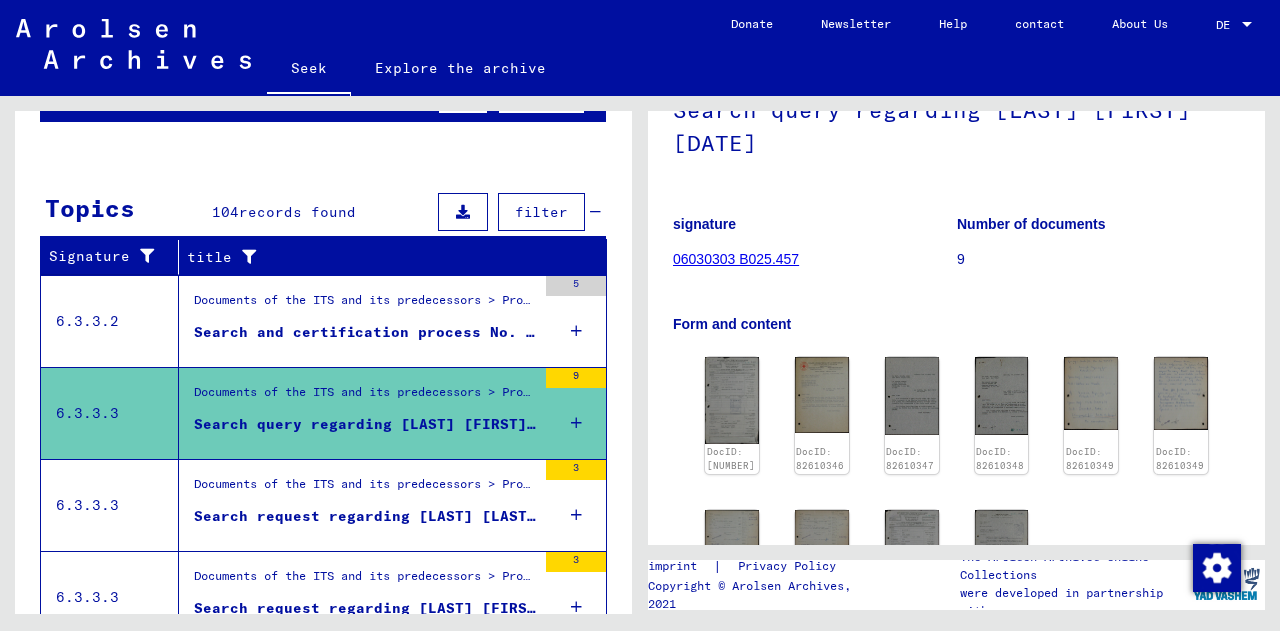 click on "Documents of the ITS and its predecessors > Processing of inquiries > Case-related files of the ITS from 1947 onwards > Filing of negatively reviewed inquiries under a "letter number" > Cases with letter numbers from B116501 to B117000" at bounding box center [365, 489] 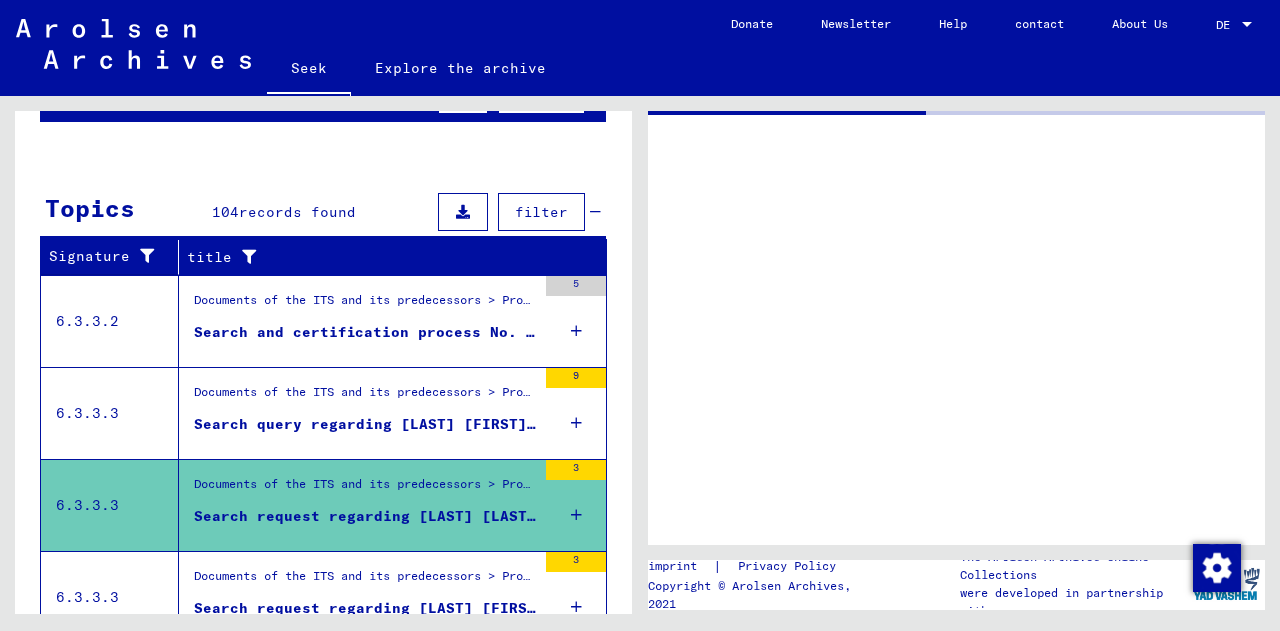 scroll, scrollTop: 0, scrollLeft: 0, axis: both 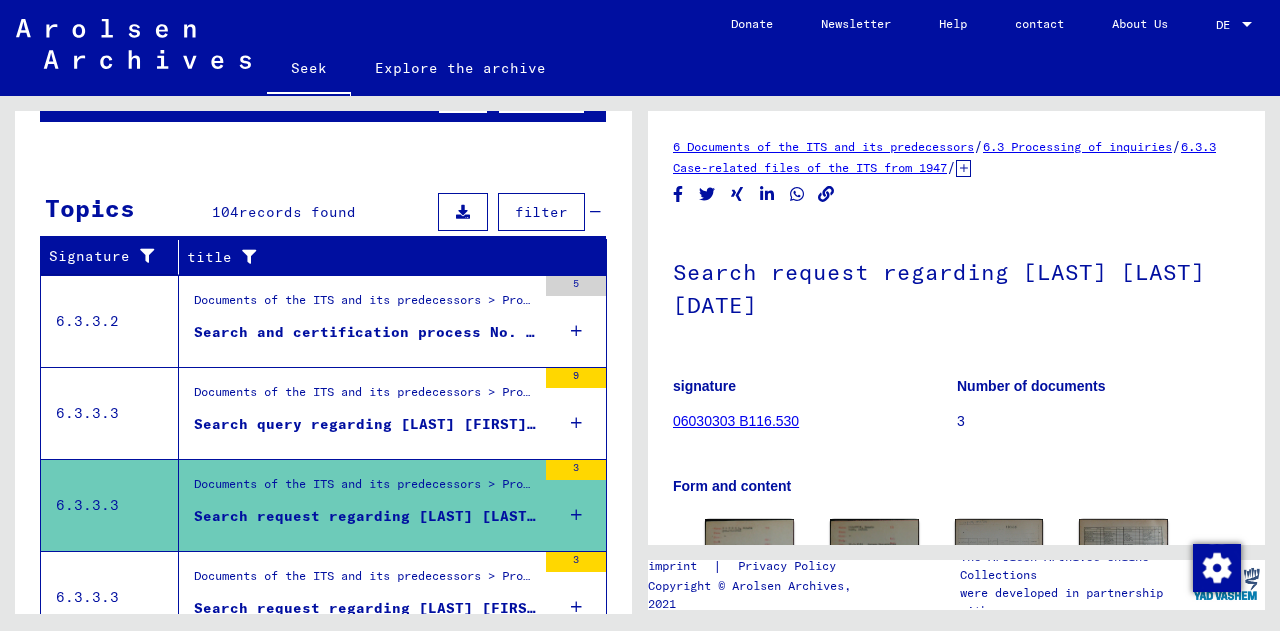 click on "Documents of the ITS and its predecessors > Processing of inquiries > Case-related files of the ITS from 1947 onwards > Filing of negatively reviewed inquiries under a "letter number" > Cases with letter numbers from B173501 to B174000" at bounding box center [1017, 575] 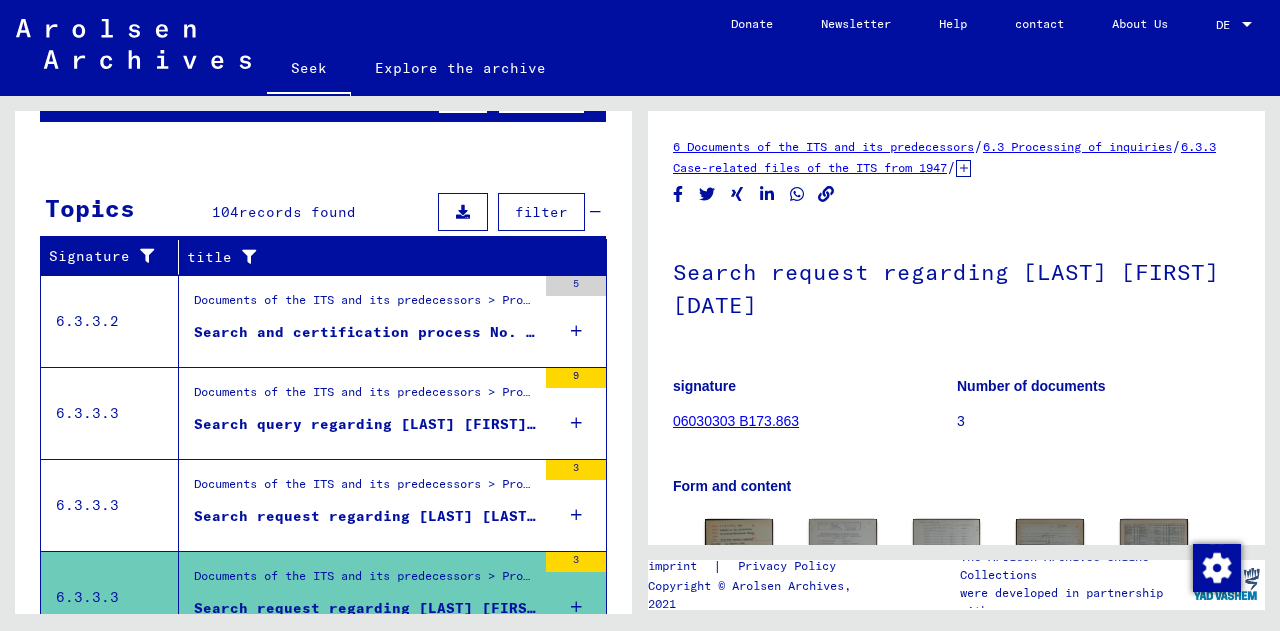scroll, scrollTop: 136, scrollLeft: 0, axis: vertical 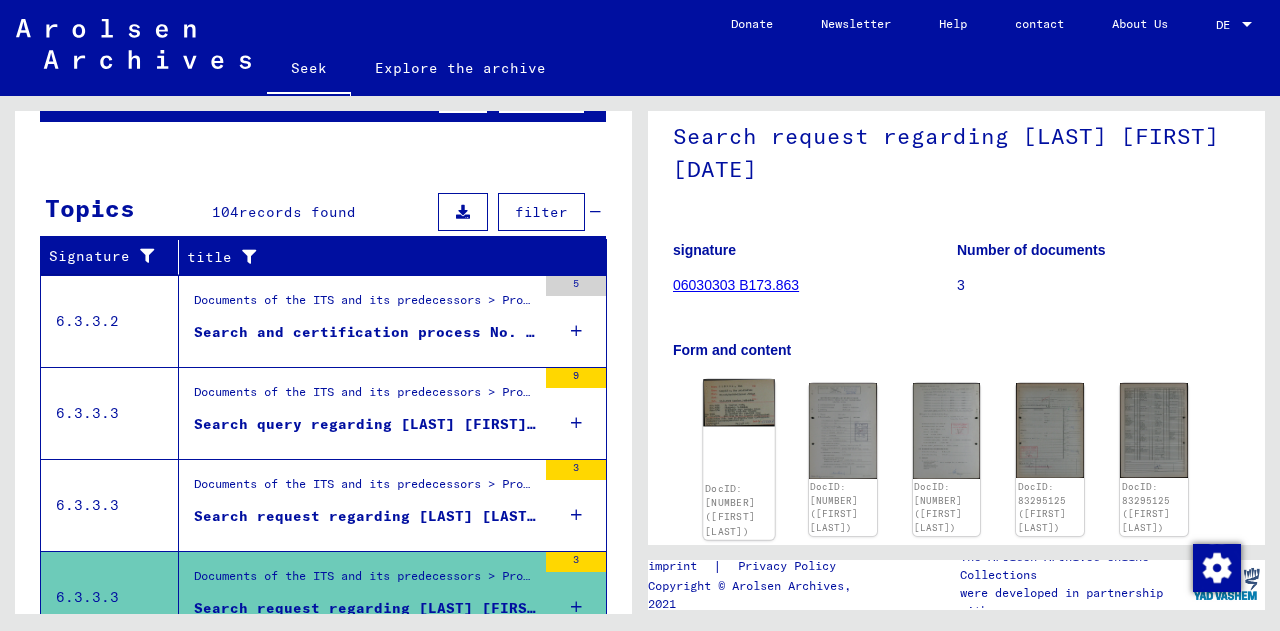 click on "DocID: [NUMBER] ([FIRST] [LAST])" 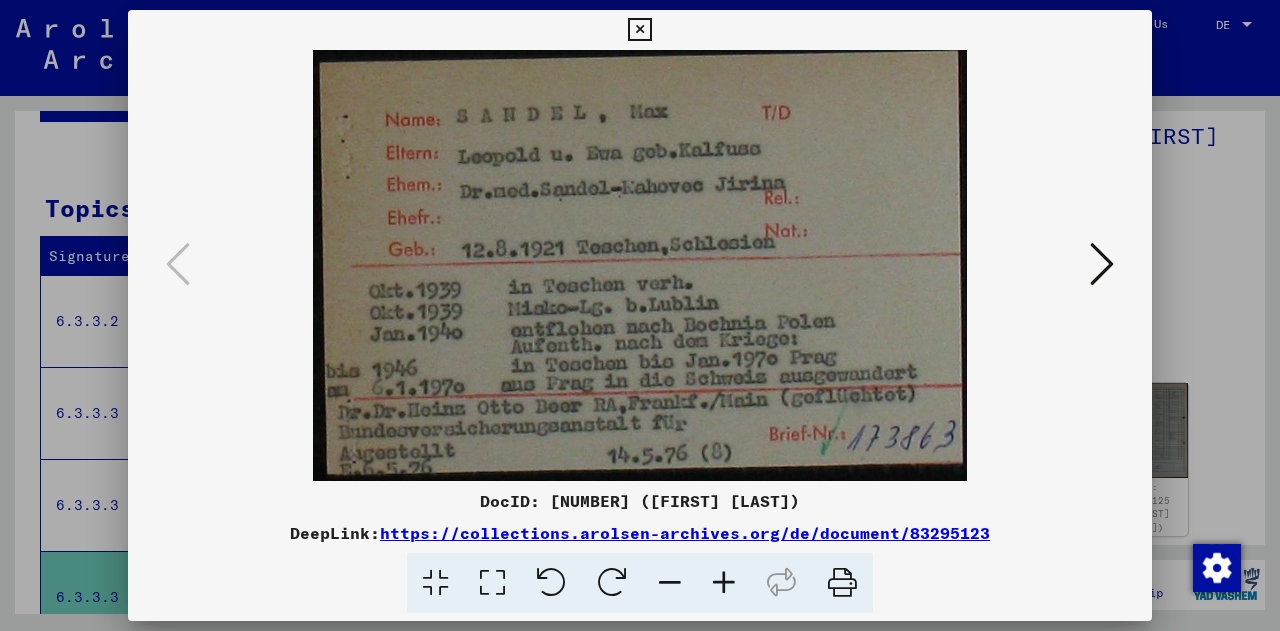 type 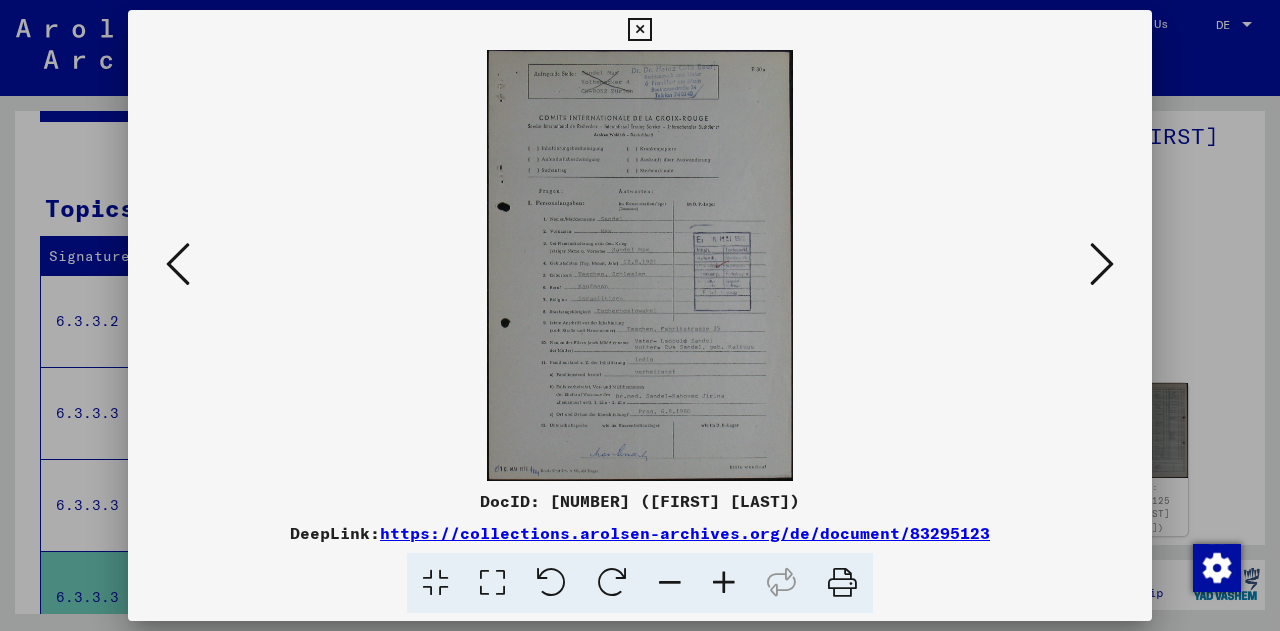 click at bounding box center [1102, 264] 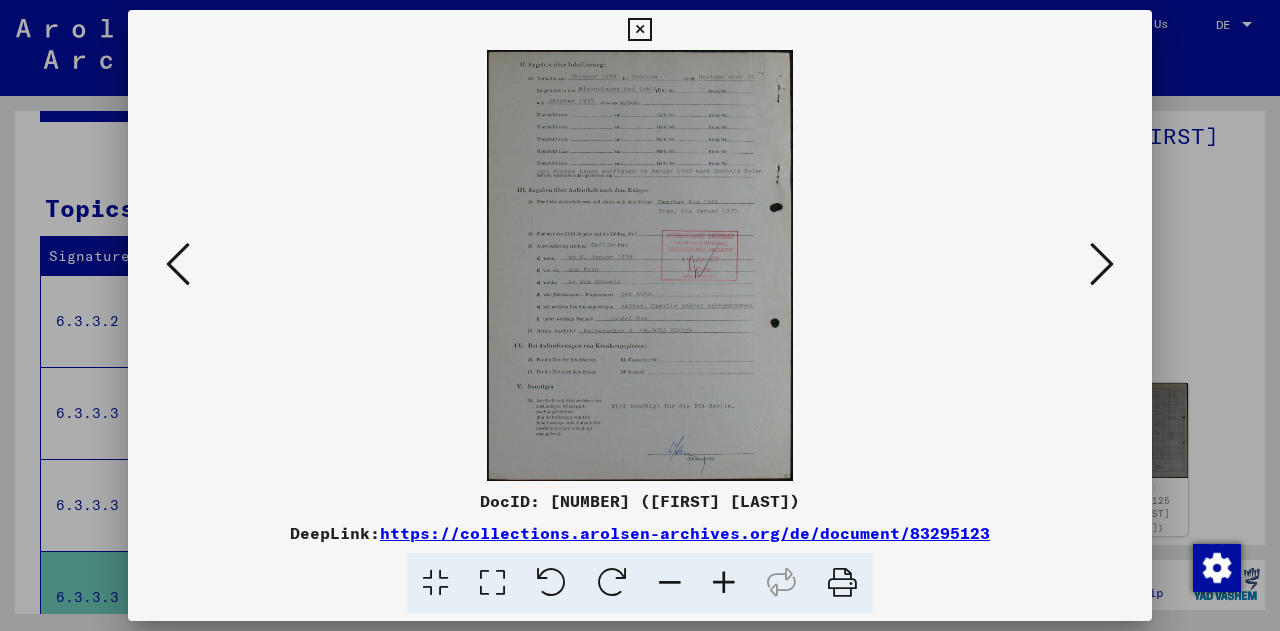 click at bounding box center [1102, 264] 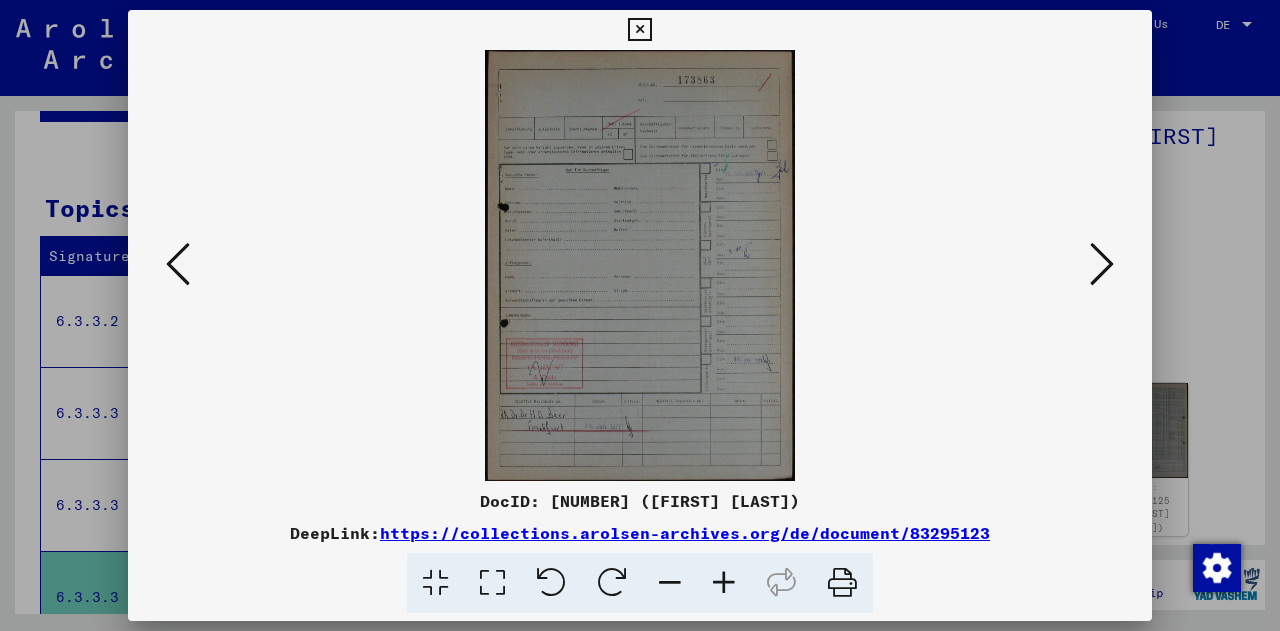 click at bounding box center [1102, 264] 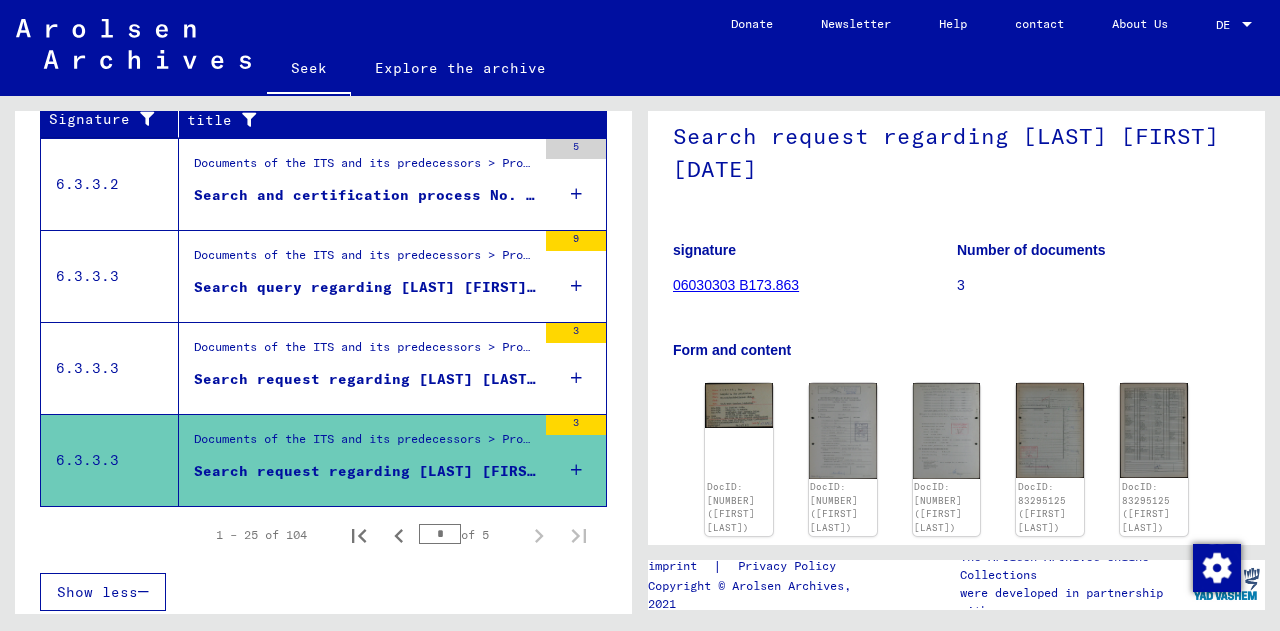 scroll, scrollTop: 367, scrollLeft: 0, axis: vertical 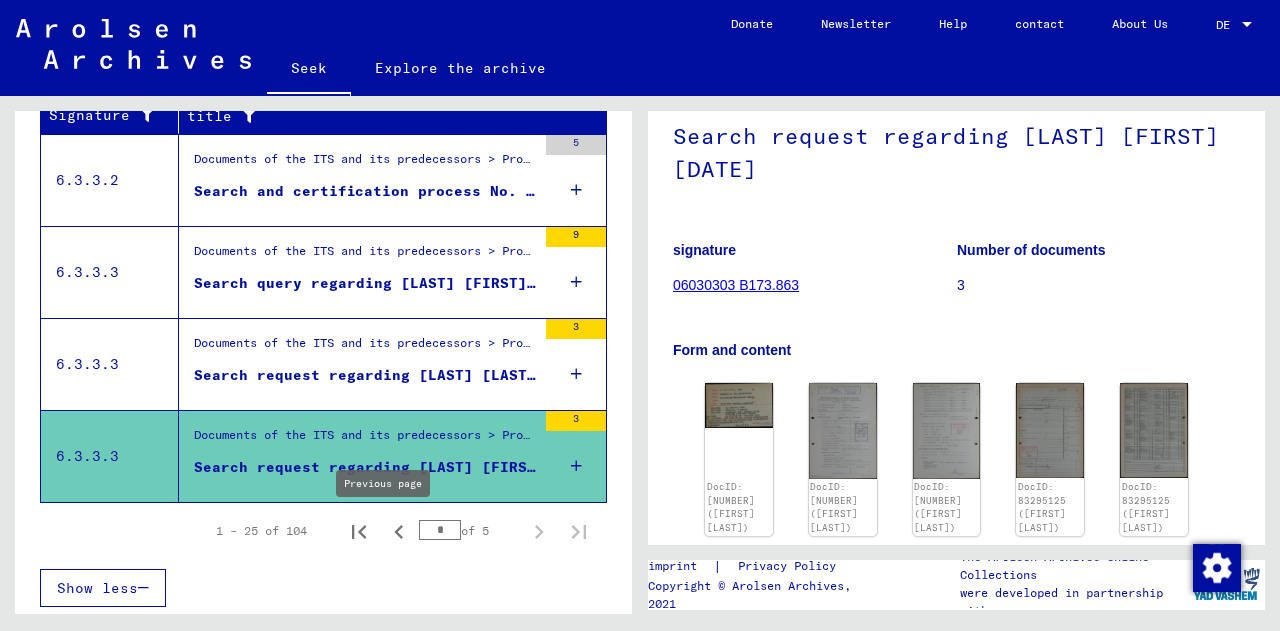 click 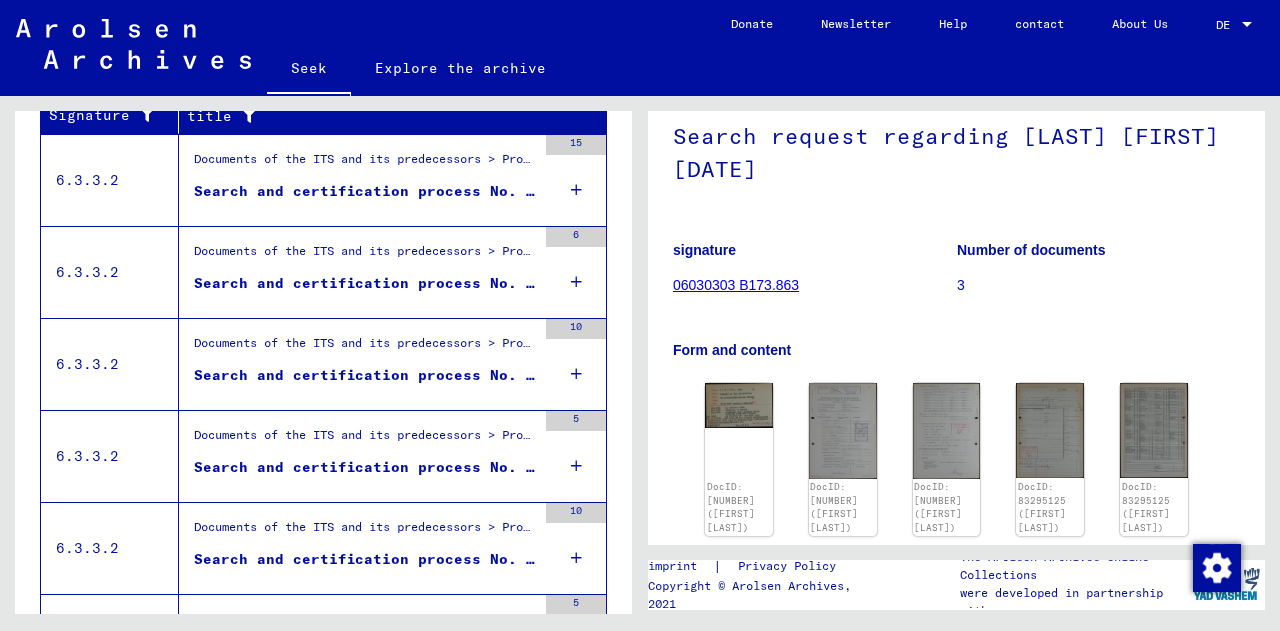 click on "Documents of the ITS and its predecessors > Processing of inquiries > Case-related files of the ITS from 1947 onwards > T/D case filing > Search and certification processes with (T/D) numbers from 500,000 to 749,999 > Search and certification processes with (T/D) numbers from 625,000 to 625,499" at bounding box center [365, 348] 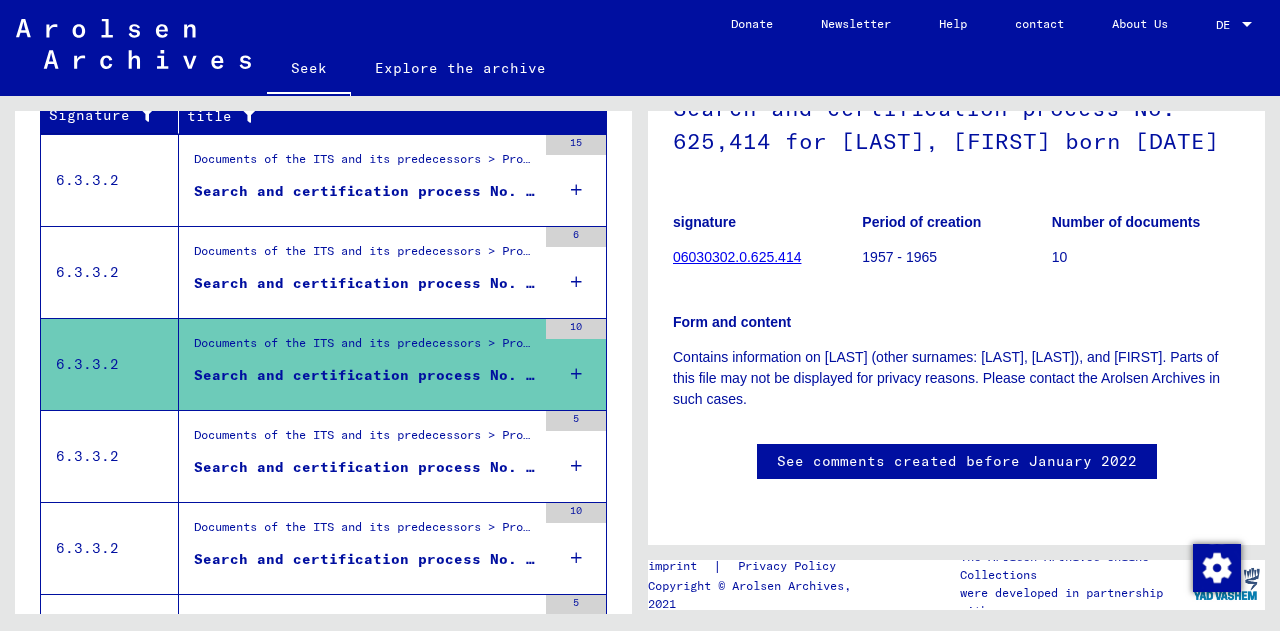 scroll, scrollTop: 230, scrollLeft: 0, axis: vertical 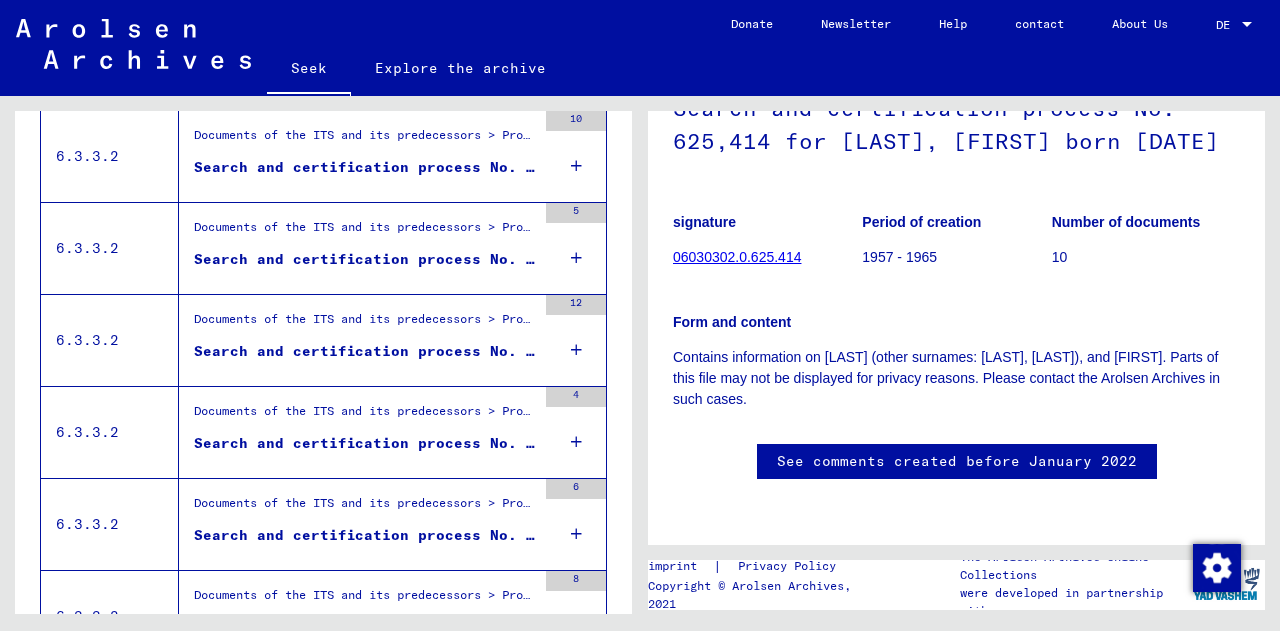 click on "Search and certification process No. 713,487 for [LAST], [FIRST] born [DATE]" at bounding box center (535, 351) 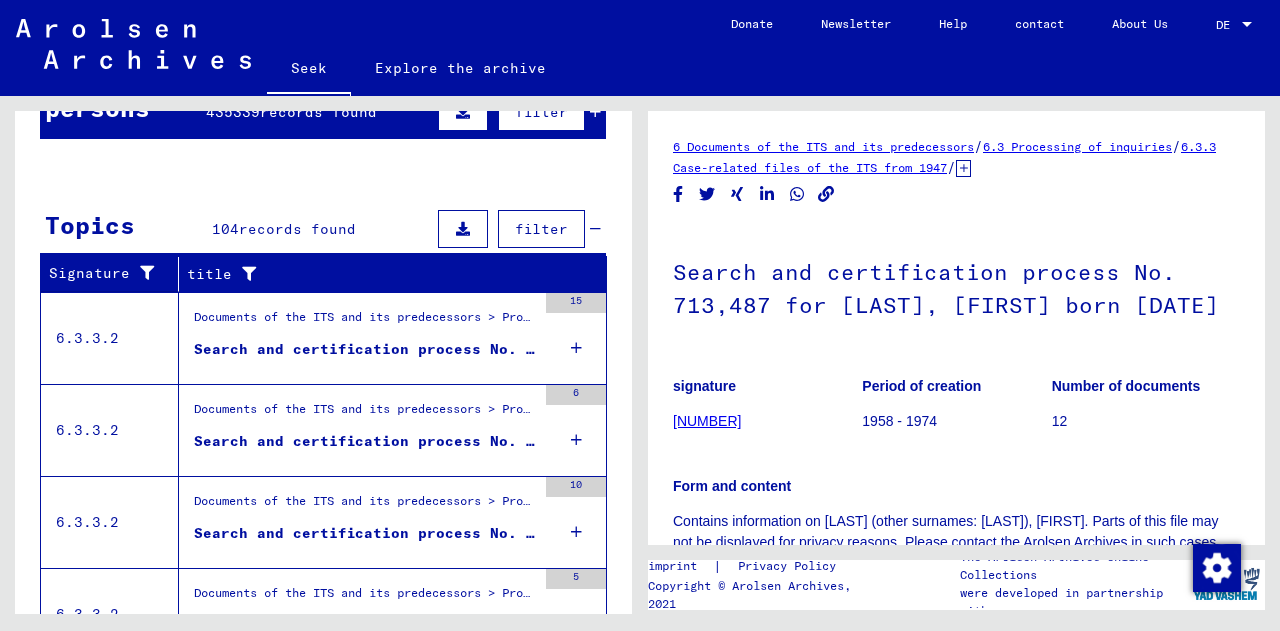 scroll, scrollTop: 206, scrollLeft: 0, axis: vertical 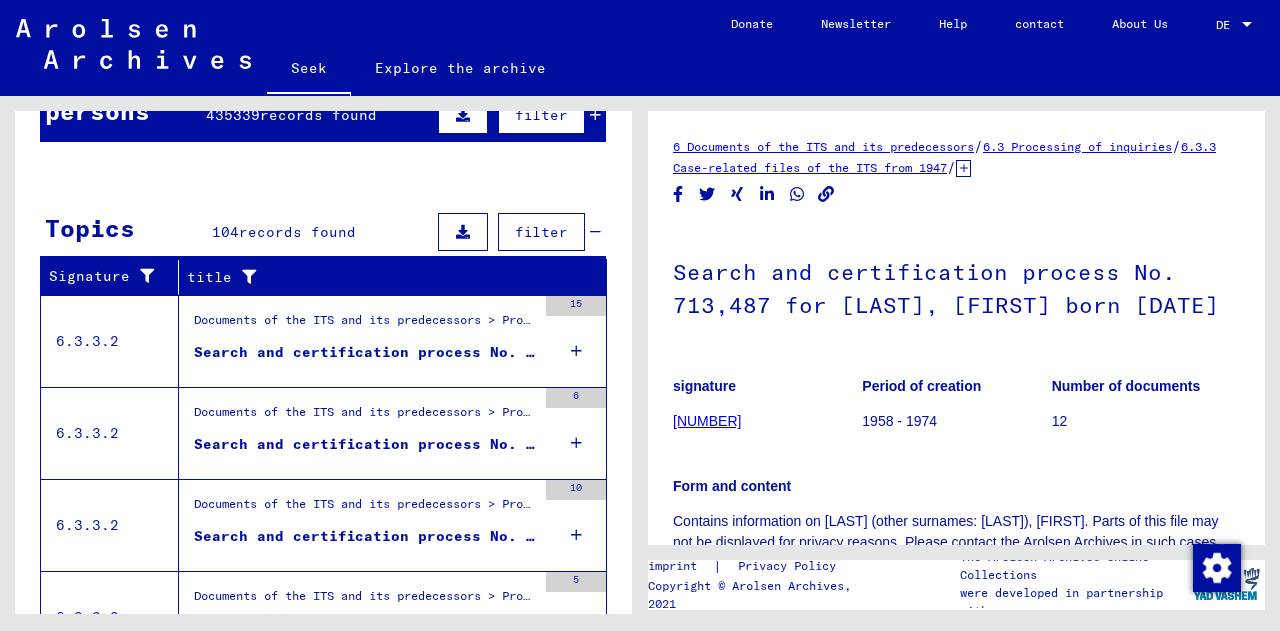click on "Search and certification process No. 582,386 for [LAST], [FIRST] born [DATE]" at bounding box center [535, 352] 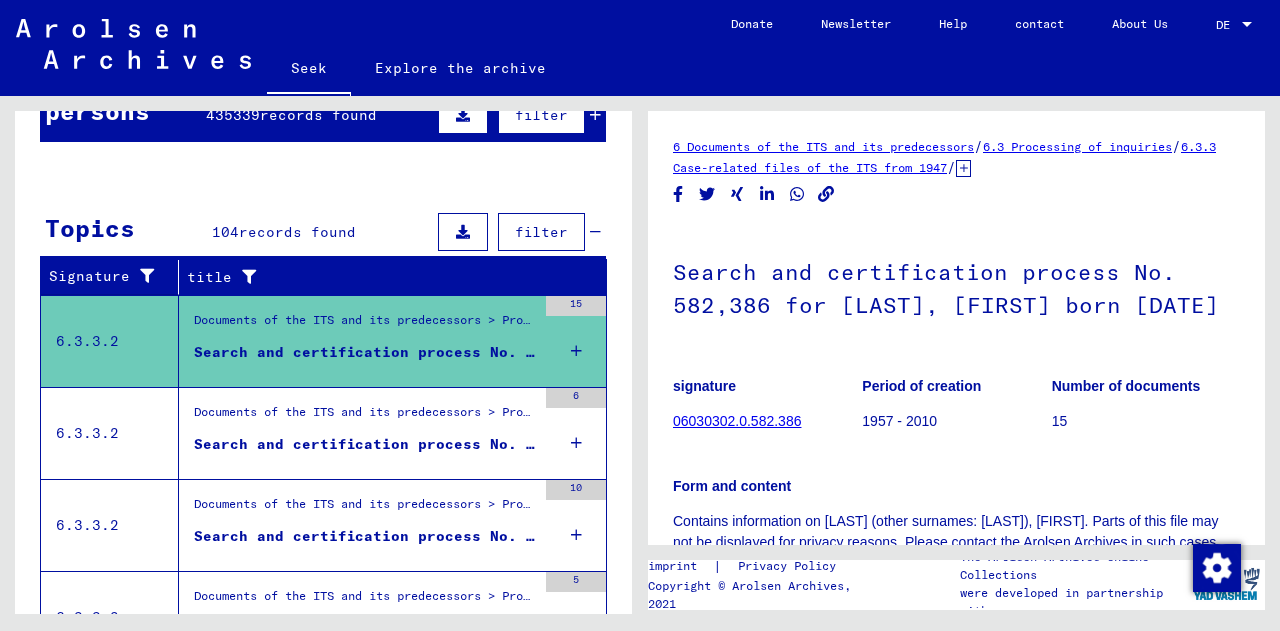 click on "Documents of the ITS and its predecessors > Processing of inquiries > Case-related files of the ITS from 1947 onwards > T/D case filing > Search and certification processes with (T/D) numbers from 500,000 to 749,999 > Search and certification processes with (T/D) numbers from 613,000 to 613,499 Search and certification process No. 613.072 for [LAST], [FIRST] born [DATE]" at bounding box center [357, 433] 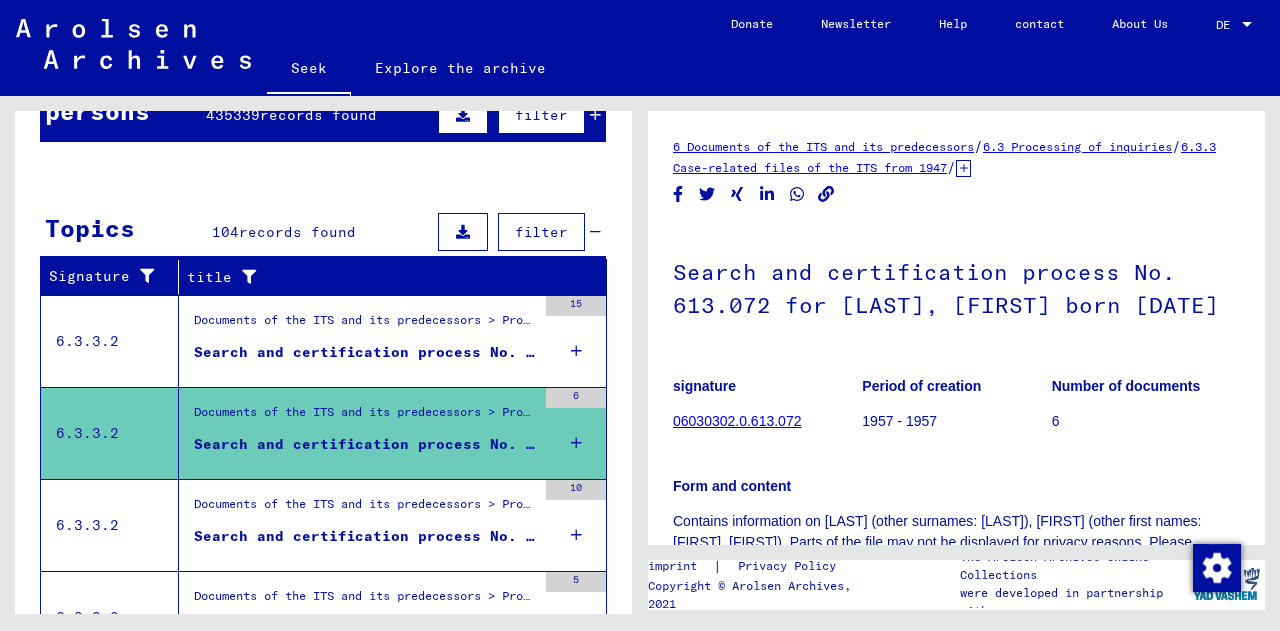 scroll, scrollTop: 390, scrollLeft: 0, axis: vertical 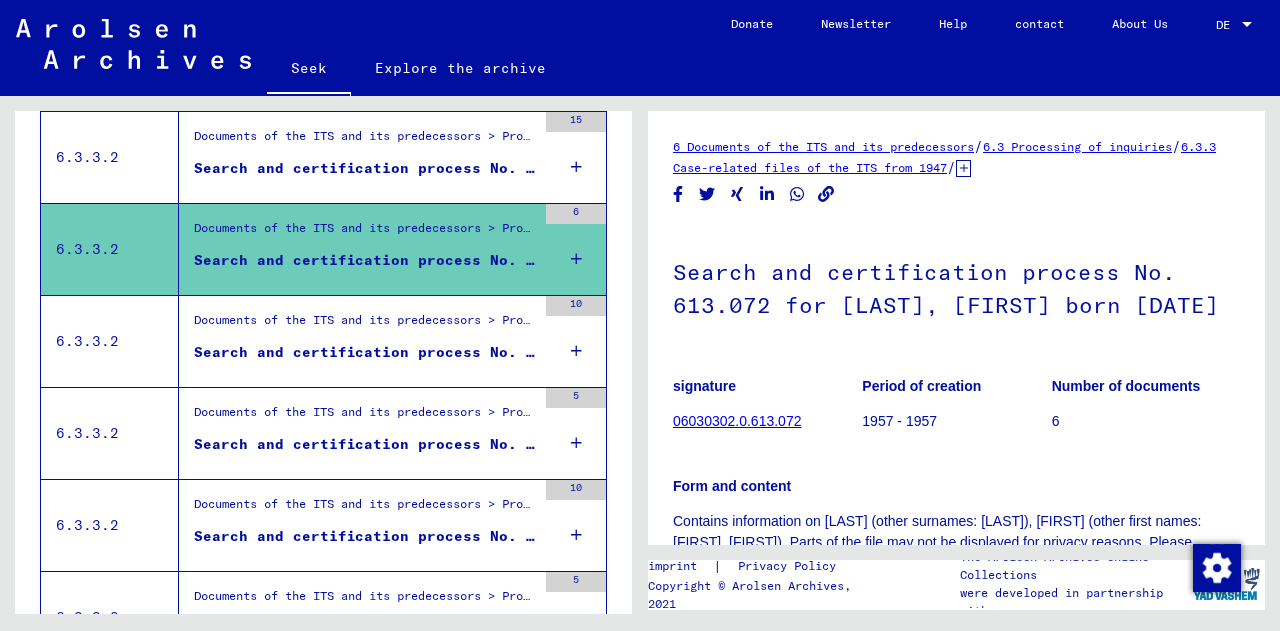 click on "Documents of the ITS and its predecessors > Processing of inquiries > Case-related files of the ITS from 1947 onwards > T/D case filing > Search and certification processes with (T/D) numbers from 500,000 to 749,999 > Search and certification processes with (T/D) numbers from 625,000 to 625,499 Search and certification process No. 625,414 for [LAST], [FIRST] born [DATE]" at bounding box center [357, 341] 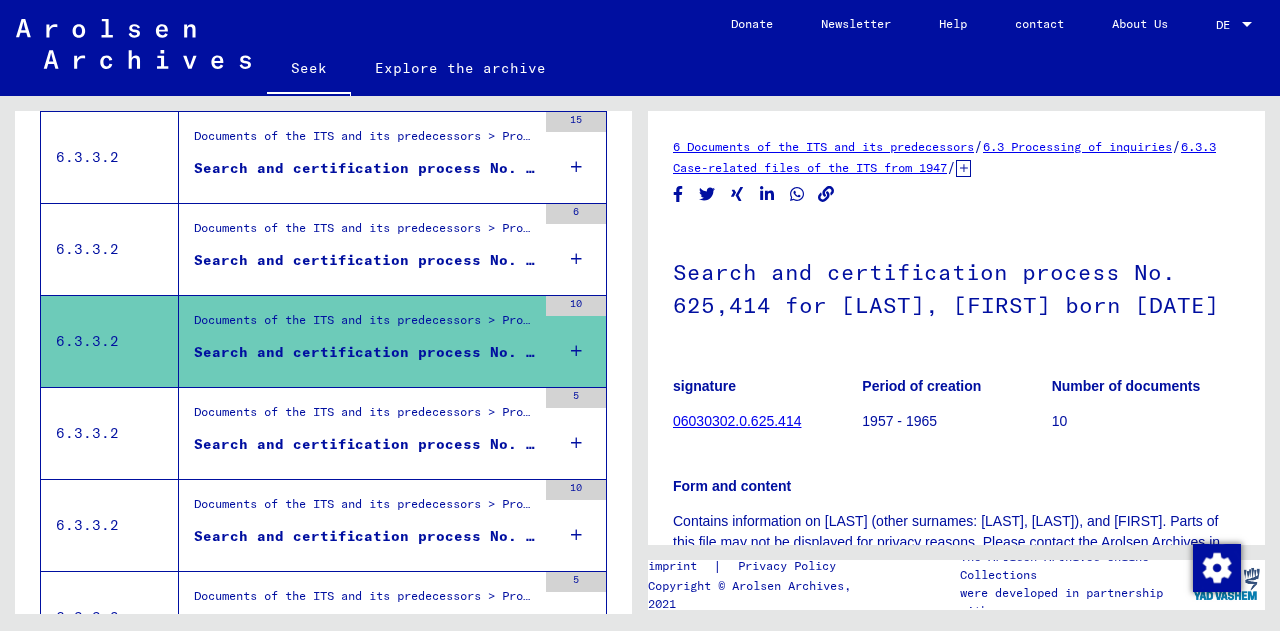 click on "Documents of the ITS and its predecessors > Processing of inquiries > Case-related files of the ITS from 1947 onwards > T/D case filing > Search and certification processes with (T/D) numbers from 500,000 to 749,999 > Search and certification processes with (T/D) numbers from 648,500 to 648,999" at bounding box center (1228, 411) 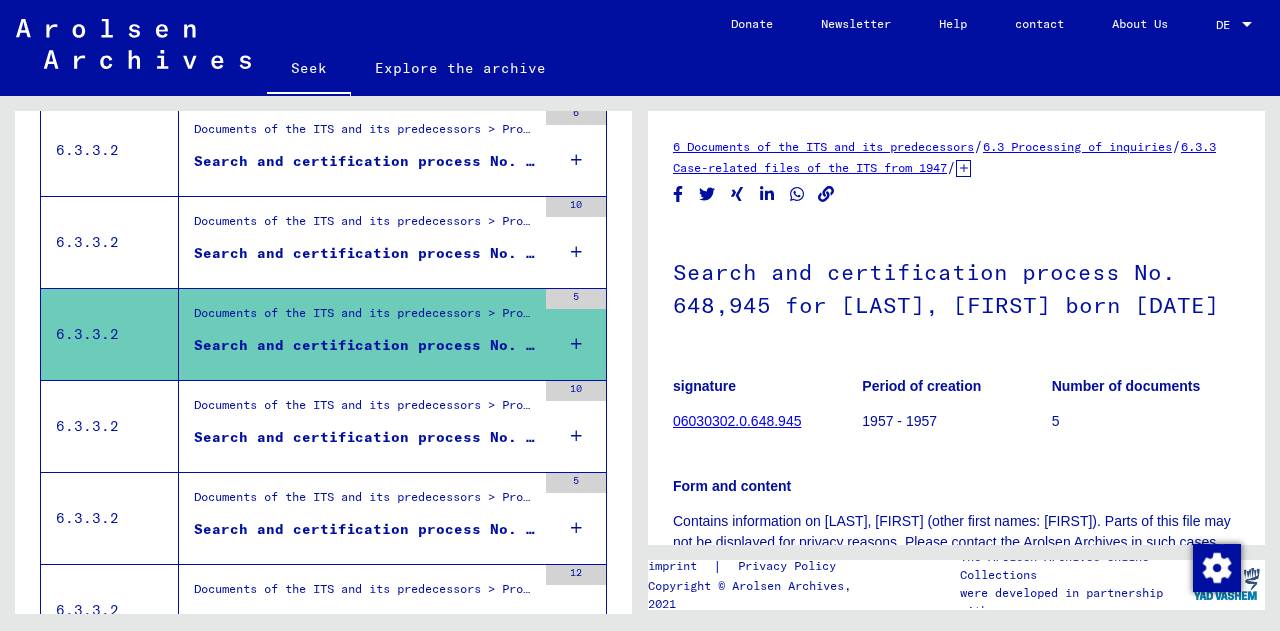 click on "Documents of the ITS and its predecessors > Processing of inquiries > Case-related files of the ITS from 1947 onwards > T/D case filing > Search and certification processes with (T/D) numbers from 500,000 to 749,999 > Search and certification processes with (T/D) numbers from 676,500 to 676,999" at bounding box center (365, 410) 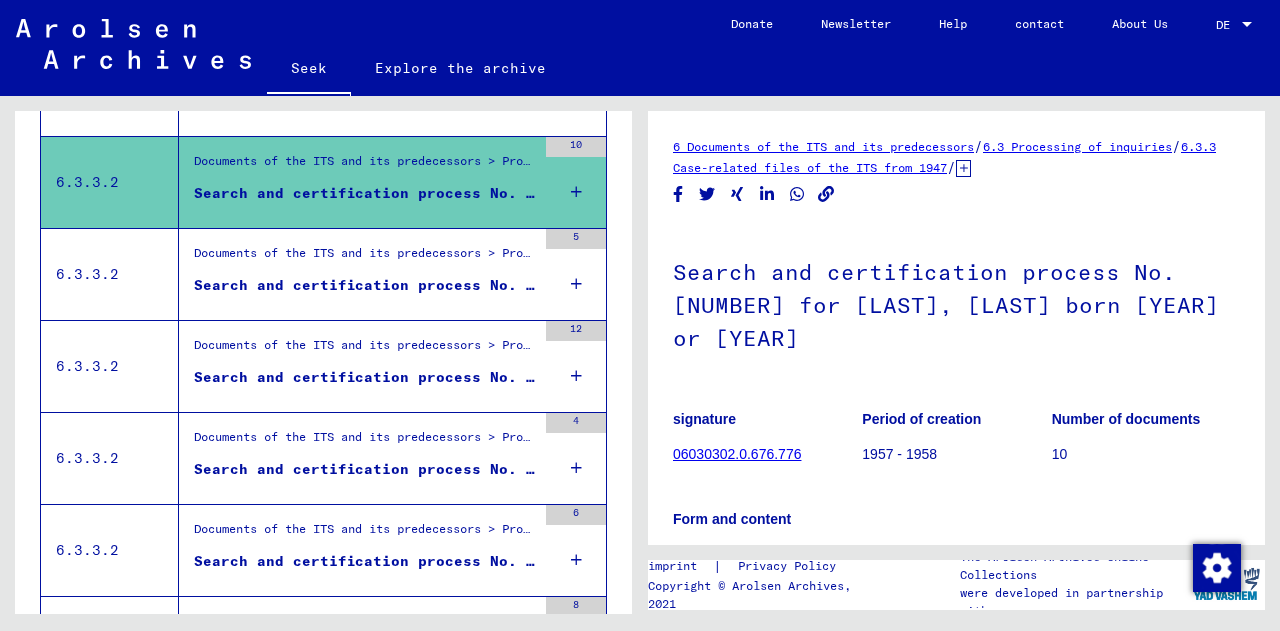 scroll, scrollTop: 748, scrollLeft: 0, axis: vertical 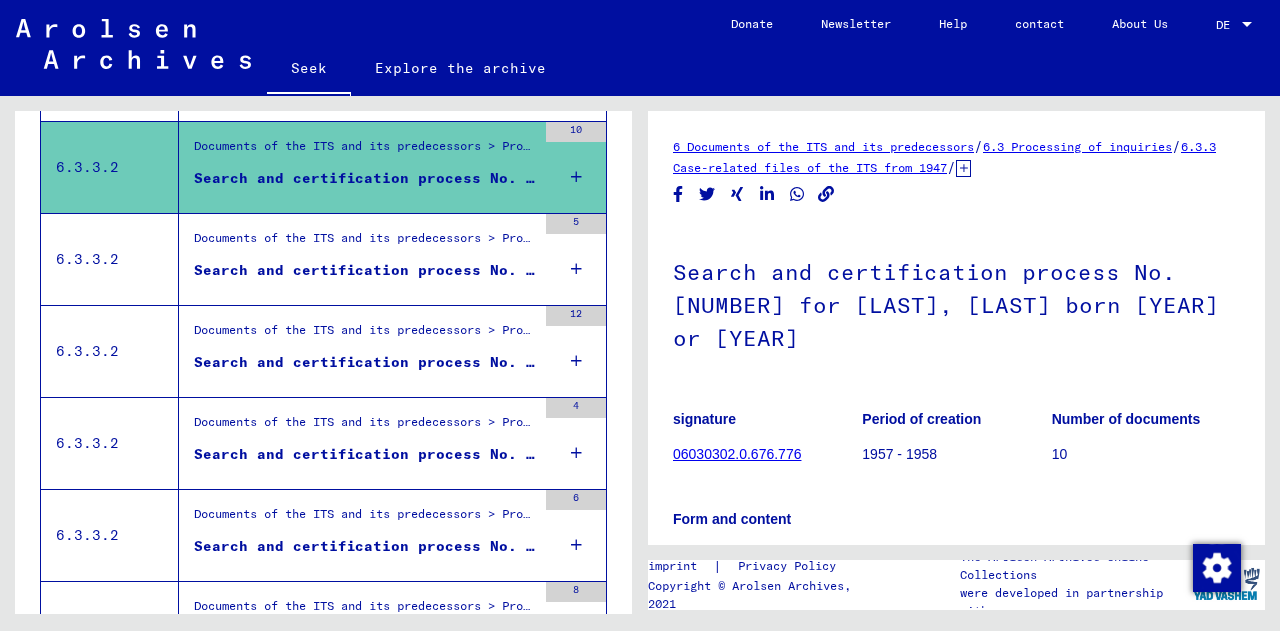 click on "Documents of the ITS and its predecessors > Processing of inquiries > Case-related files of the ITS from 1947 onwards > T/D case filing > Search and certification processes with (T/D) numbers from 500,000 to 749,999 > Search and certification processes with (T/D) numbers from 713,000 to 713,499" at bounding box center [1228, 329] 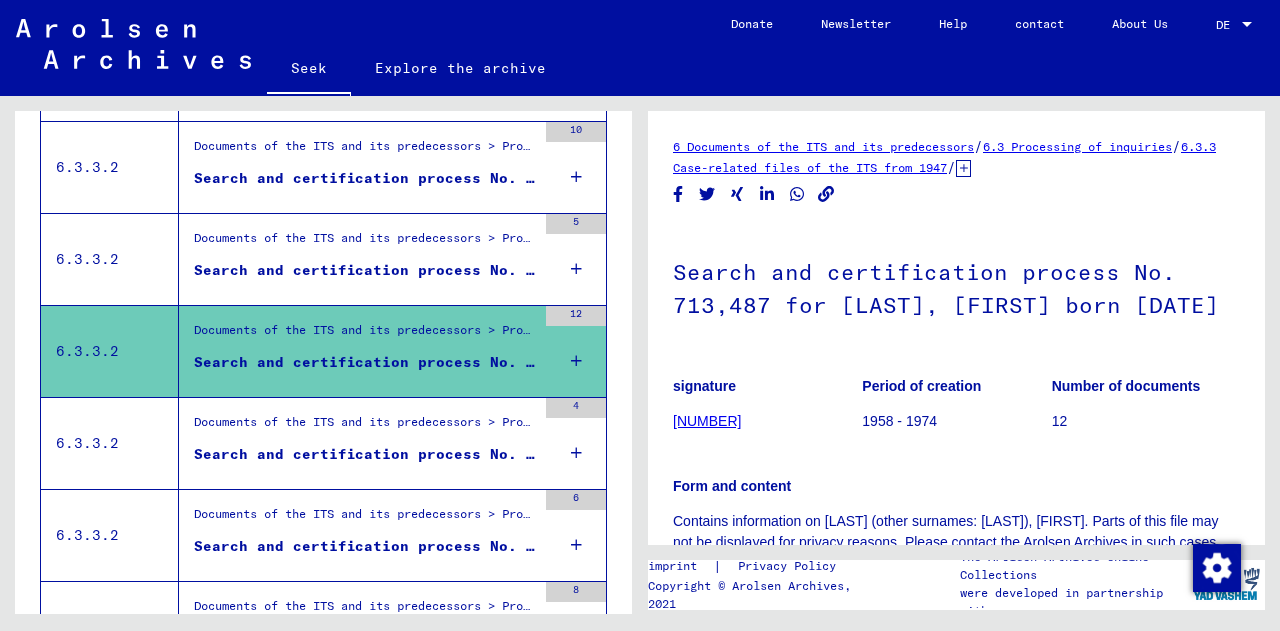 click on "Documents of the ITS and its predecessors > Processing of inquiries > Case-related files of the ITS from 1947 onwards > T/D case filing > Search and certification processes with (T/D) numbers from 500,000 to 749,999 > Search and certification processes with (T/D) numbers from 713,500 to 713,999 Search and certification process No. 713.690 for [LAST], [FIRST] born [DATE]" at bounding box center [357, 443] 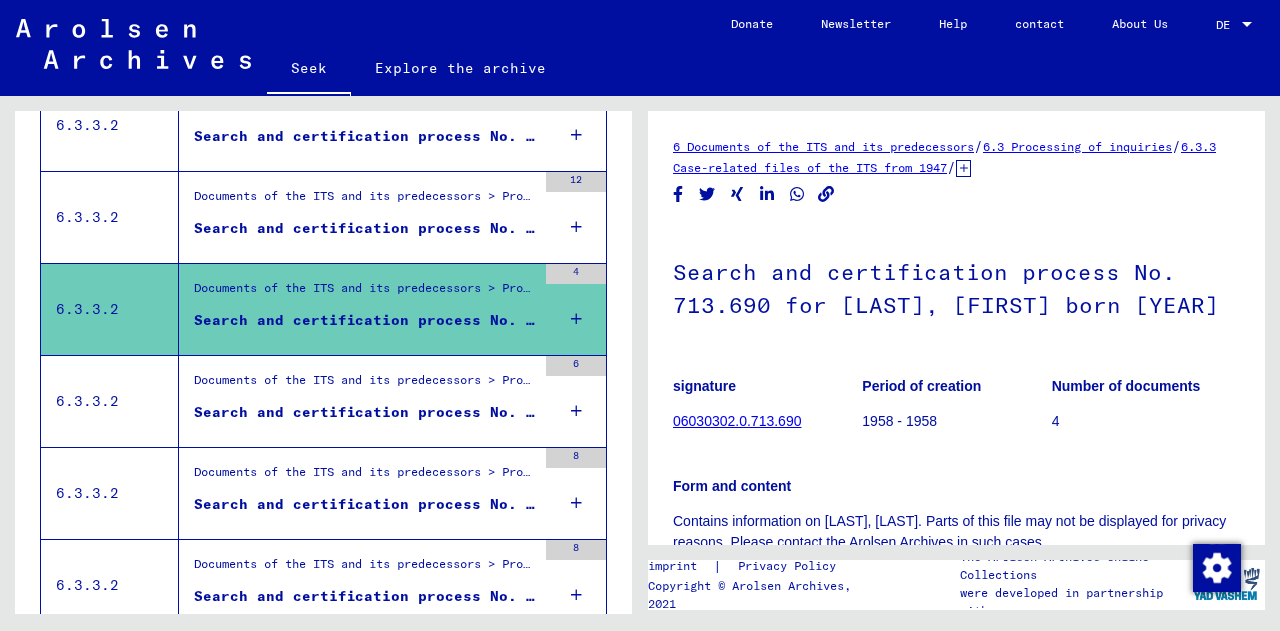 scroll, scrollTop: 886, scrollLeft: 0, axis: vertical 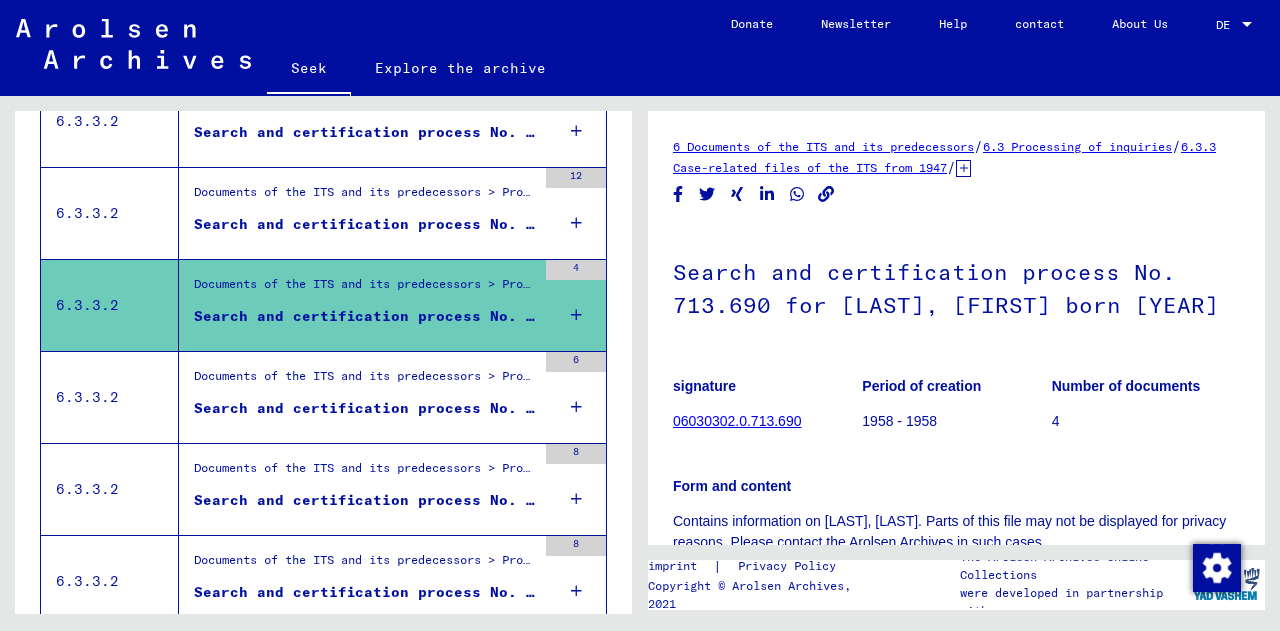 click on "Search and certification process No. 713,780 for [LAST], [FIRST] born [YEAR]" at bounding box center [535, 408] 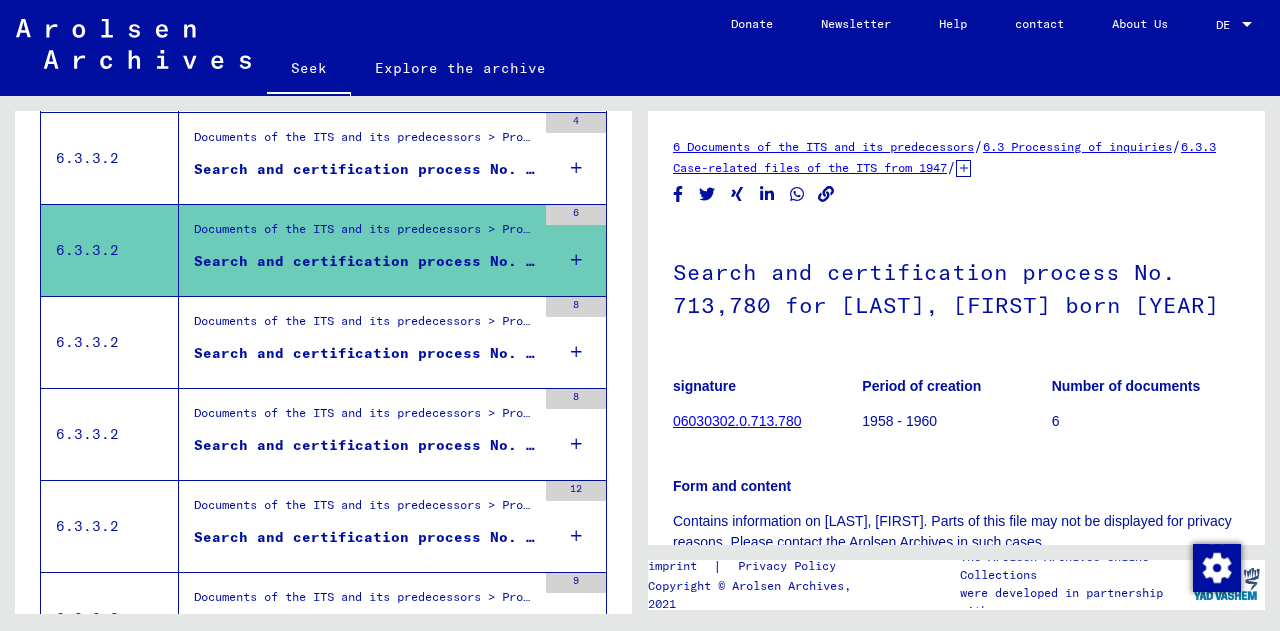 scroll, scrollTop: 1034, scrollLeft: 0, axis: vertical 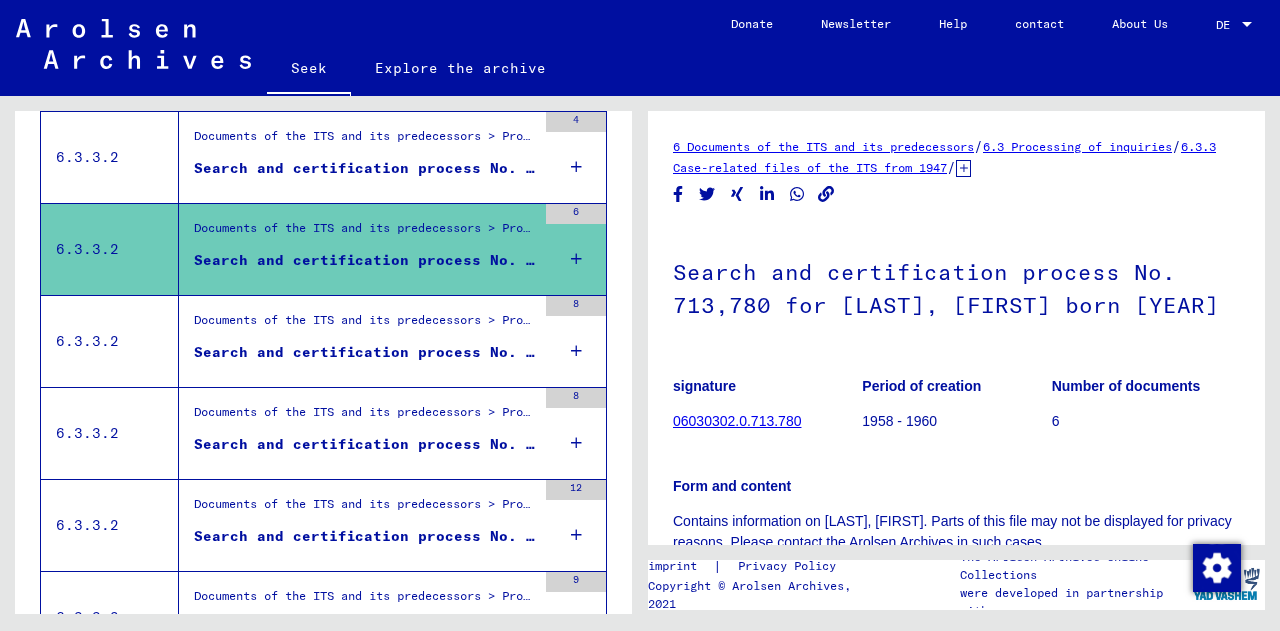 click on "Search and certification process No. 713,781 for SANDEL, BERTA born 1888" at bounding box center (365, 357) 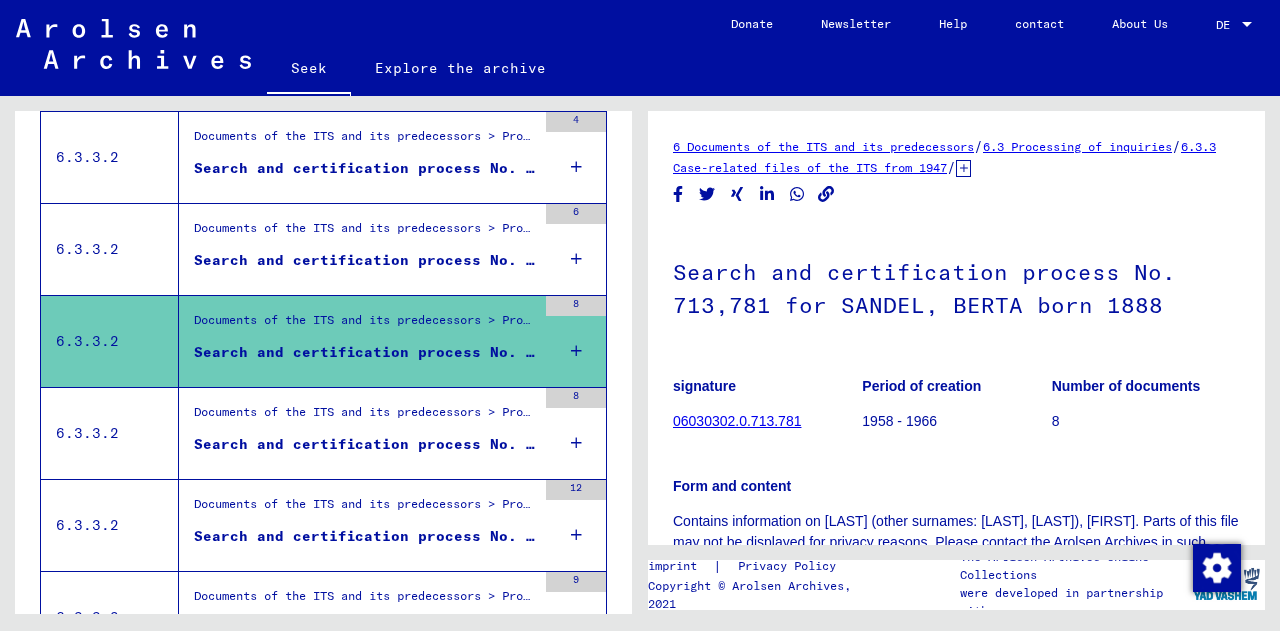 click on "Documents of the ITS and its predecessors > Processing of inquiries > Case-related files of the ITS from 1947 onwards > T/D case filing > Search and certification processes with (T/D) numbers from 500,000 to 749,999 > Search and certification processes with (T/D) numbers from 717,000 to 717,499 Search and certification process No. 717,382 for [LAST], [FIRST] born [DATE]" at bounding box center (357, 433) 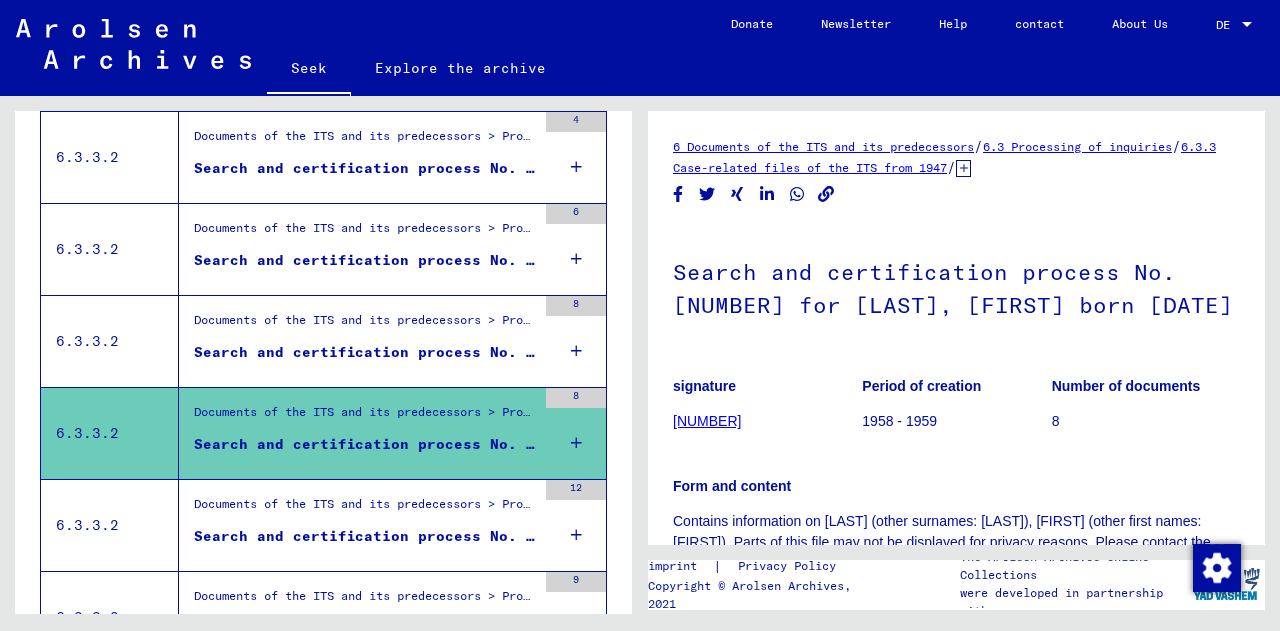 scroll, scrollTop: 1136, scrollLeft: 0, axis: vertical 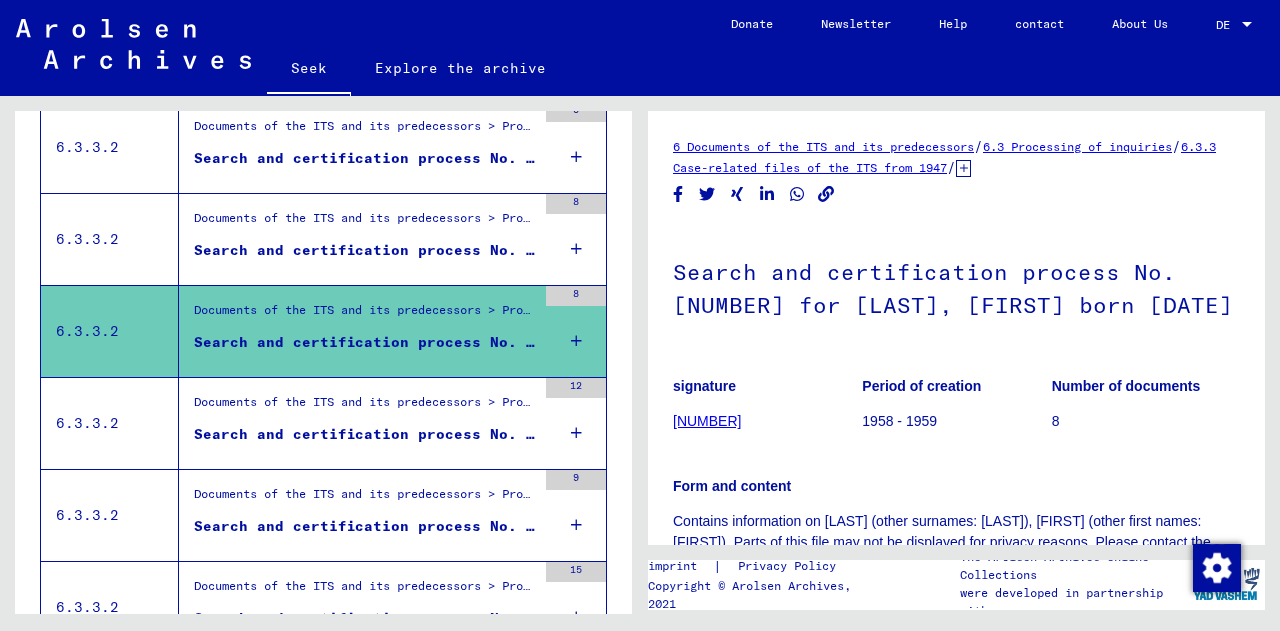 click on "Documents of the ITS and its predecessors > Processing of inquiries > Case-related files of the ITS from 1947 onwards > T/D case filing > Search and certification processes with (T/D) numbers from 500,000 to 749,999 > Search and certification processes with (T/D) numbers from 742,500 to 742,999 Search and certification process No. 742.618 for [LAST], [FIRST] born [DATE]" at bounding box center [357, 423] 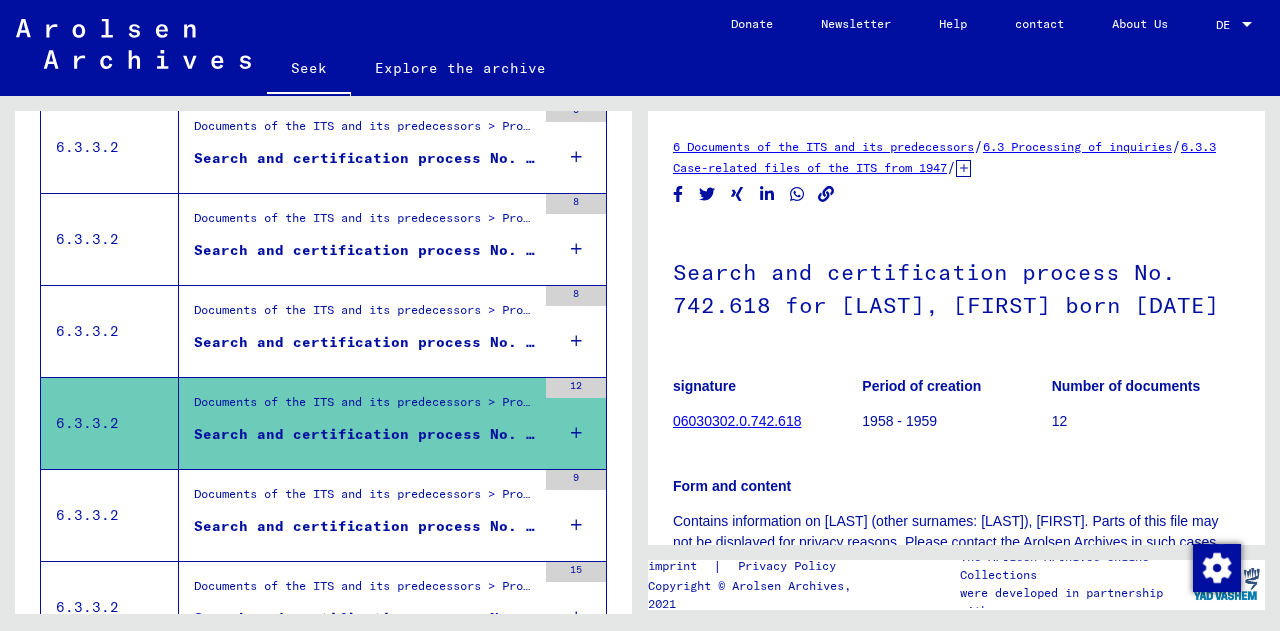 click on "signature 06030302.0.742.618" 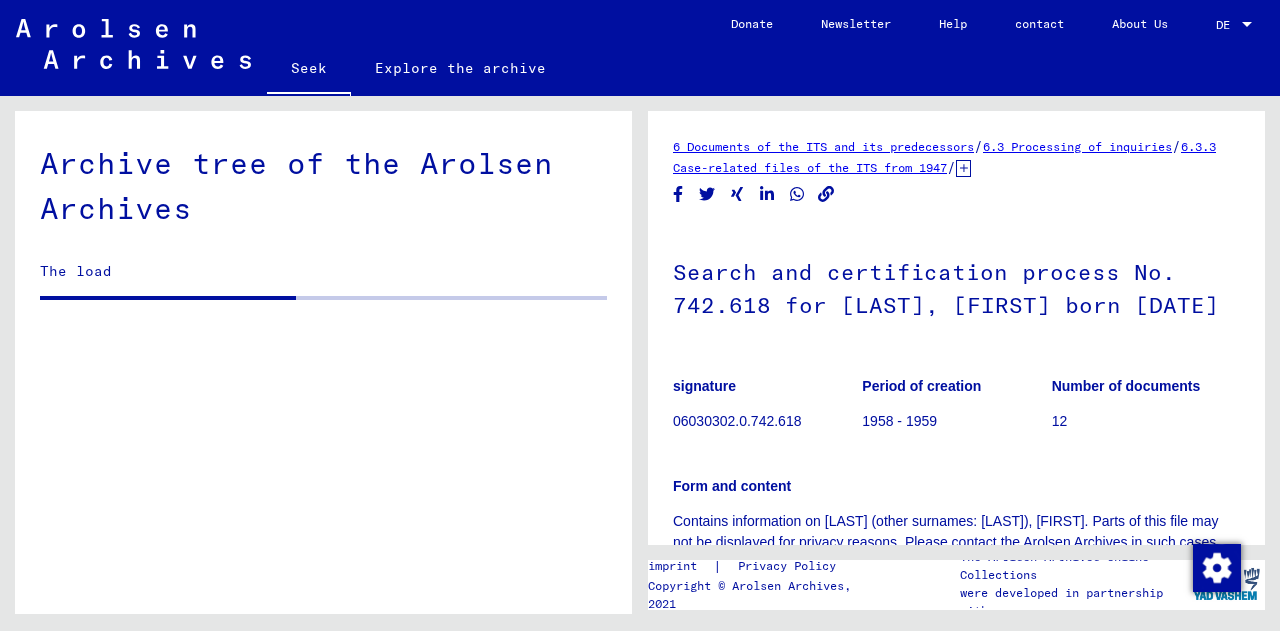 scroll, scrollTop: 0, scrollLeft: 0, axis: both 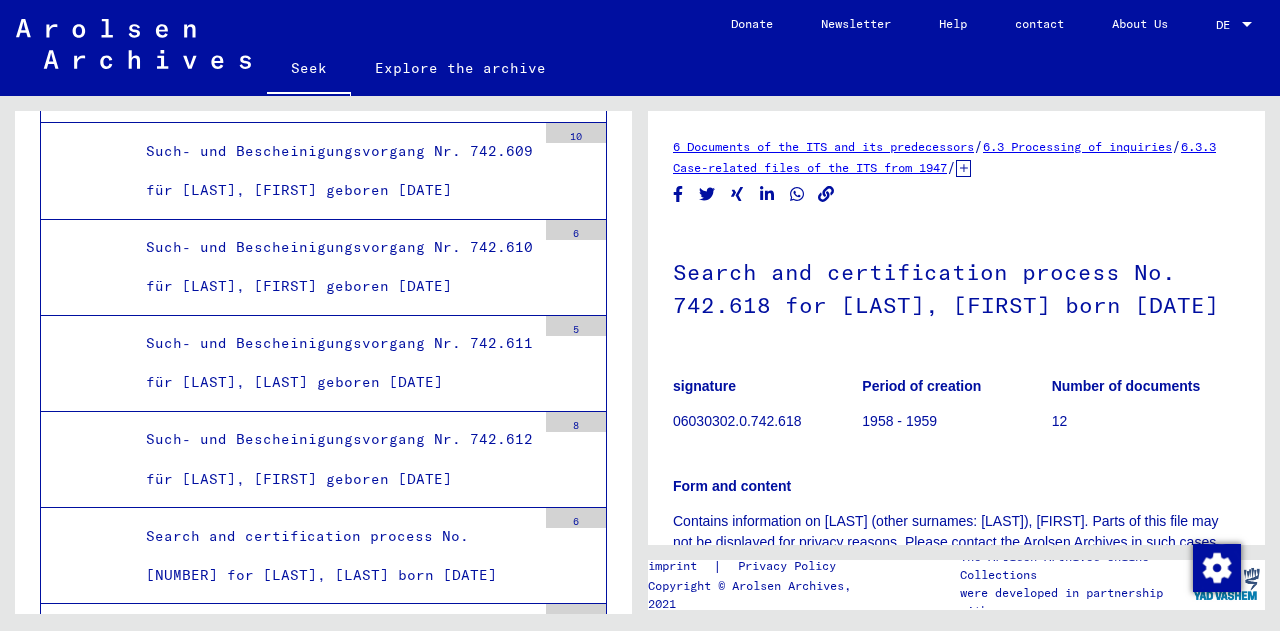 click on "Number of documents" 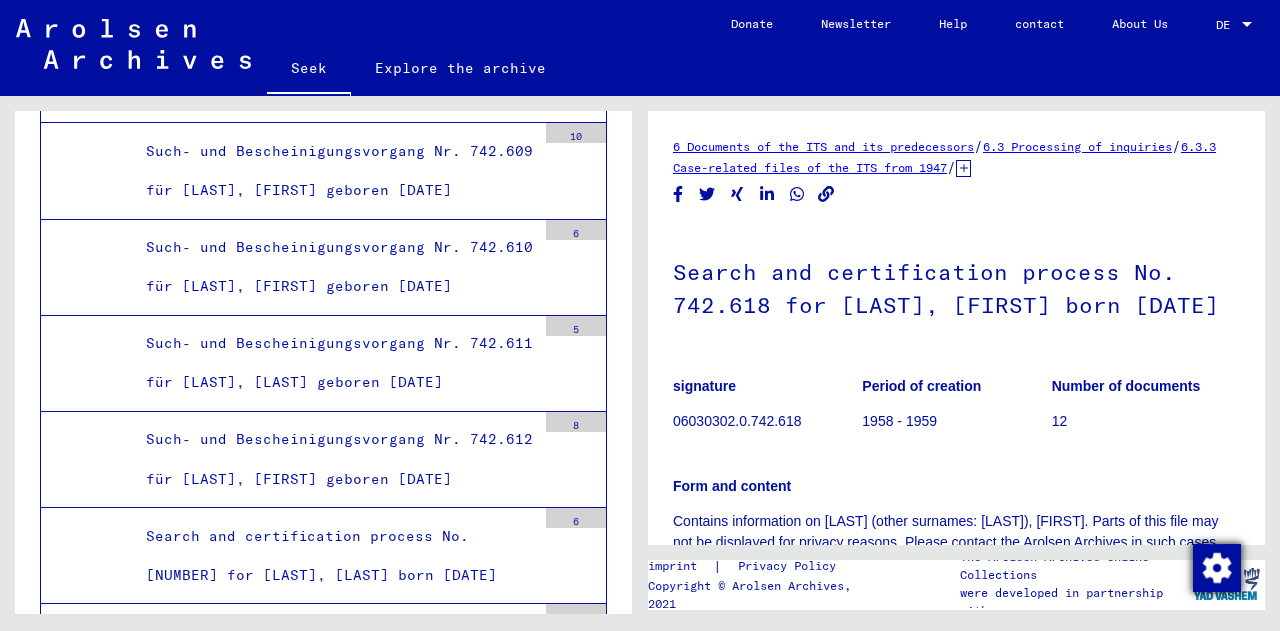 click at bounding box center (1217, 568) 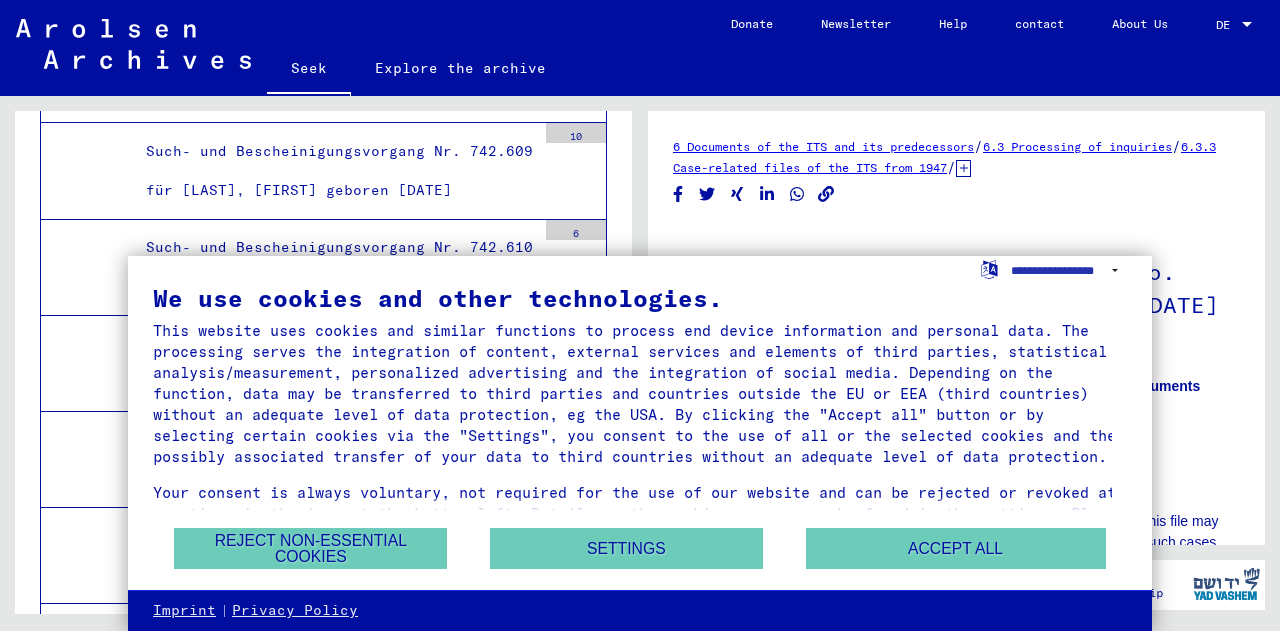 click on "6 Documents of the ITS and its predecessors  /  6.3 Processing of inquiries  /  6.3.3 Case-related files of the ITS from 1947  / 6.3.3.2 T/D case storage / Search and certification processes with (T/D) numbers from 500,000 to 749,999 / Search and certification processes with (T/D) numbers from 742,500 to 742,999 / Search and certification process No. 742.618 for [LAST], [FIRST] born [DATE] signature 06030302.0.742.618 Period of creation 1958 - 1959 Number of documents 12 Form and content Contains information on [LAST] (other surnames: [LAST]), [FIRST]. Parts of this file may not be displayed for privacy reasons. Please contact the Arolsen Archives in such cases. See comments created before January 2022" 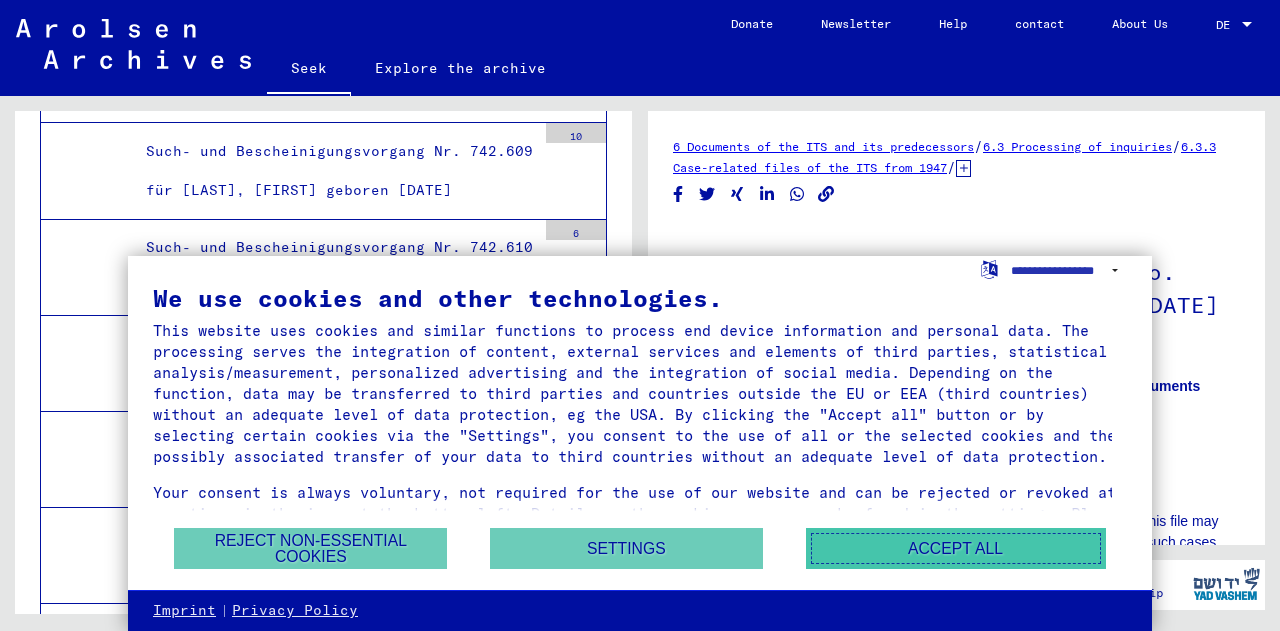 click on "Accept all" at bounding box center (955, 548) 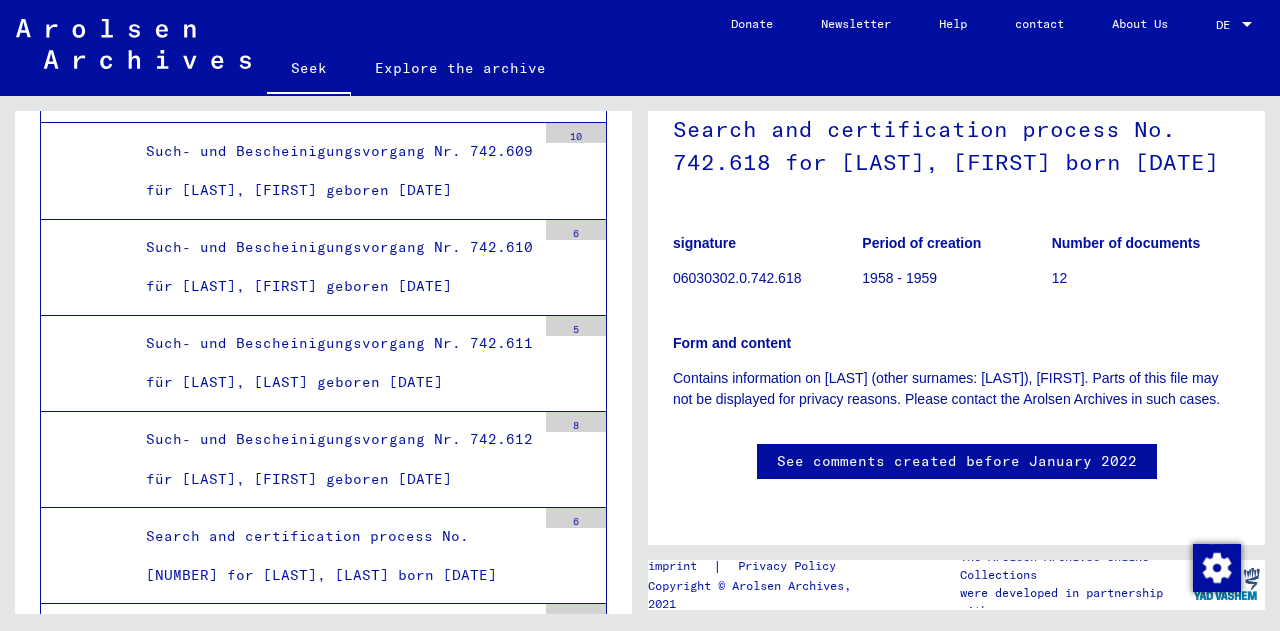 scroll, scrollTop: 163, scrollLeft: 0, axis: vertical 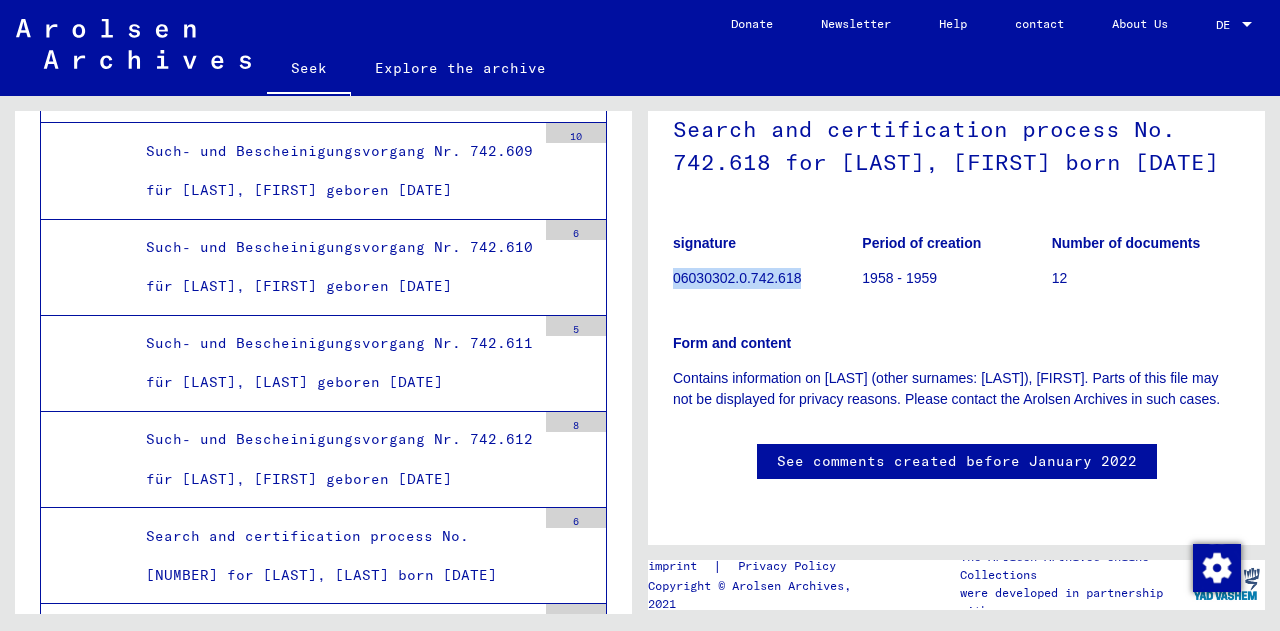 click on "06030302.0.742.618" 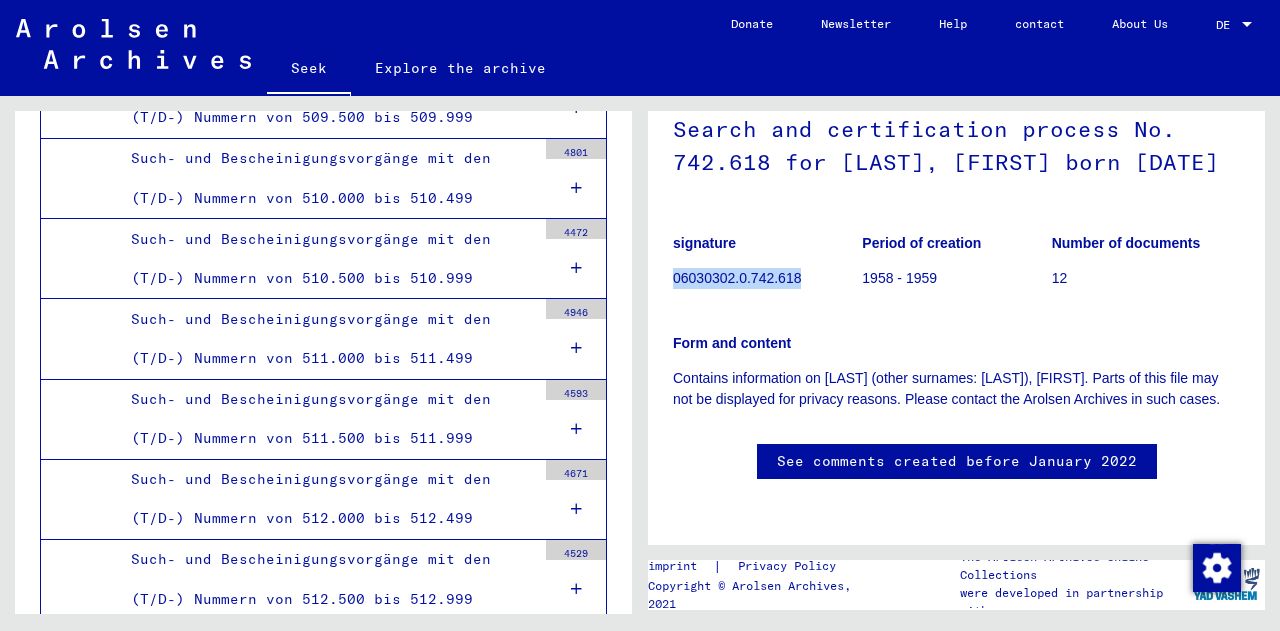 scroll, scrollTop: 0, scrollLeft: 0, axis: both 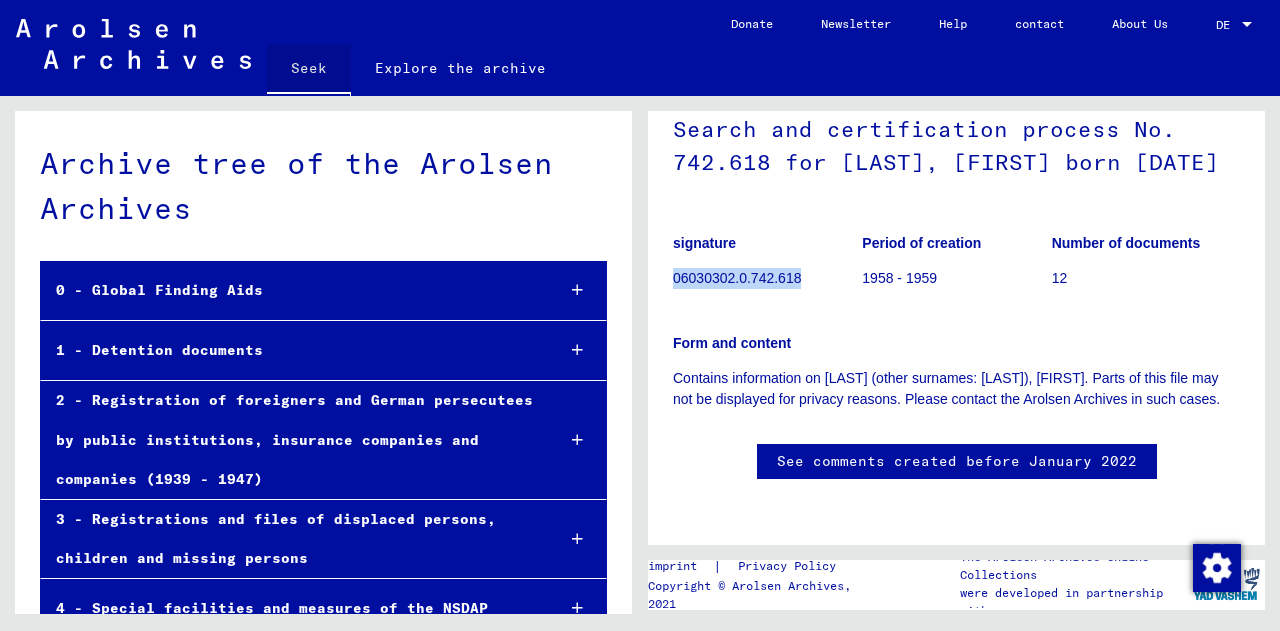 click on "Seek" 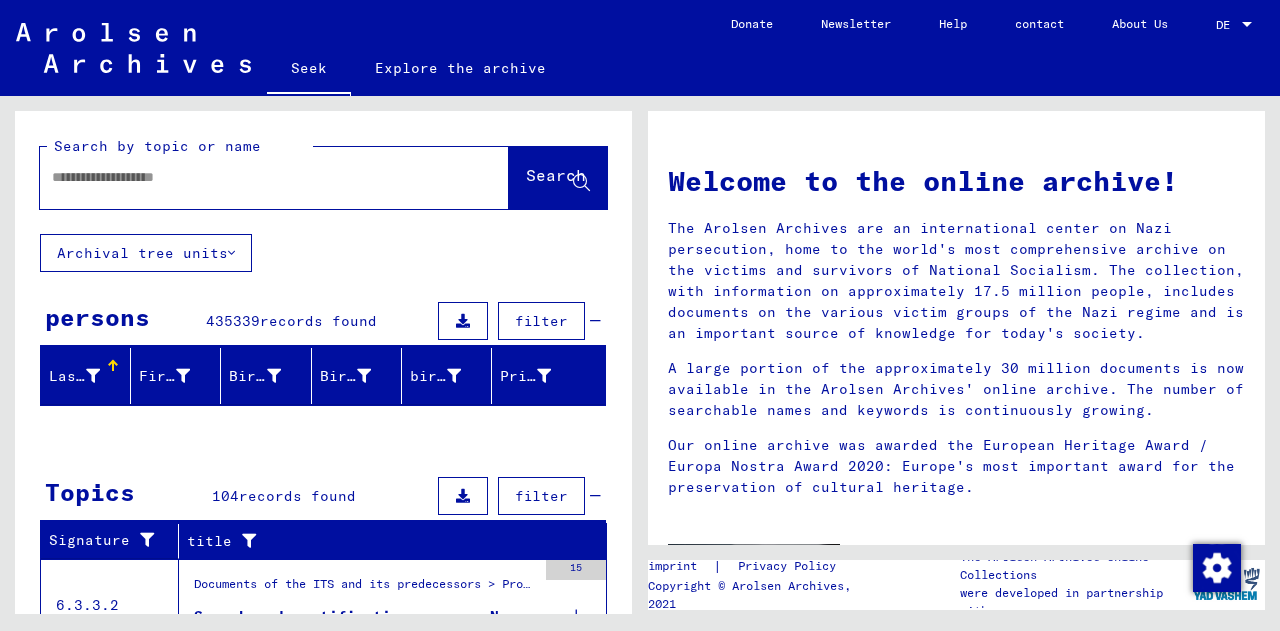 click at bounding box center (250, 177) 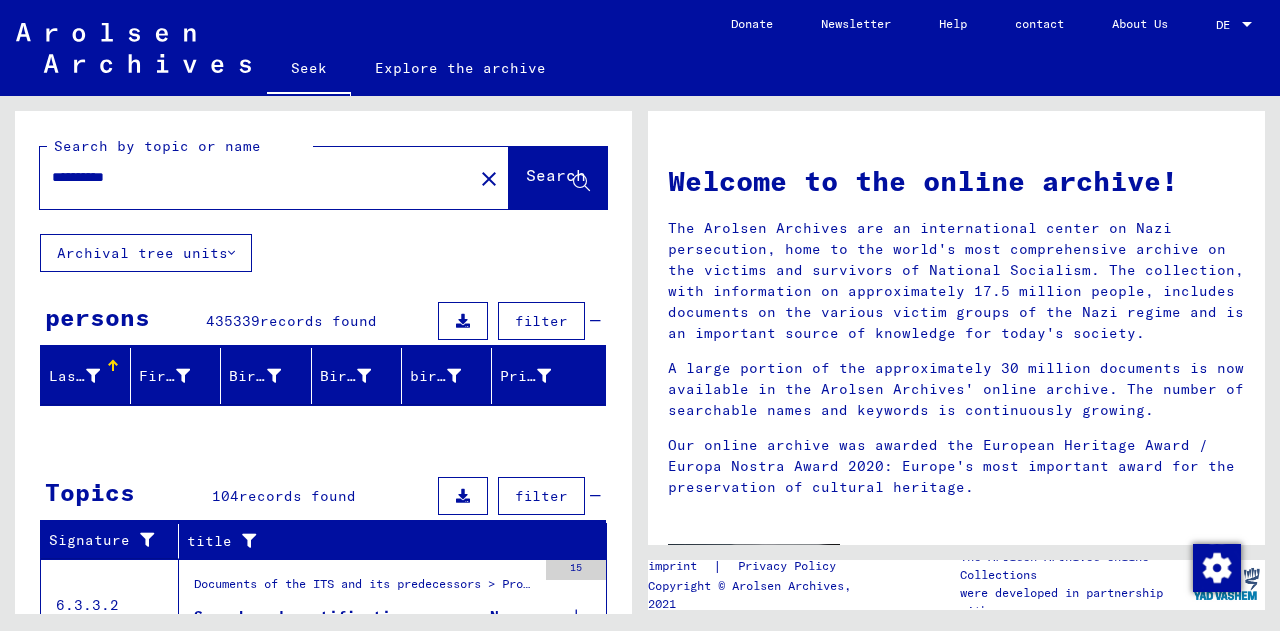 type on "**********" 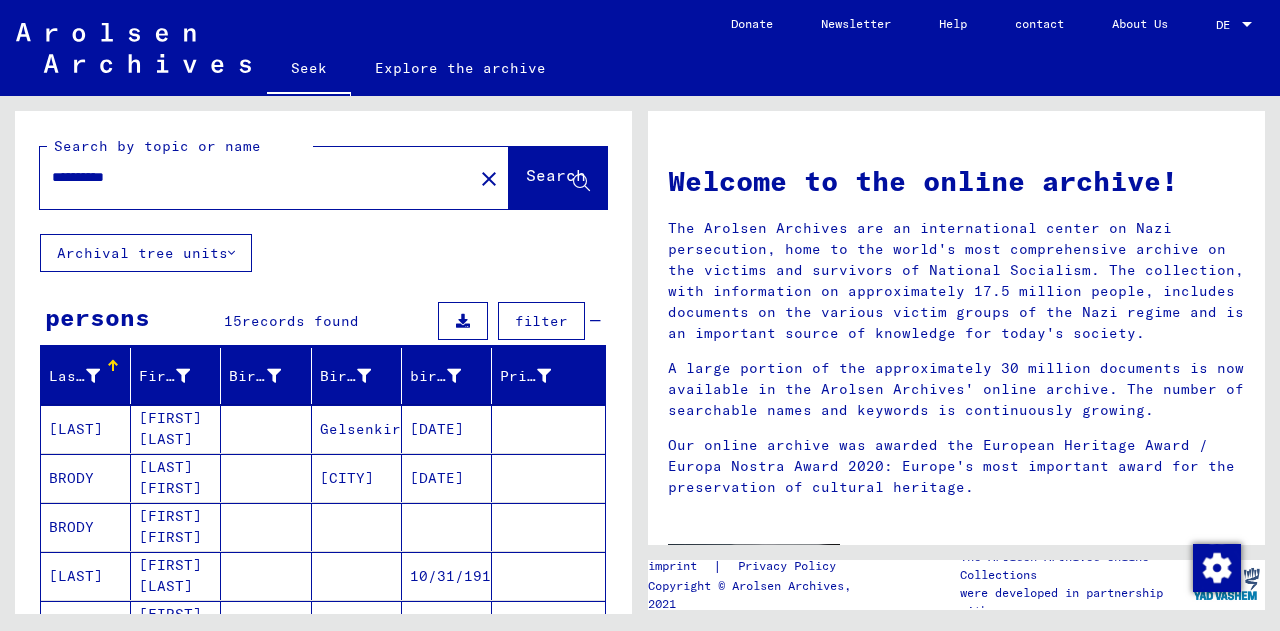 scroll, scrollTop: 249, scrollLeft: 0, axis: vertical 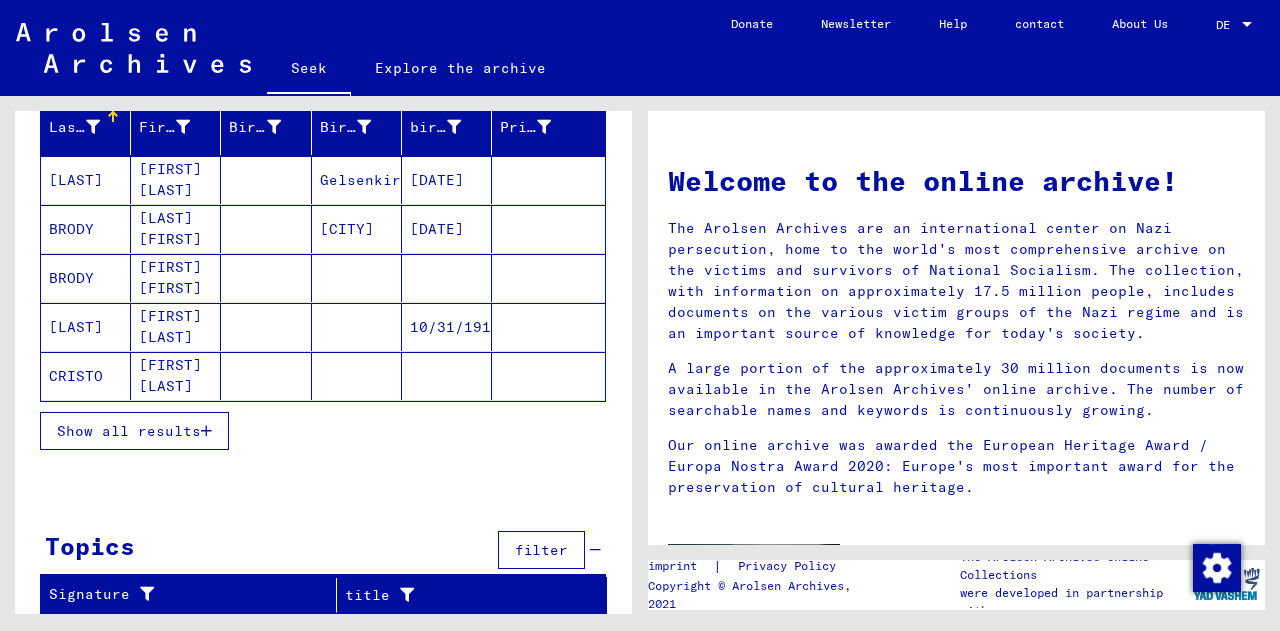 click on "Show all results" at bounding box center [129, 431] 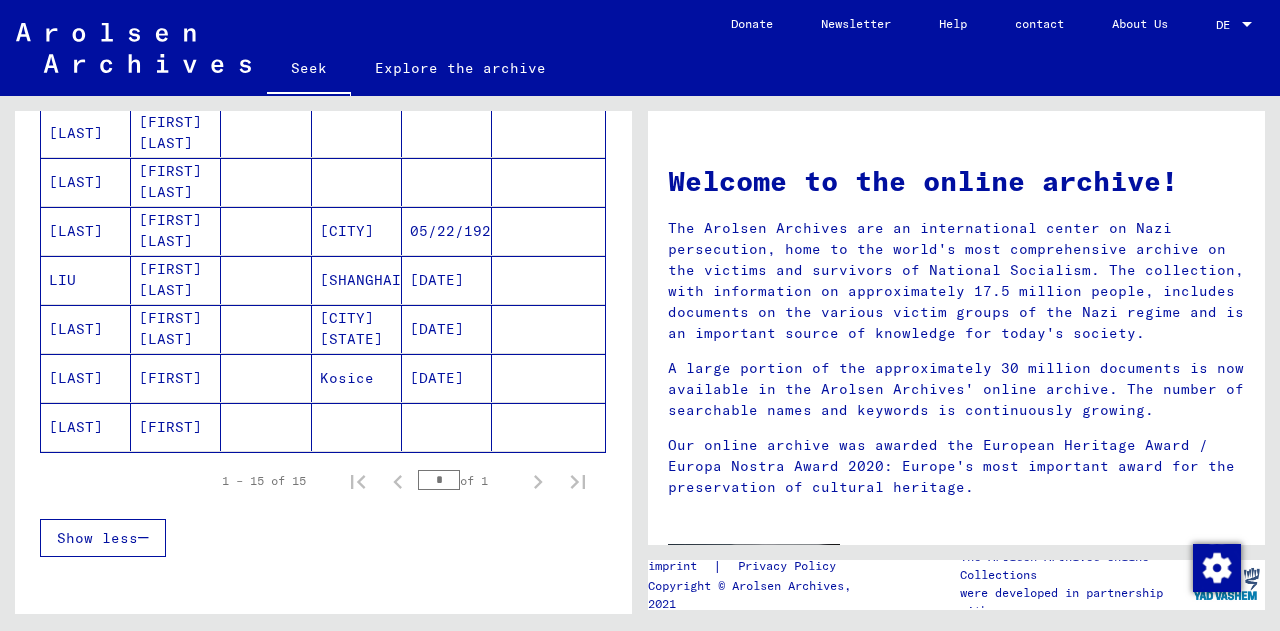 scroll, scrollTop: 689, scrollLeft: 0, axis: vertical 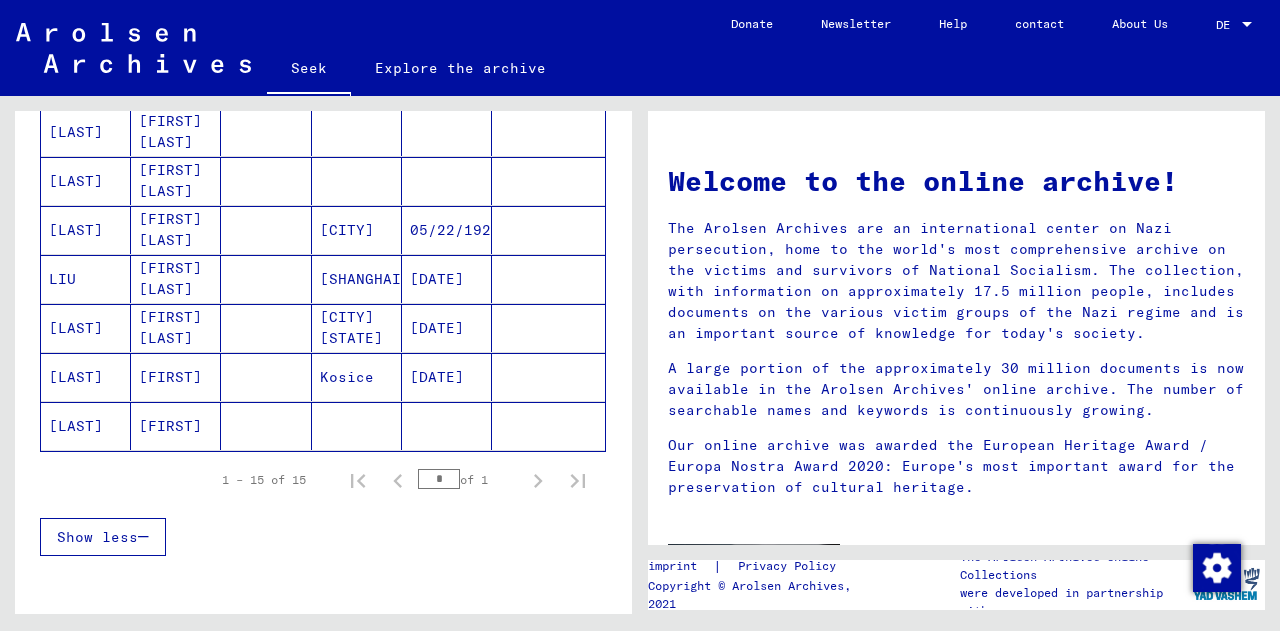 click on "[LAST]" at bounding box center [76, 426] 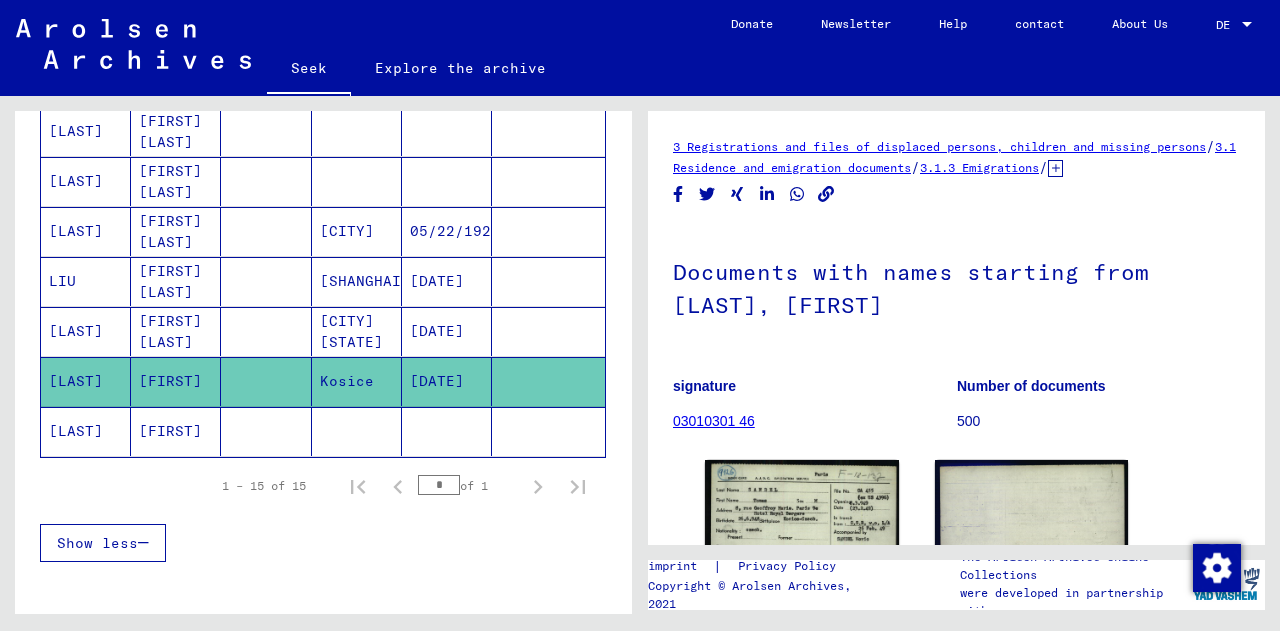 scroll, scrollTop: 0, scrollLeft: 0, axis: both 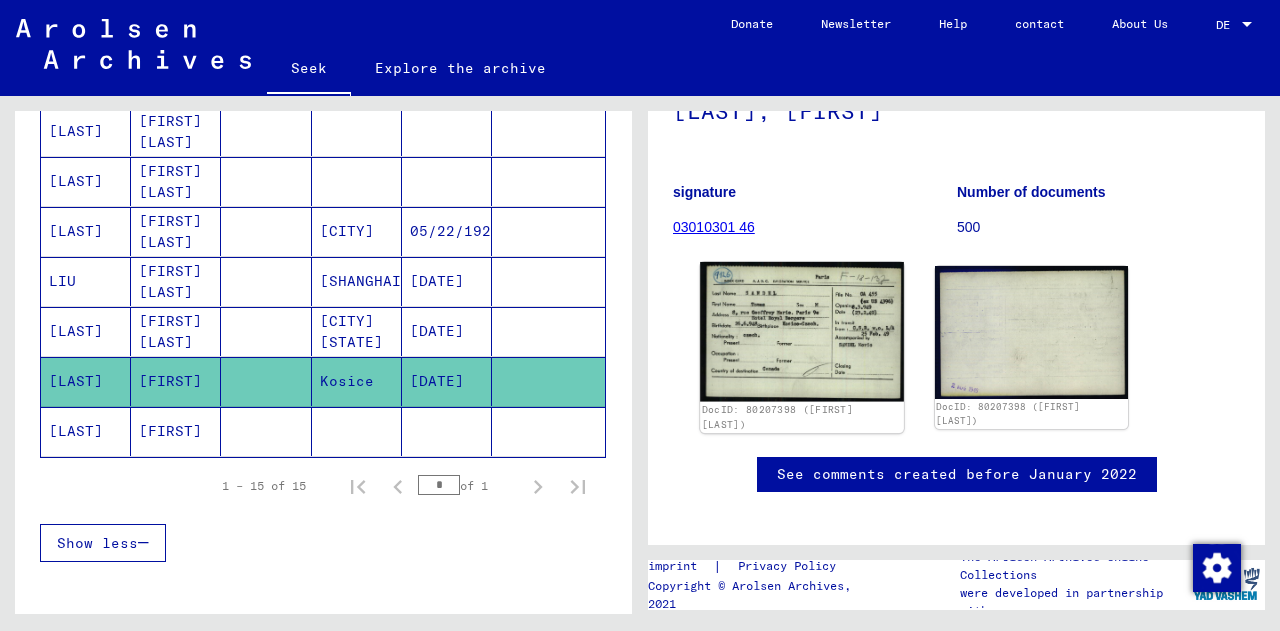 click 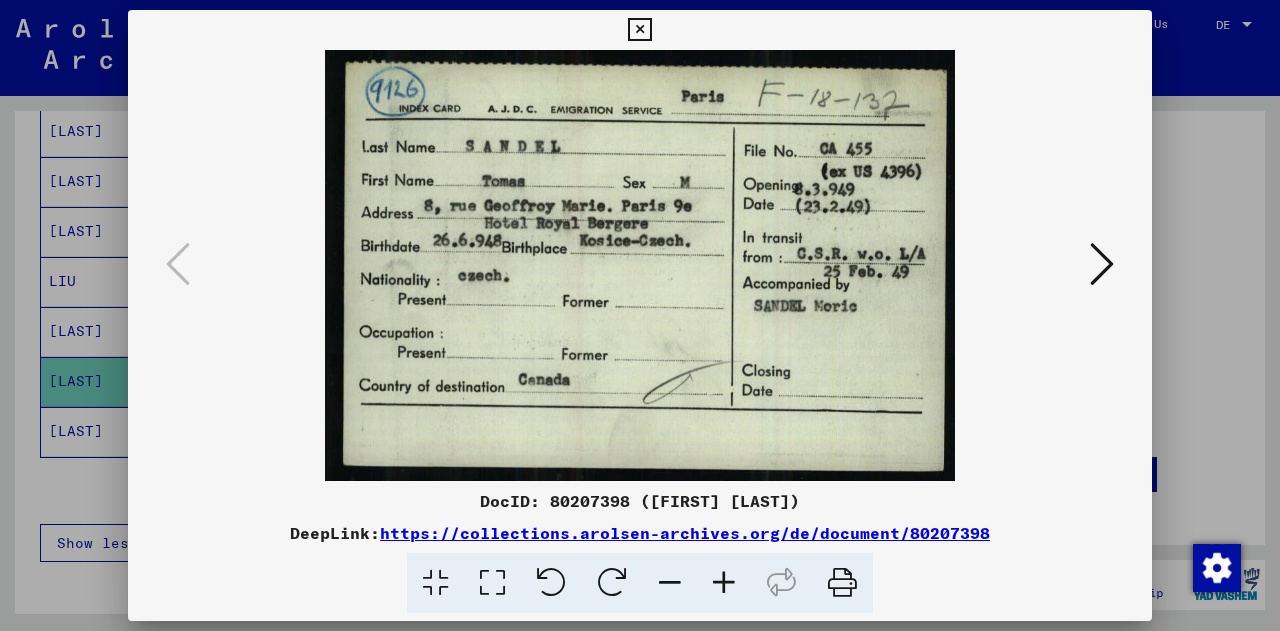 type 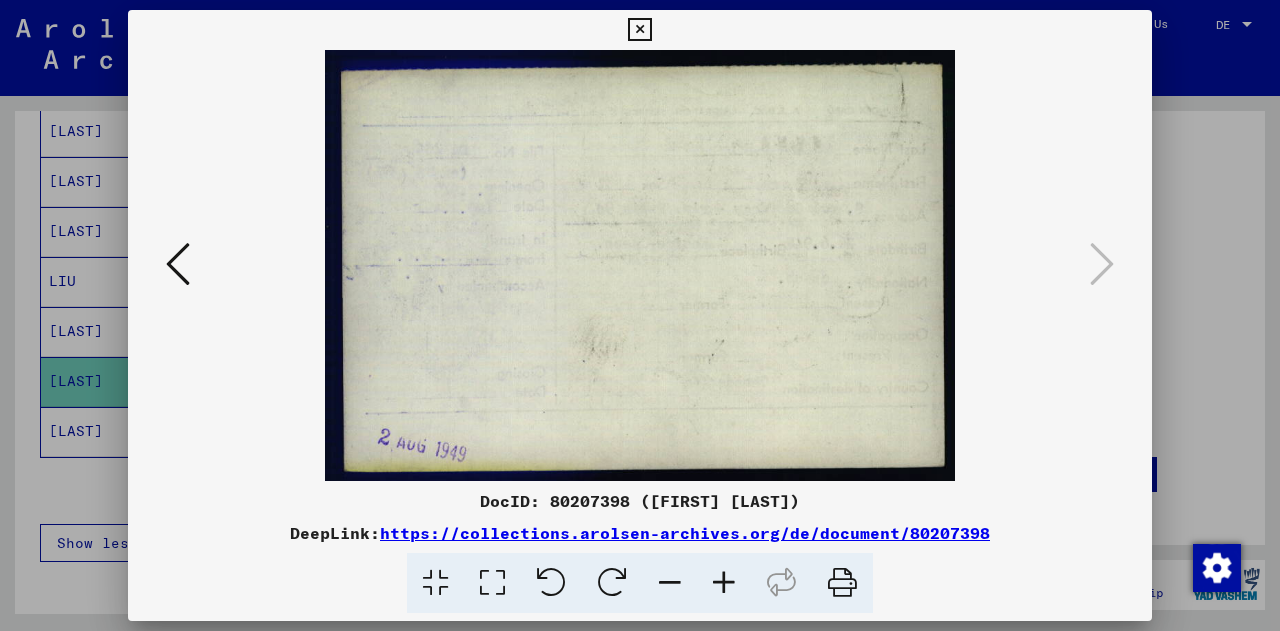 click at bounding box center (178, 265) 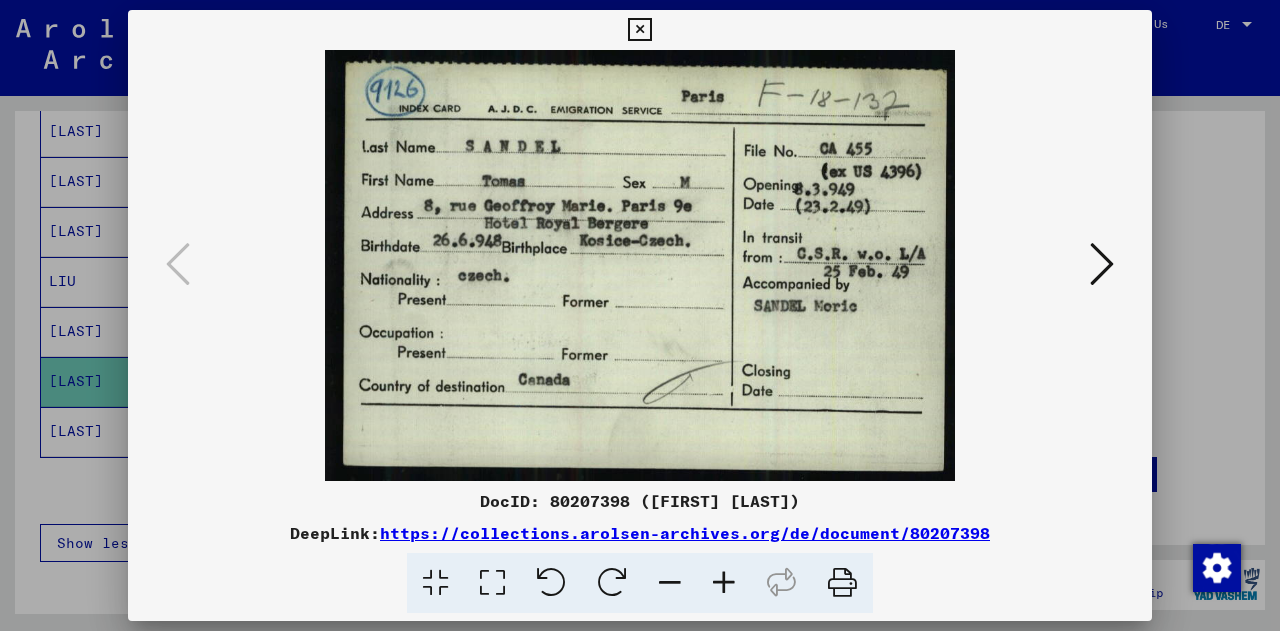 click at bounding box center (842, 583) 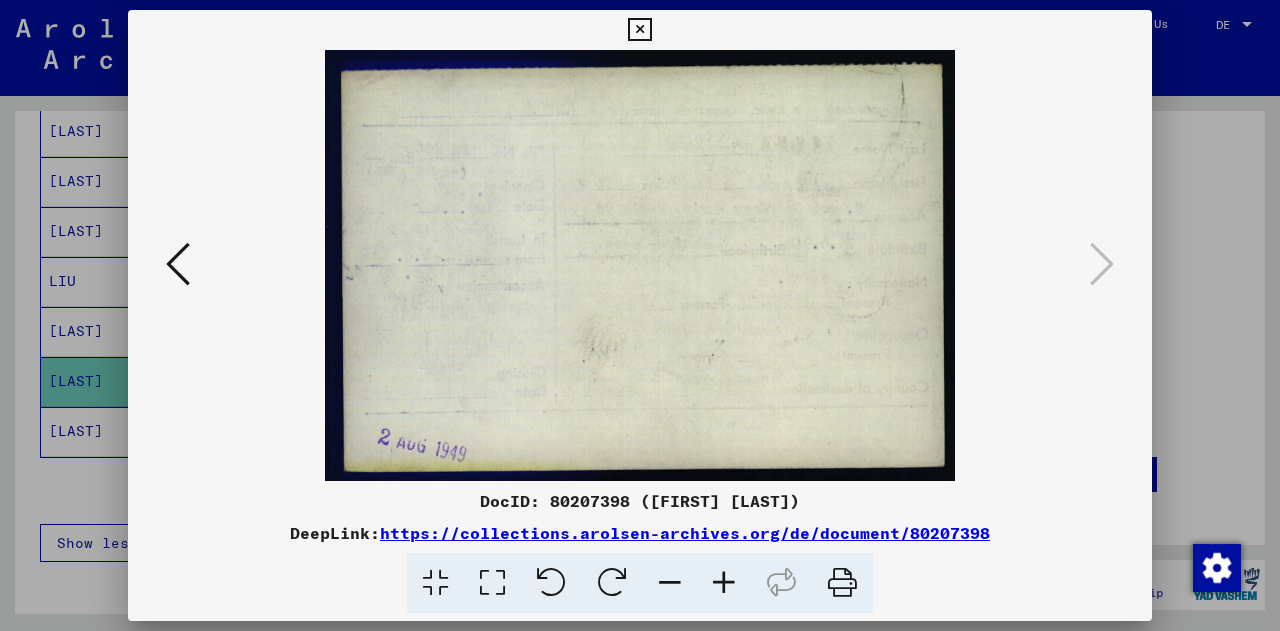 click at bounding box center [640, 315] 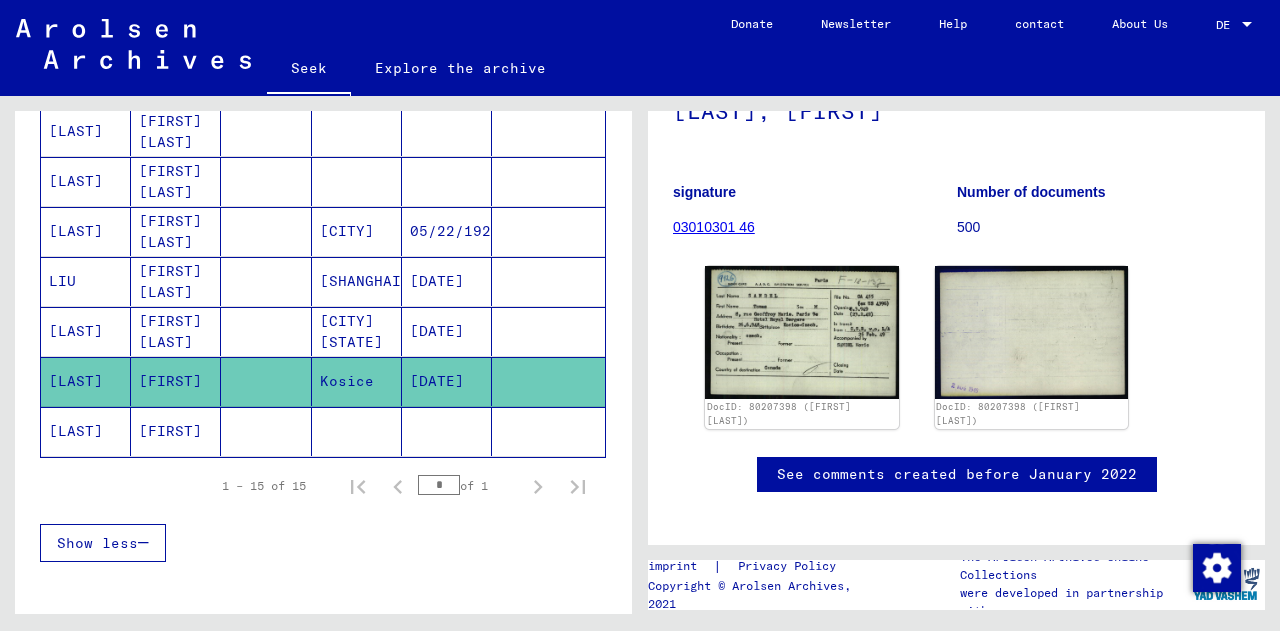 click on "[FIRST]" 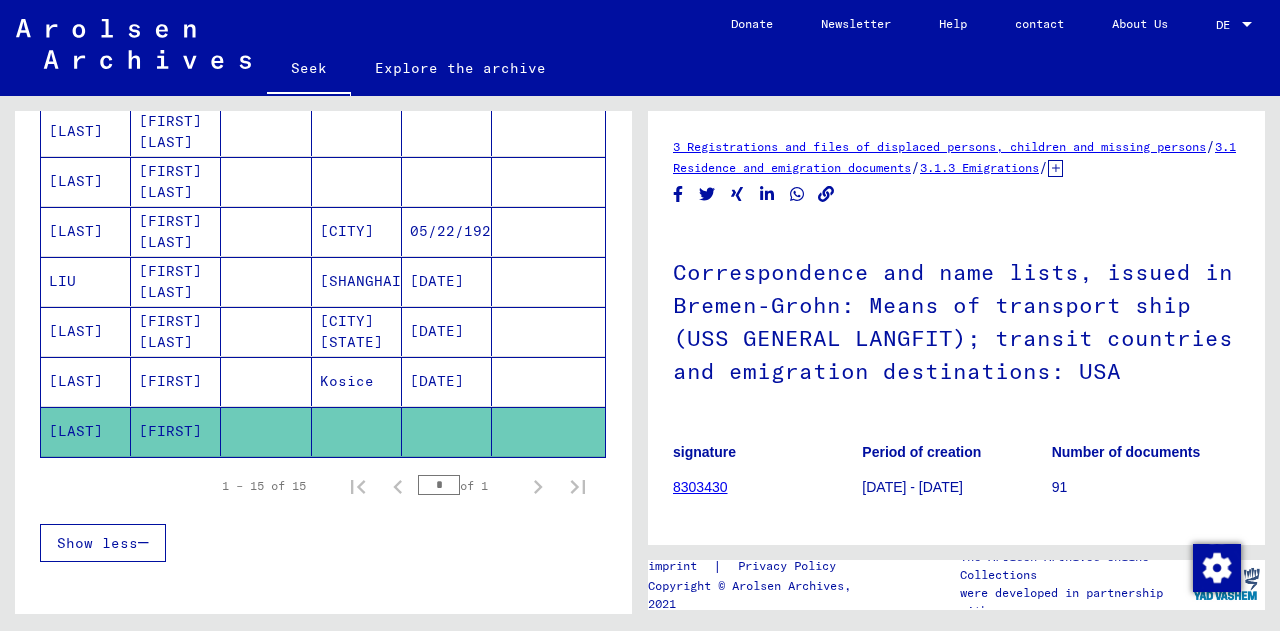 scroll, scrollTop: 0, scrollLeft: 0, axis: both 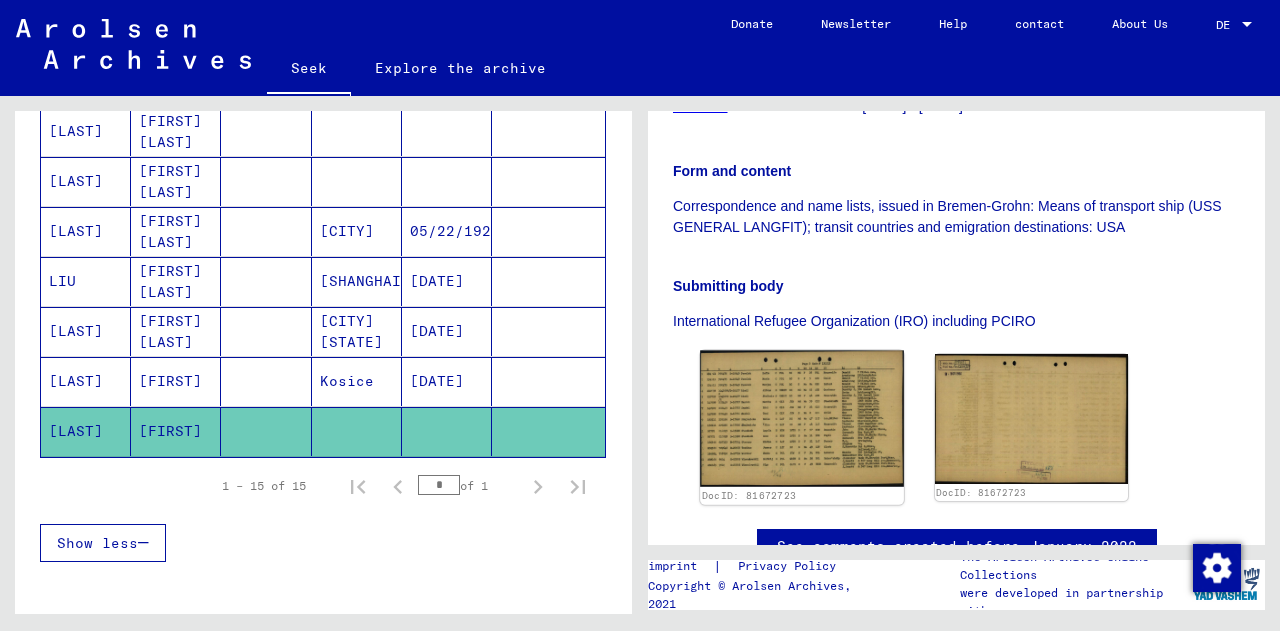 click 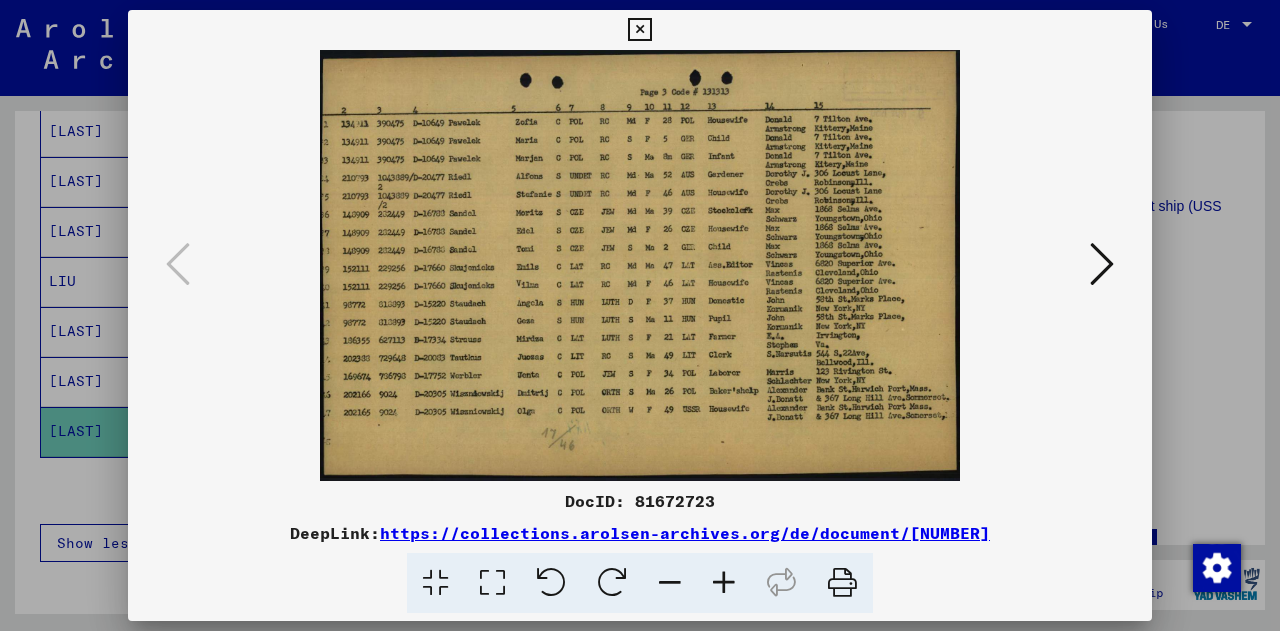 click at bounding box center [640, 315] 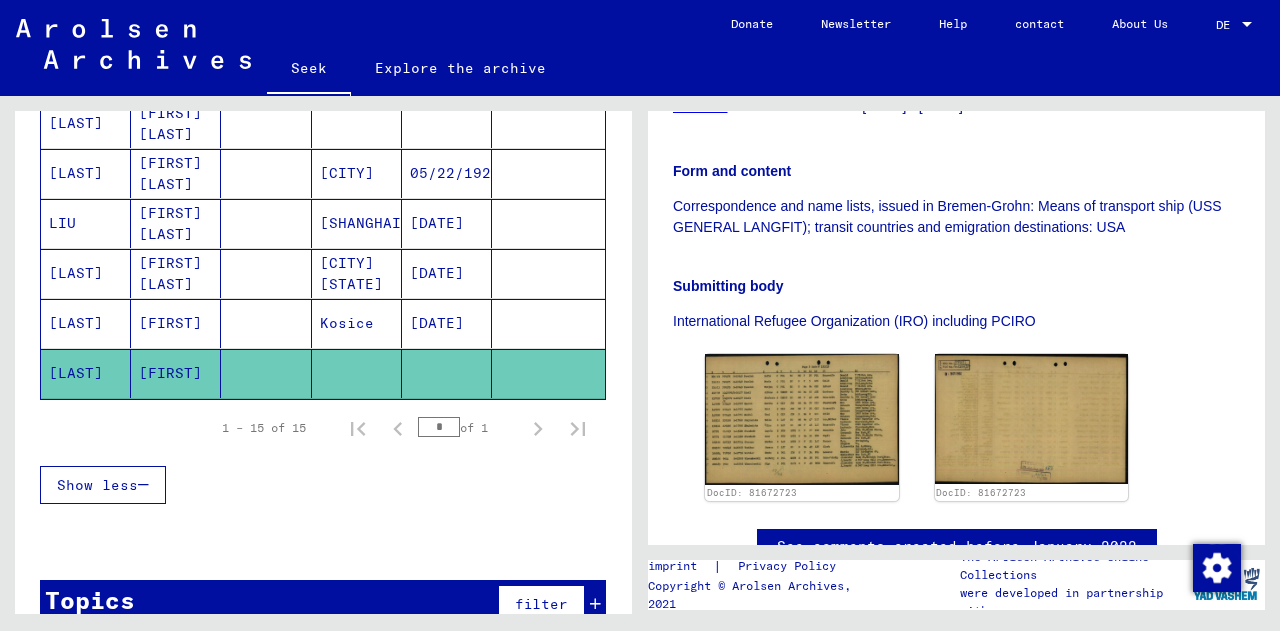 scroll, scrollTop: 757, scrollLeft: 0, axis: vertical 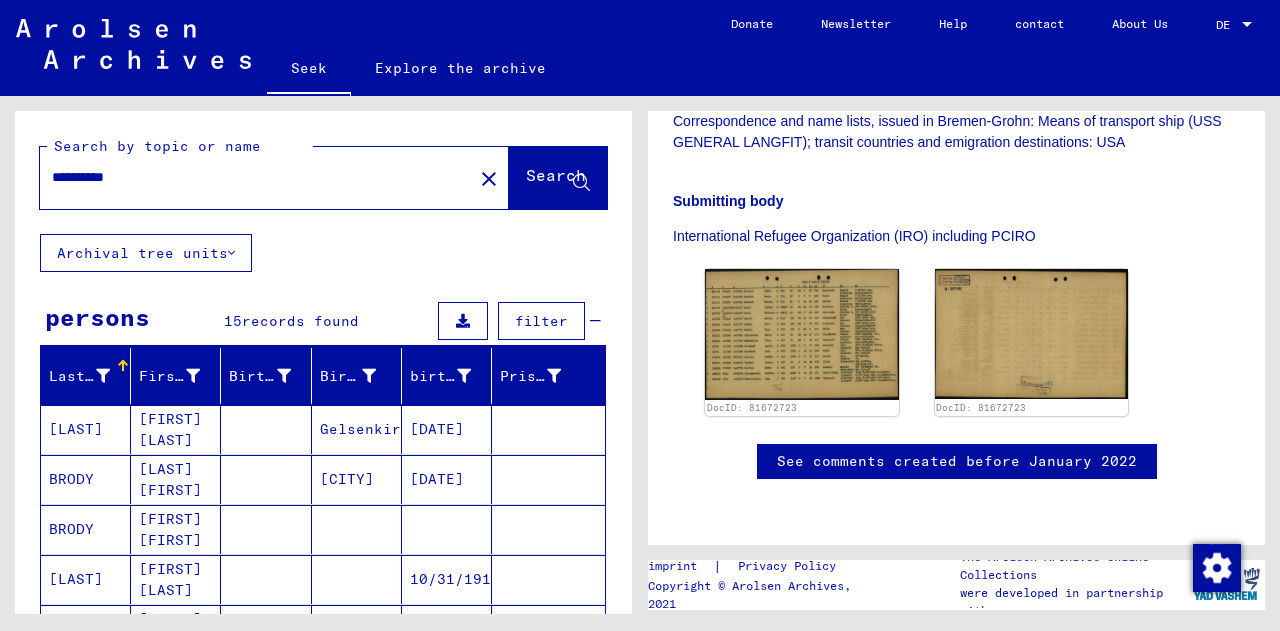 click on "**********" at bounding box center (256, 177) 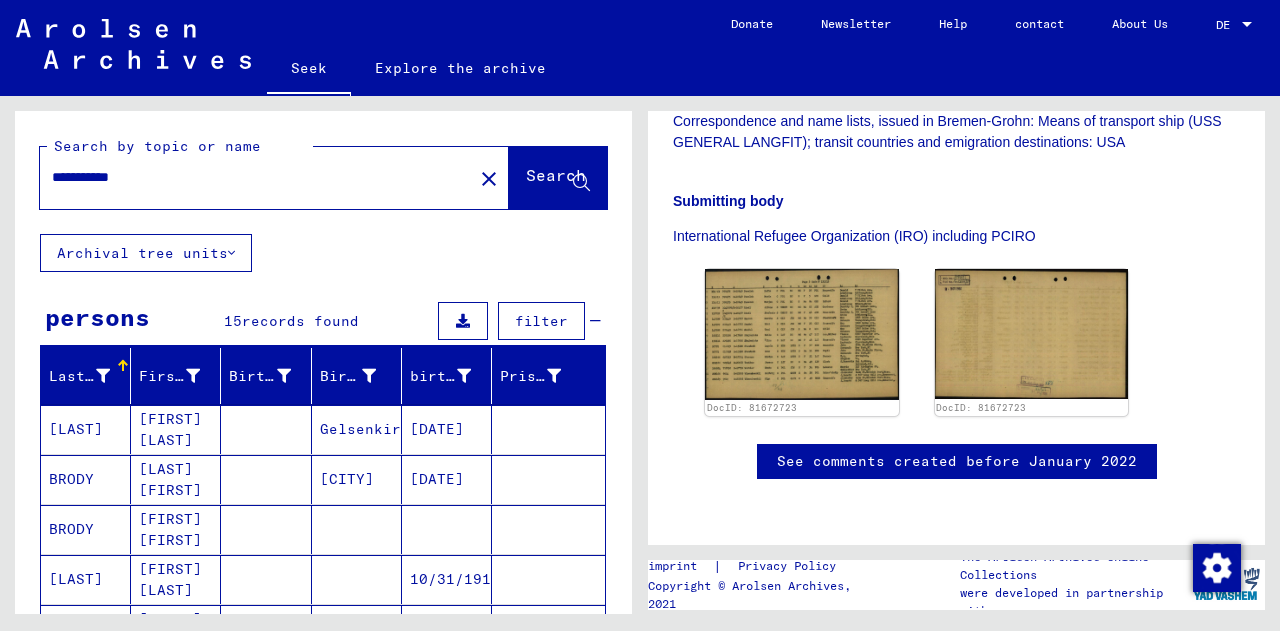scroll, scrollTop: 0, scrollLeft: 0, axis: both 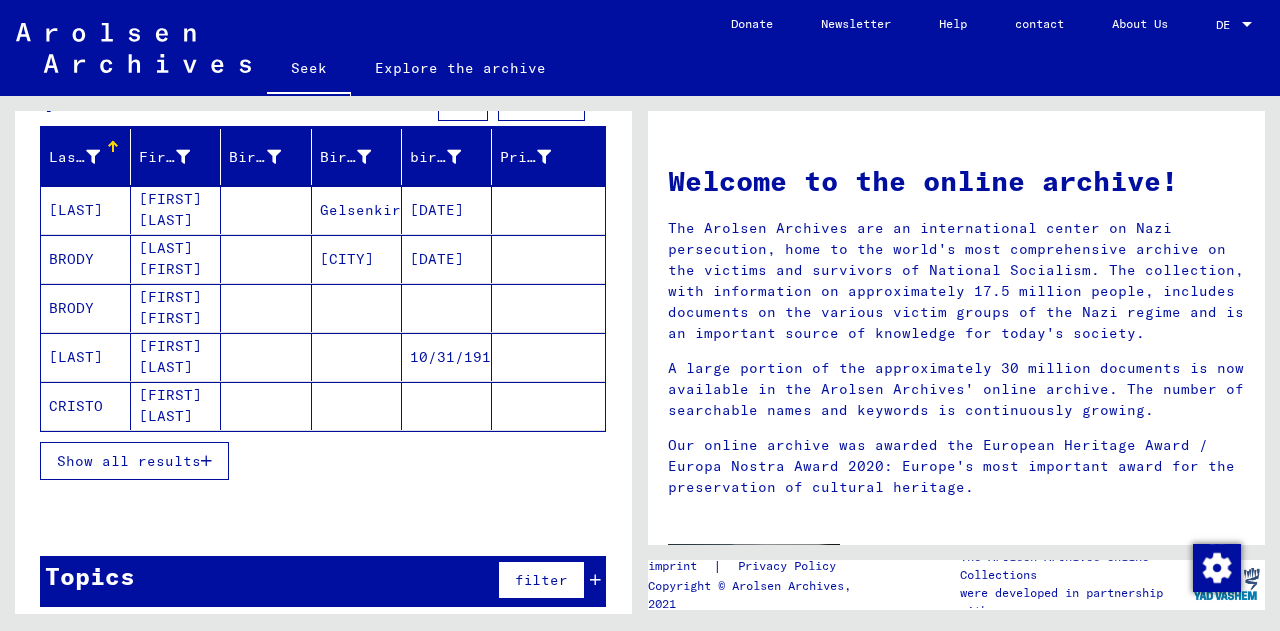 click on "Show all results" at bounding box center (134, 461) 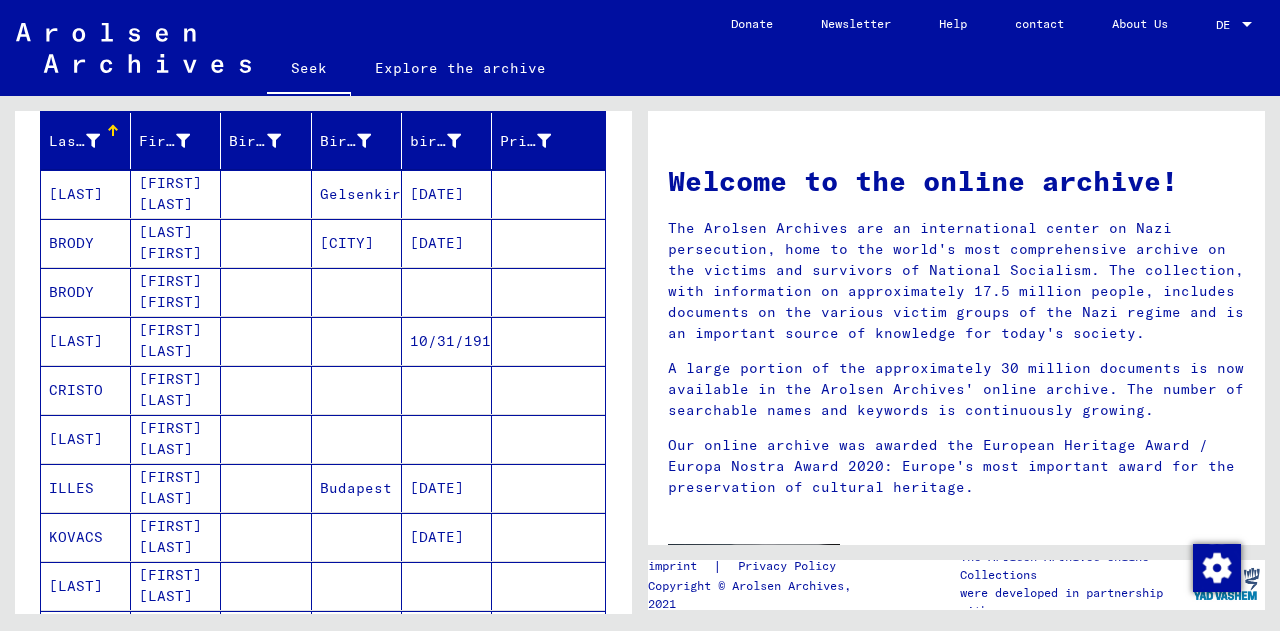 scroll, scrollTop: 0, scrollLeft: 0, axis: both 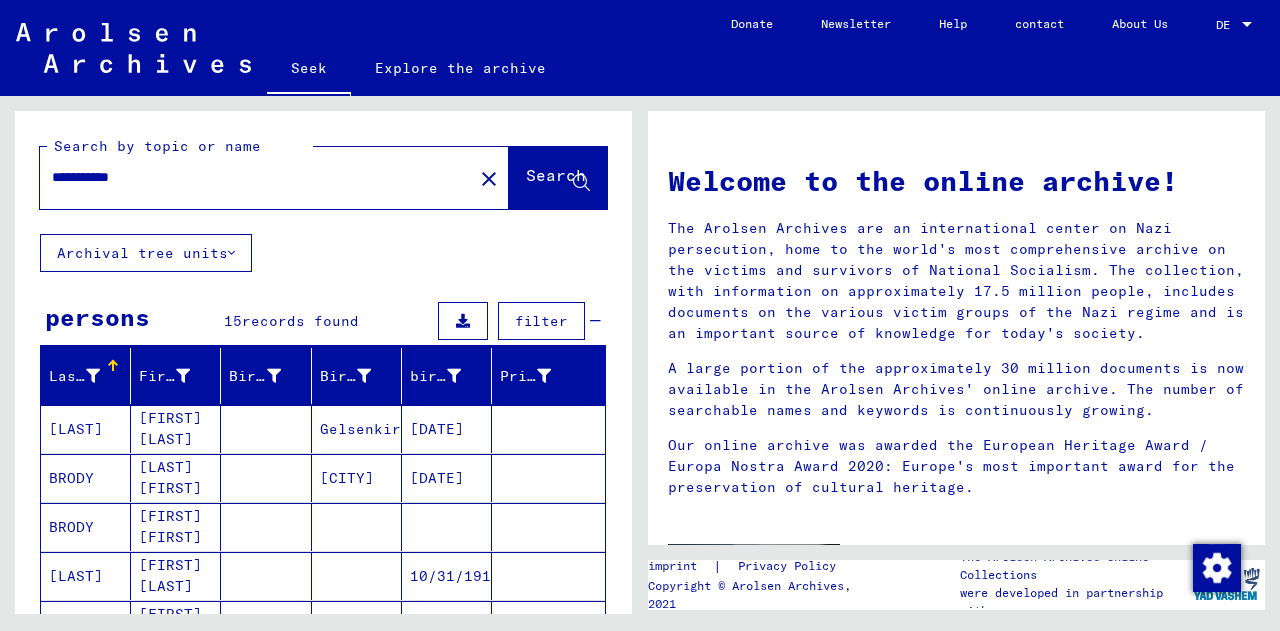 click on "**********" at bounding box center (250, 177) 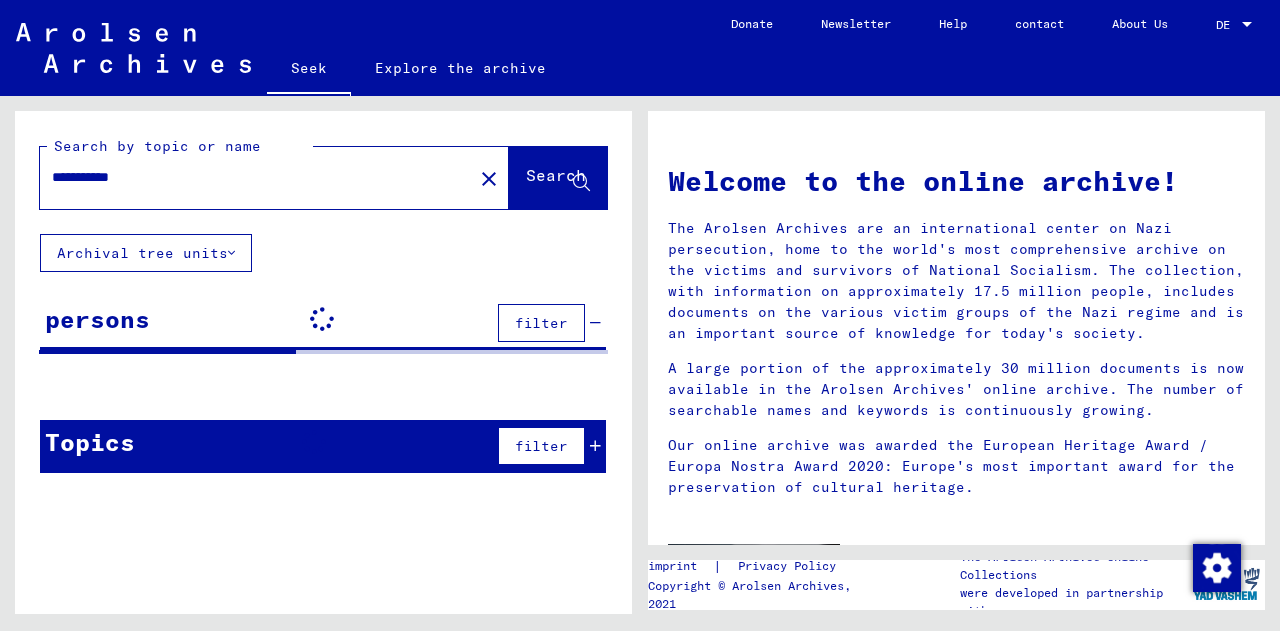 click on "**********" at bounding box center (250, 177) 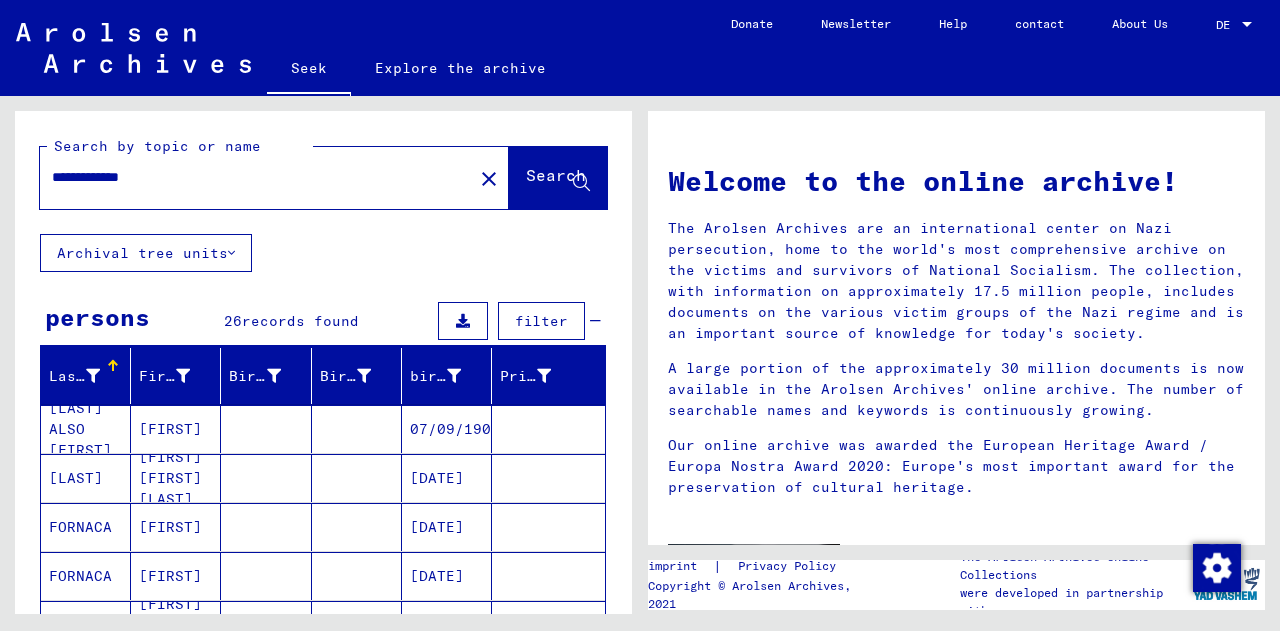 type on "**********" 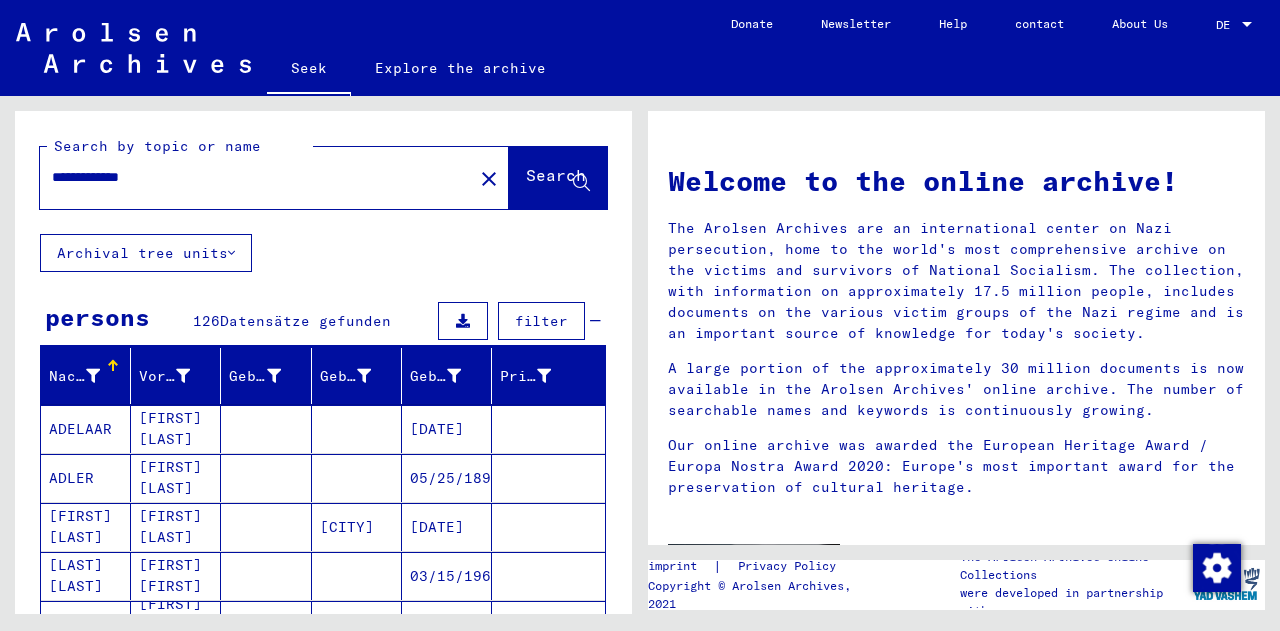 click on "[FIRST] [LAST]" at bounding box center [176, 478] 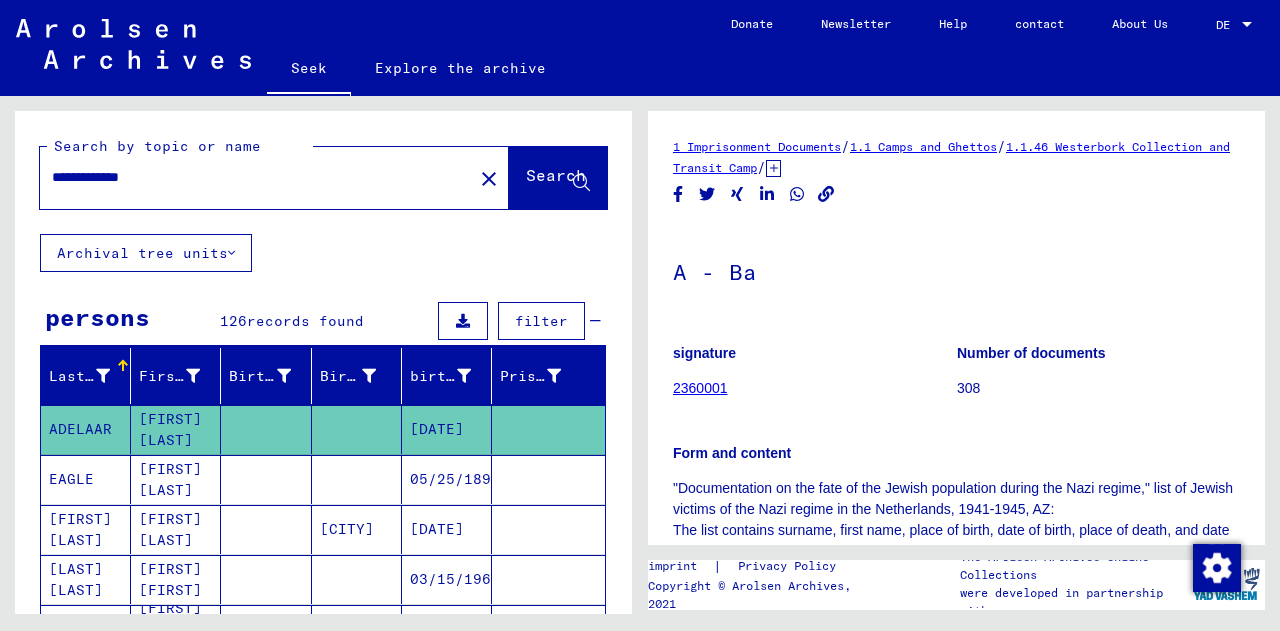 scroll, scrollTop: 0, scrollLeft: 0, axis: both 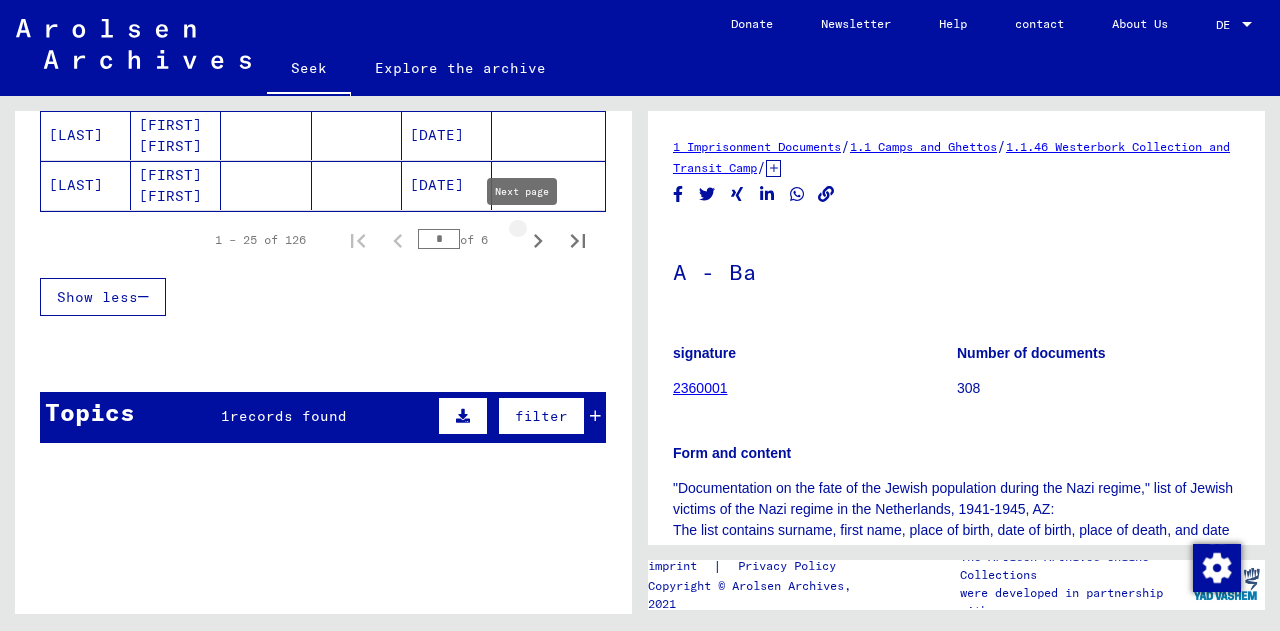 click 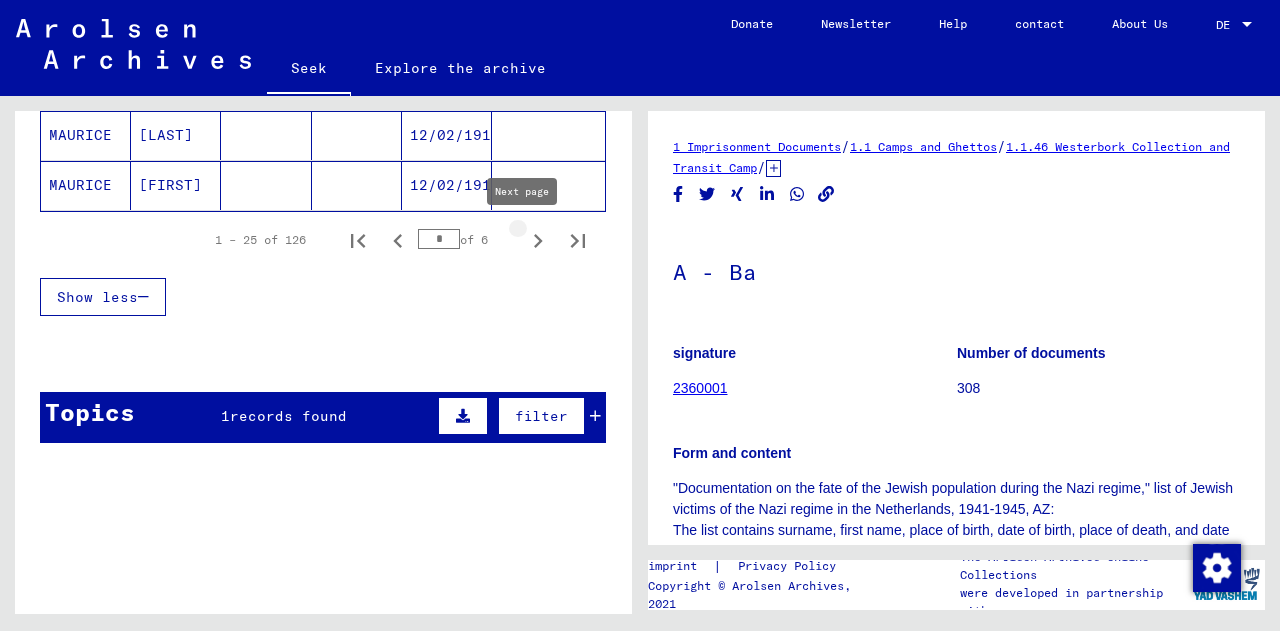 click 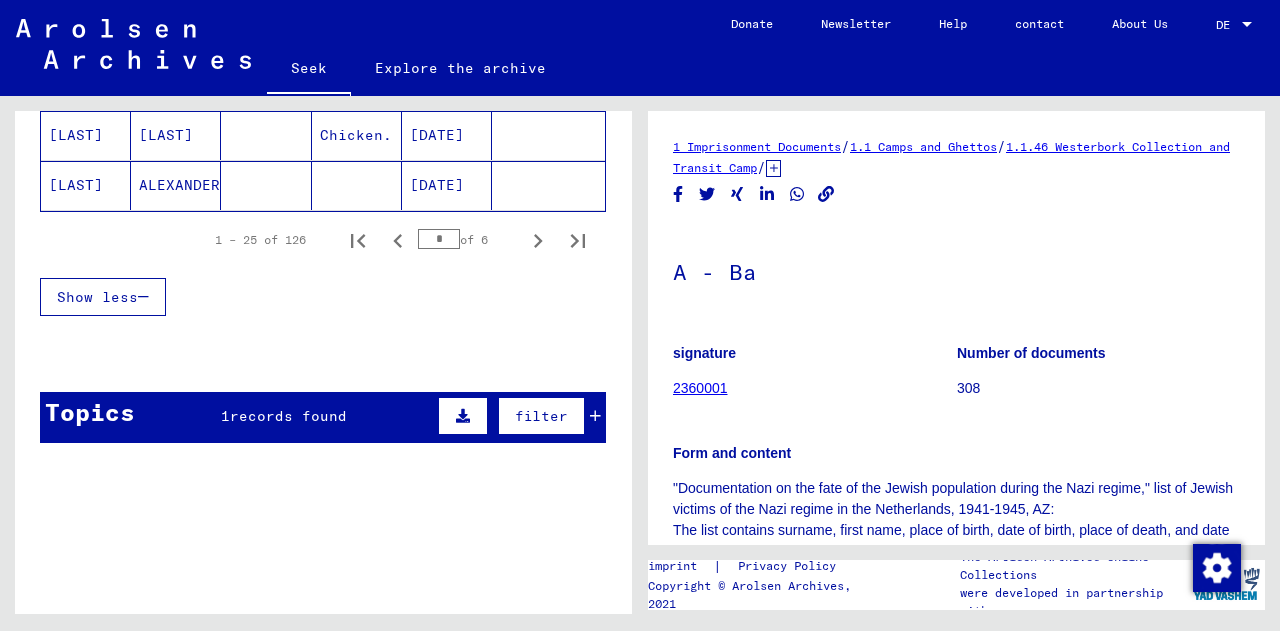 click 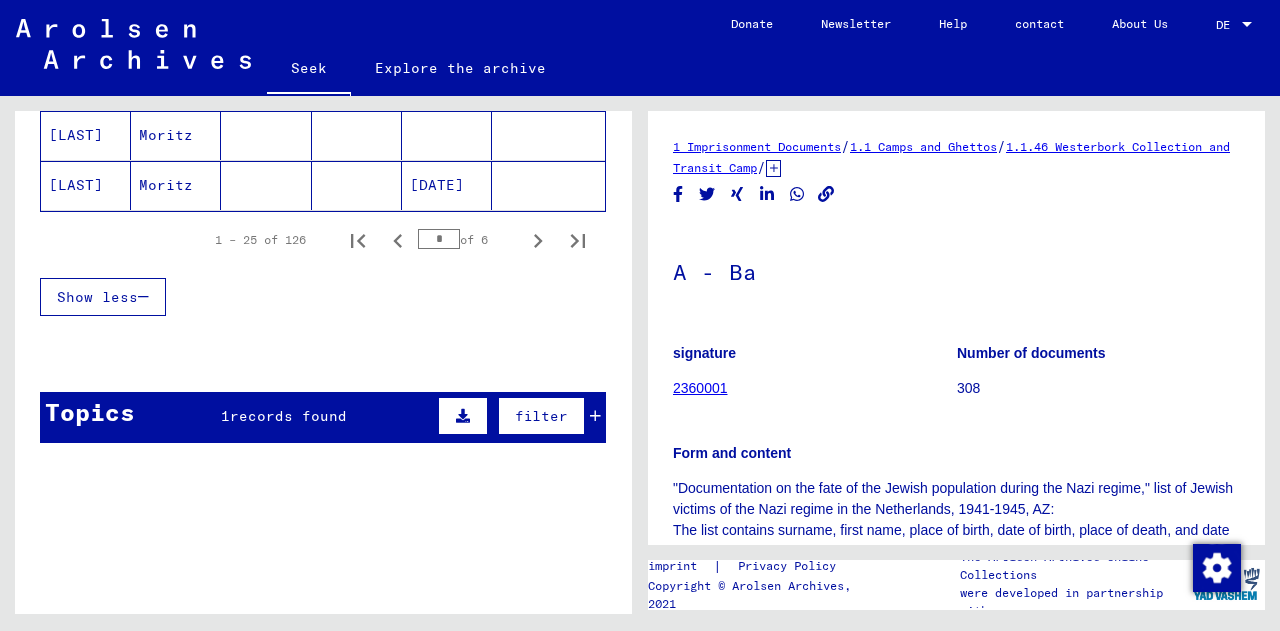 scroll, scrollTop: 1336, scrollLeft: 0, axis: vertical 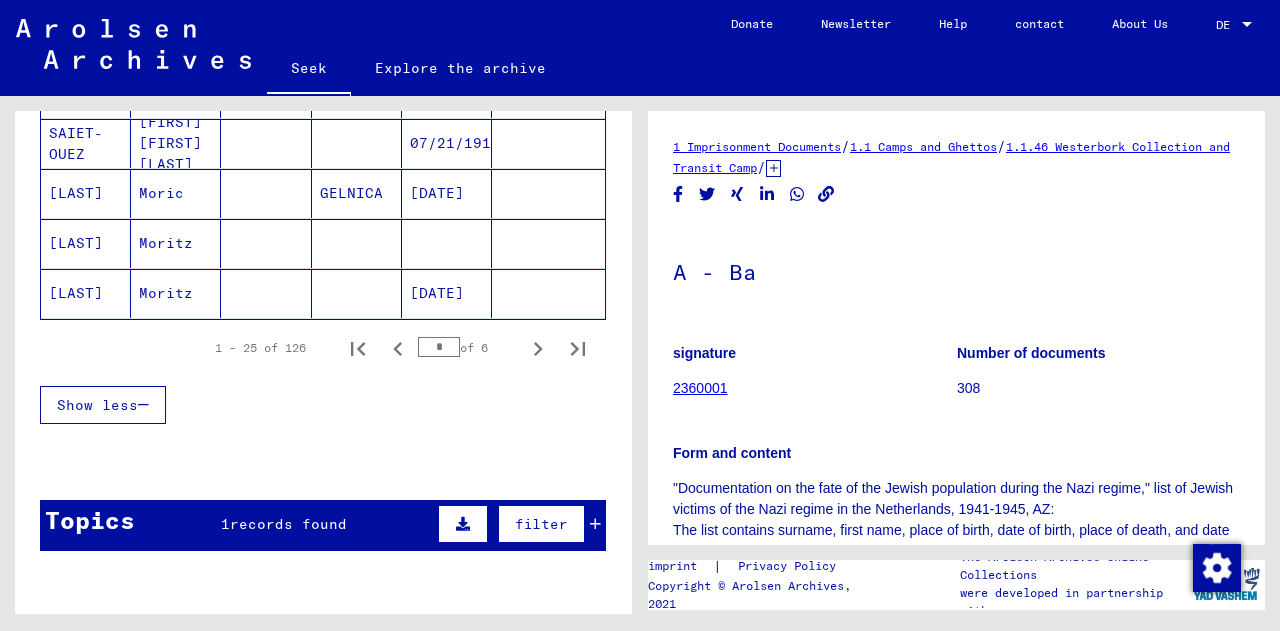 type 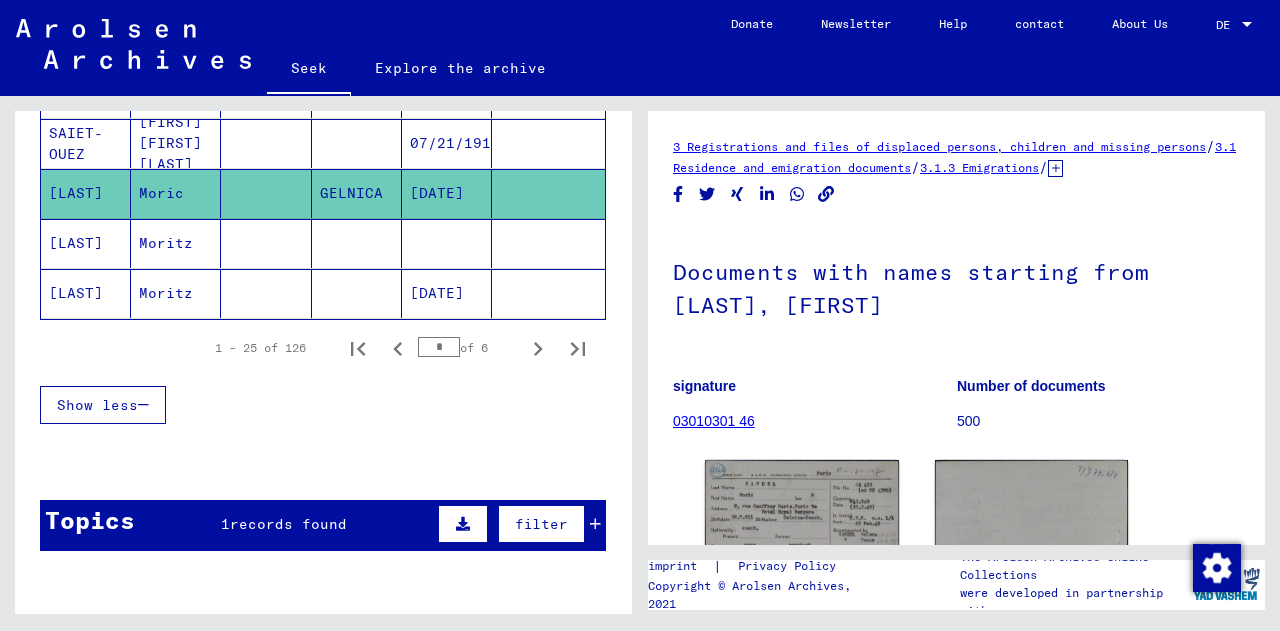 scroll, scrollTop: 0, scrollLeft: 0, axis: both 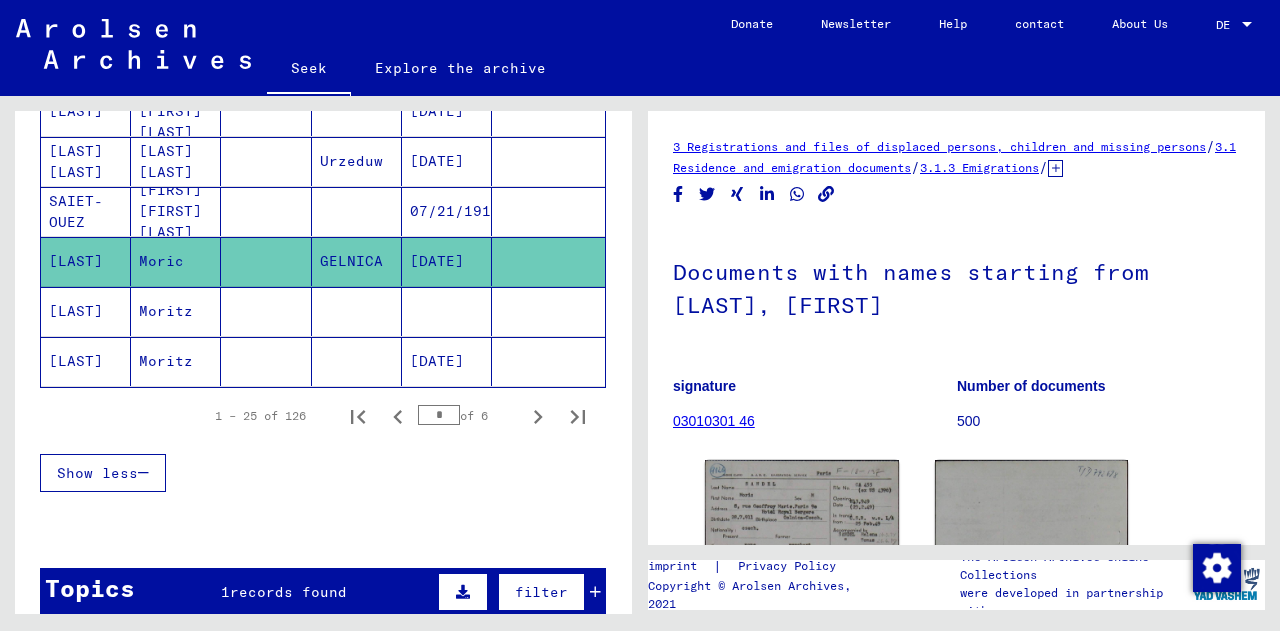 click on "[LAST]" at bounding box center (76, 361) 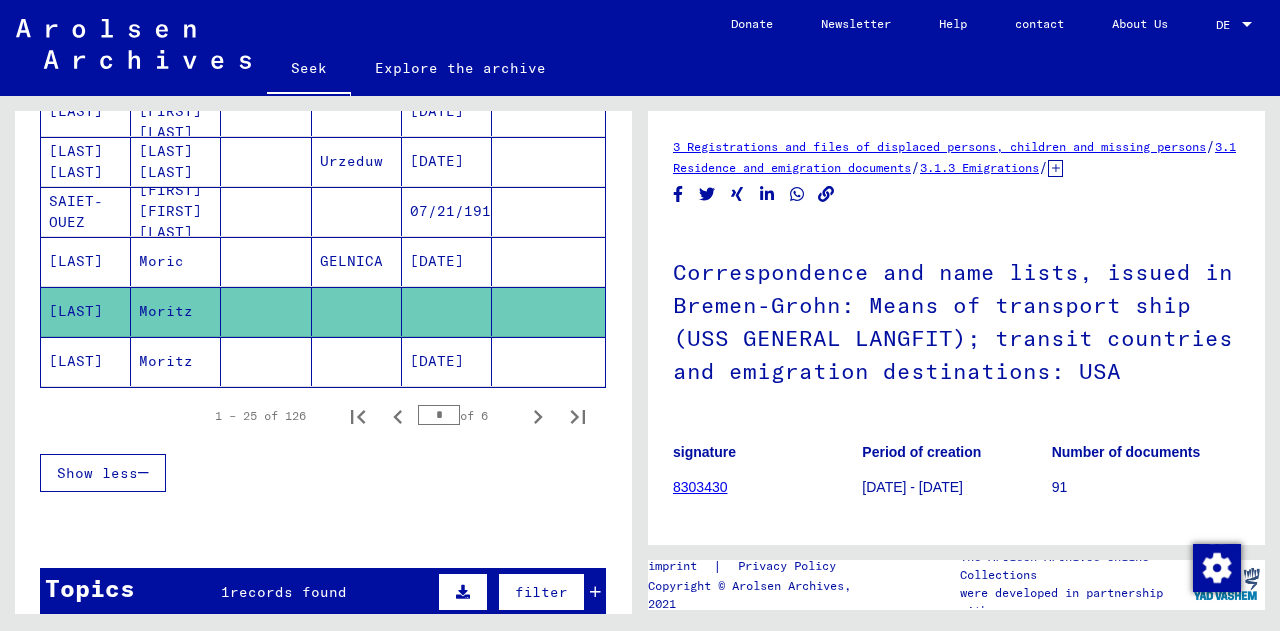 scroll, scrollTop: 0, scrollLeft: 0, axis: both 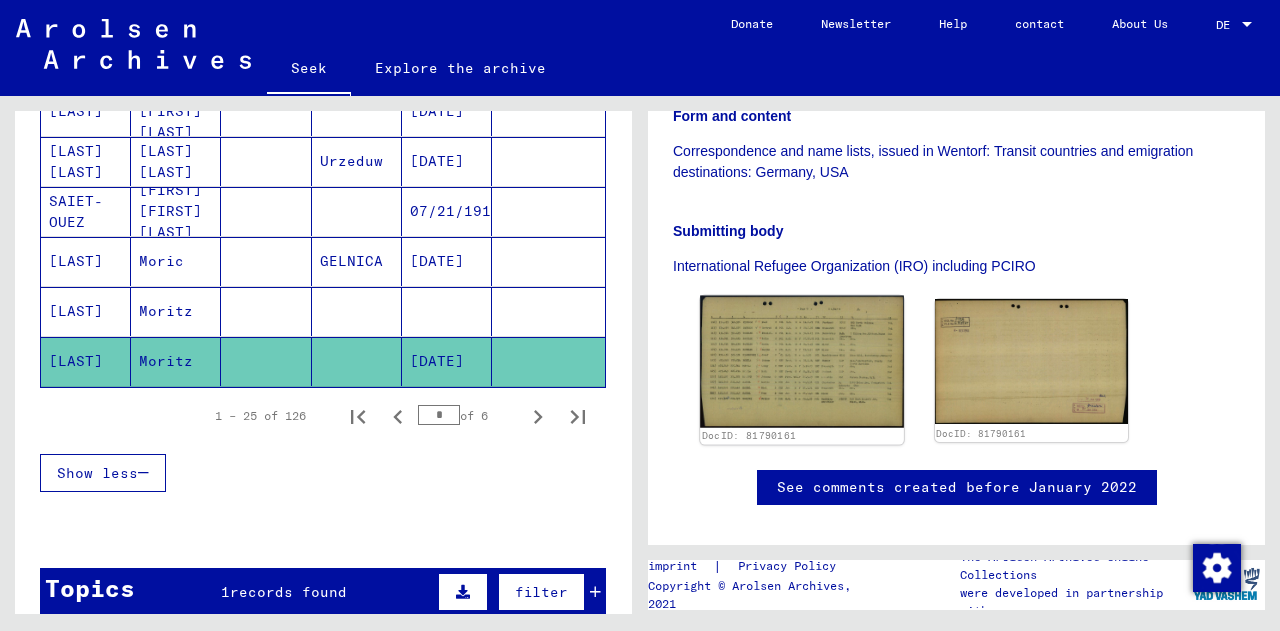 click 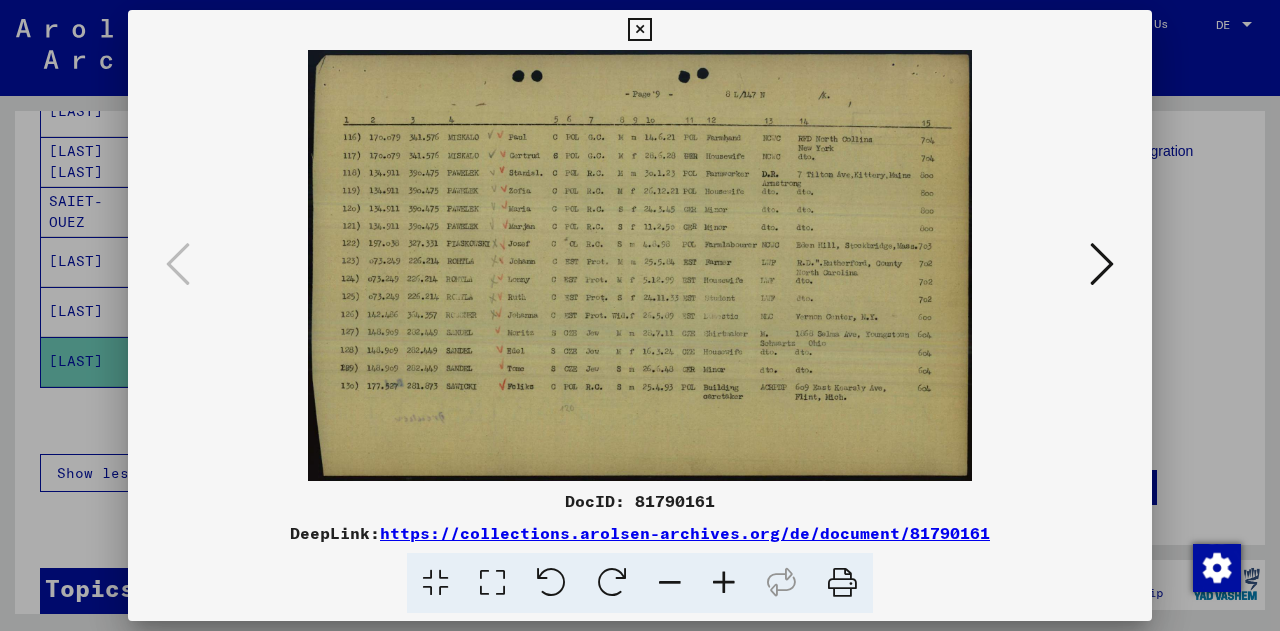 type 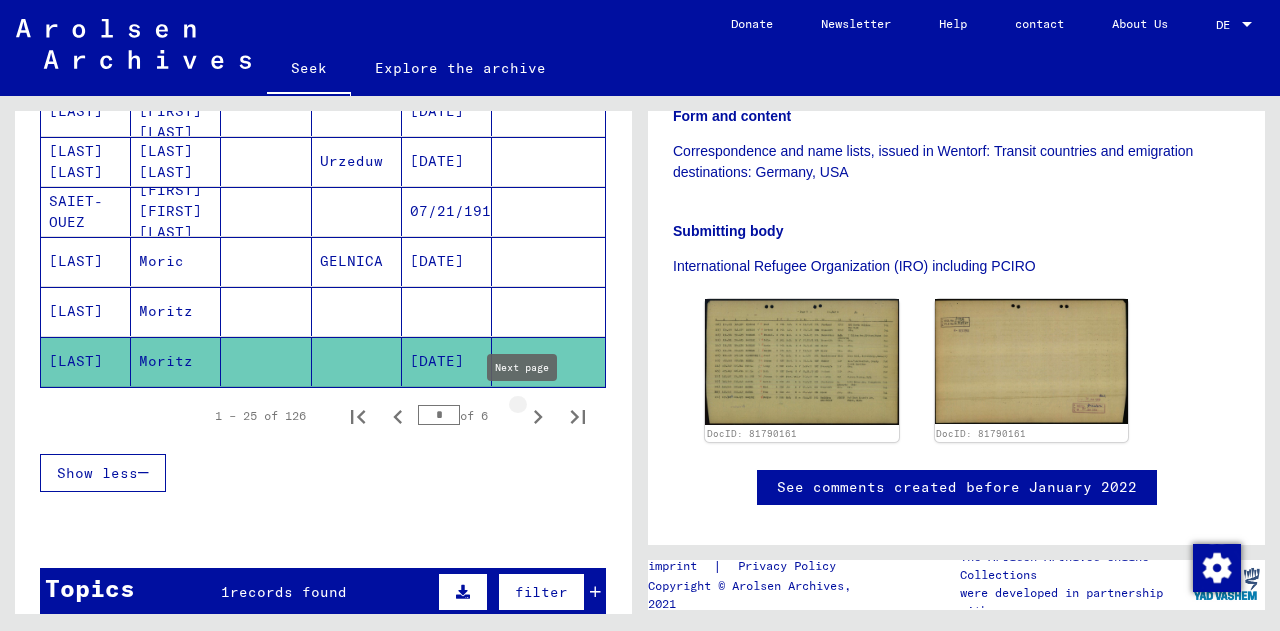 click 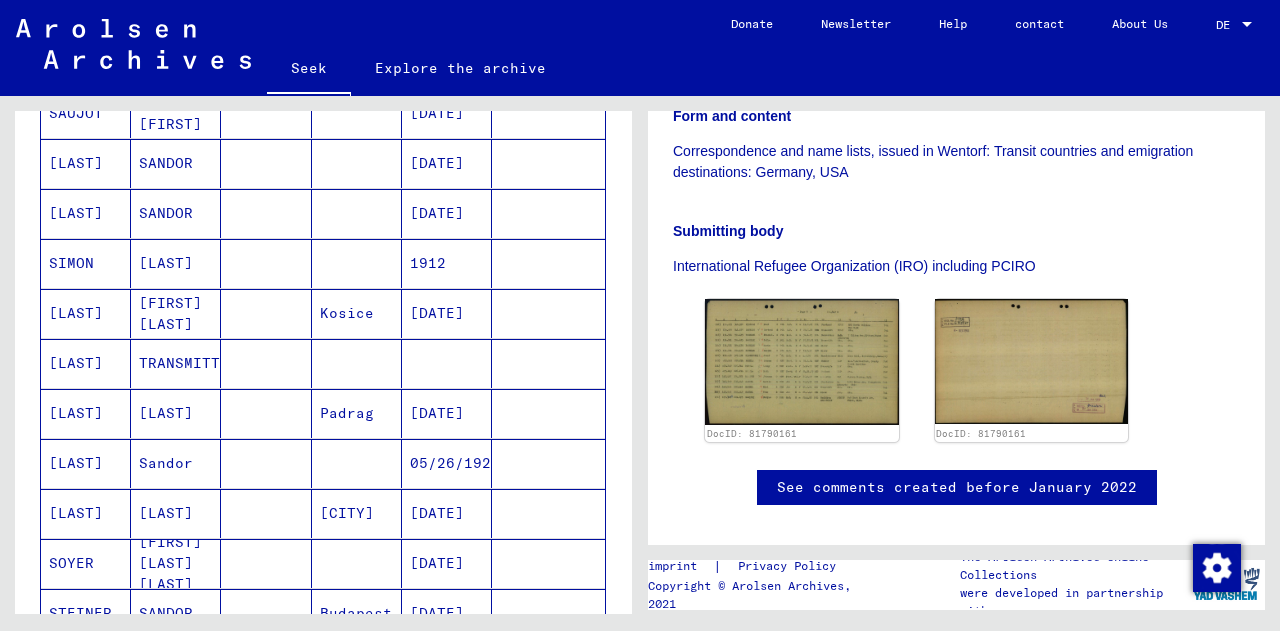 scroll, scrollTop: 34, scrollLeft: 0, axis: vertical 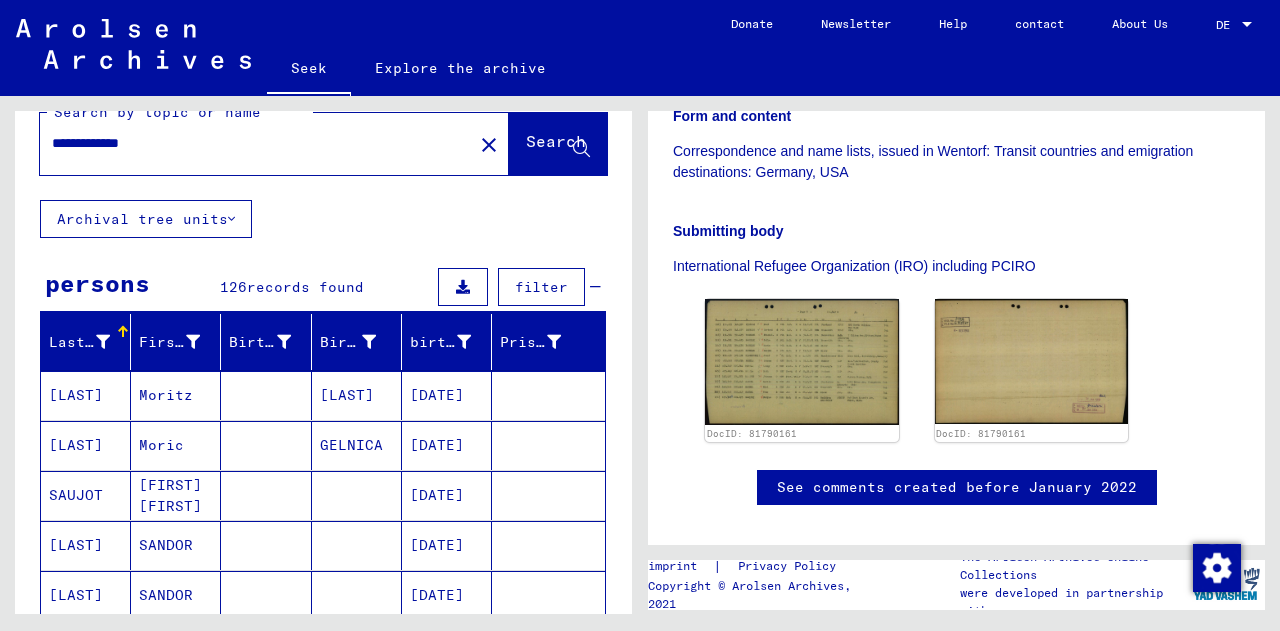 click on "[LAST]" at bounding box center (351, 445) 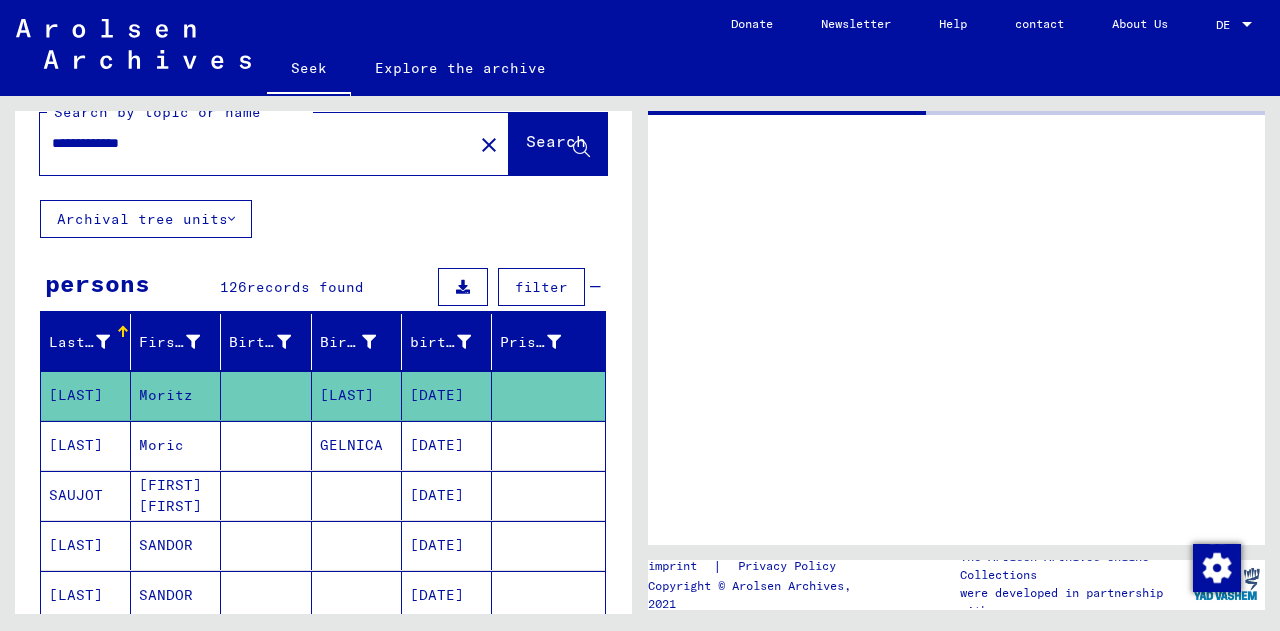 scroll, scrollTop: 0, scrollLeft: 0, axis: both 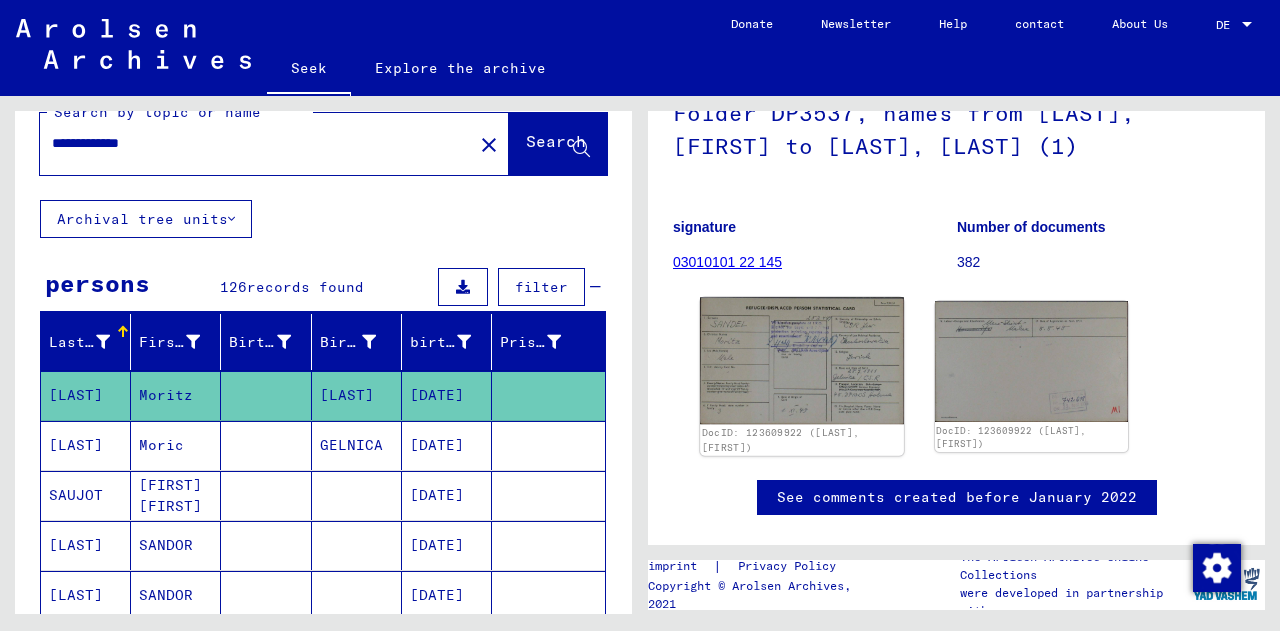 click 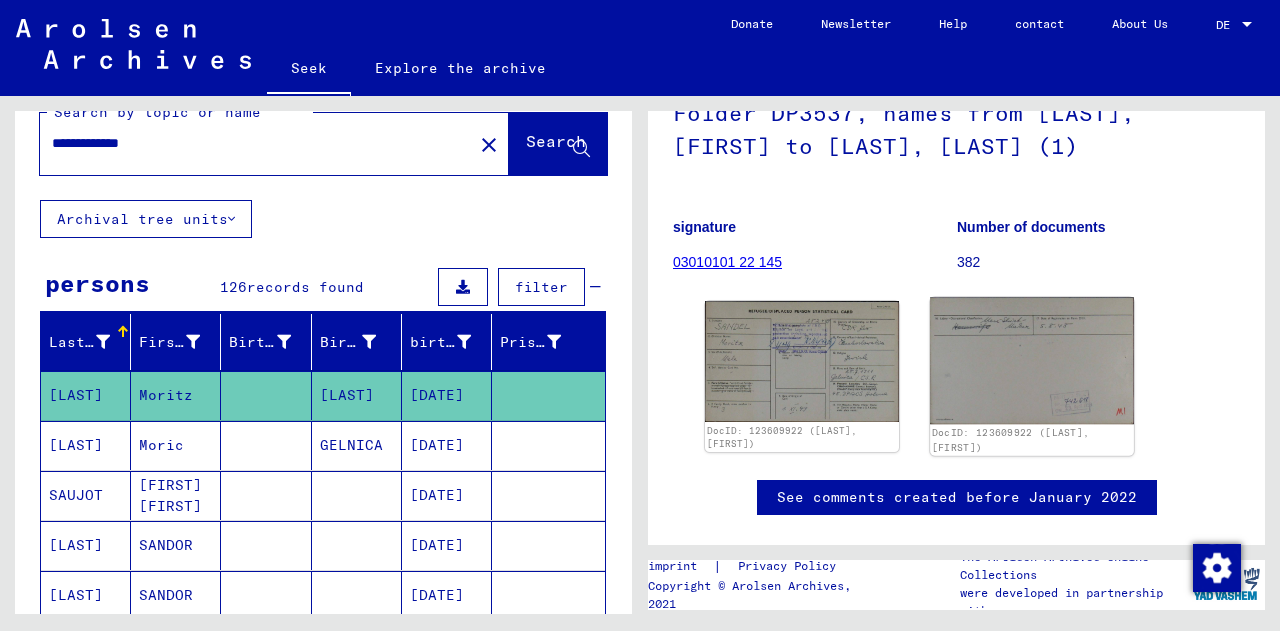 click 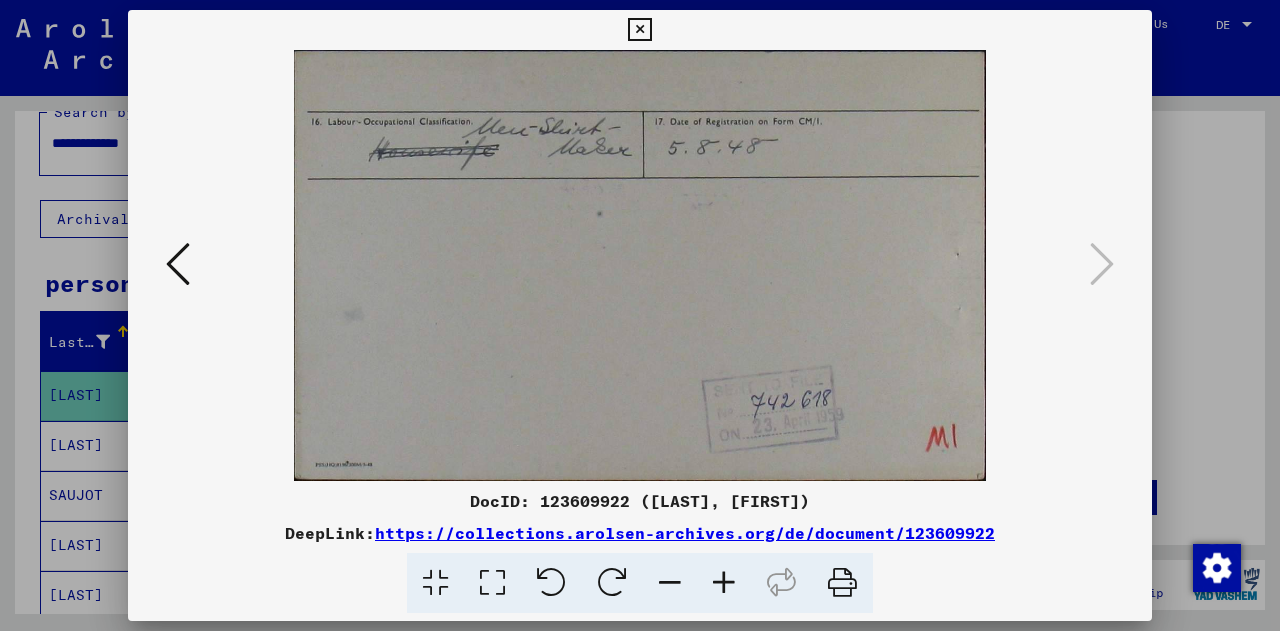 type 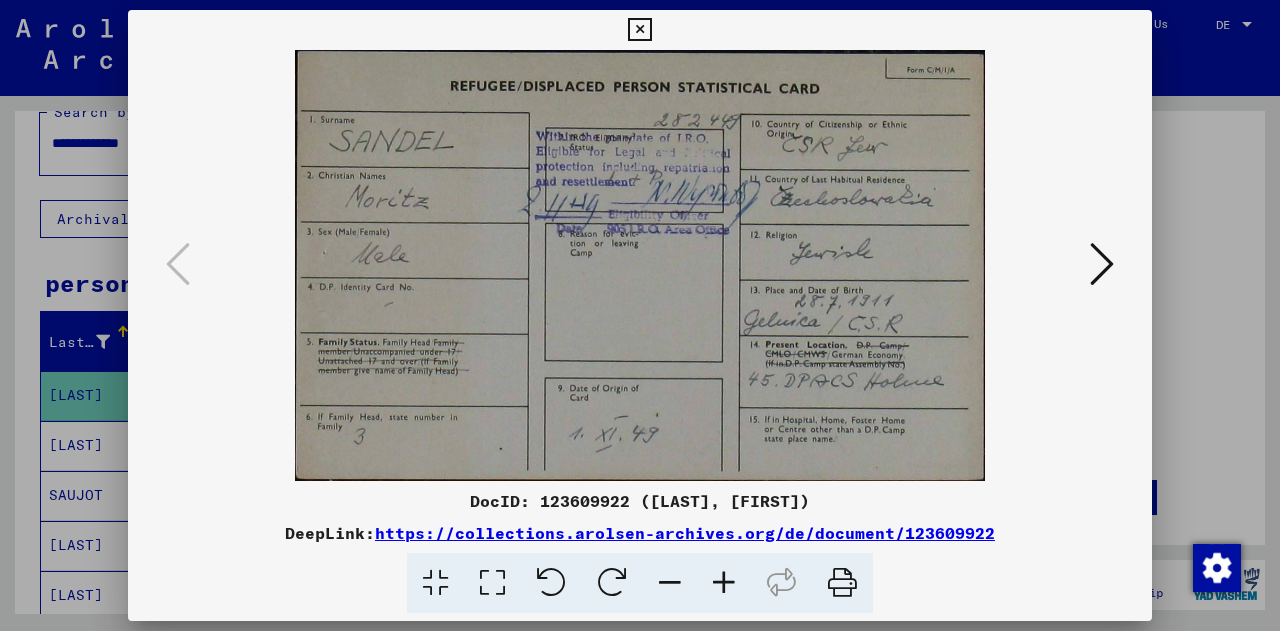 click at bounding box center [1102, 264] 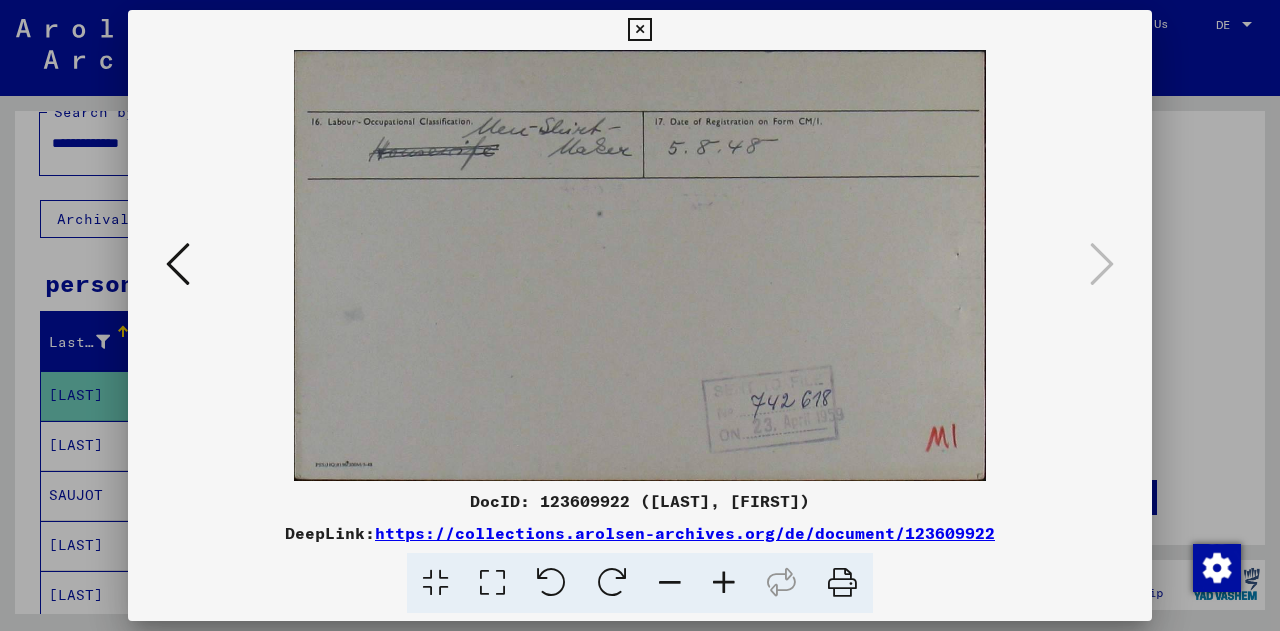click at bounding box center (640, 315) 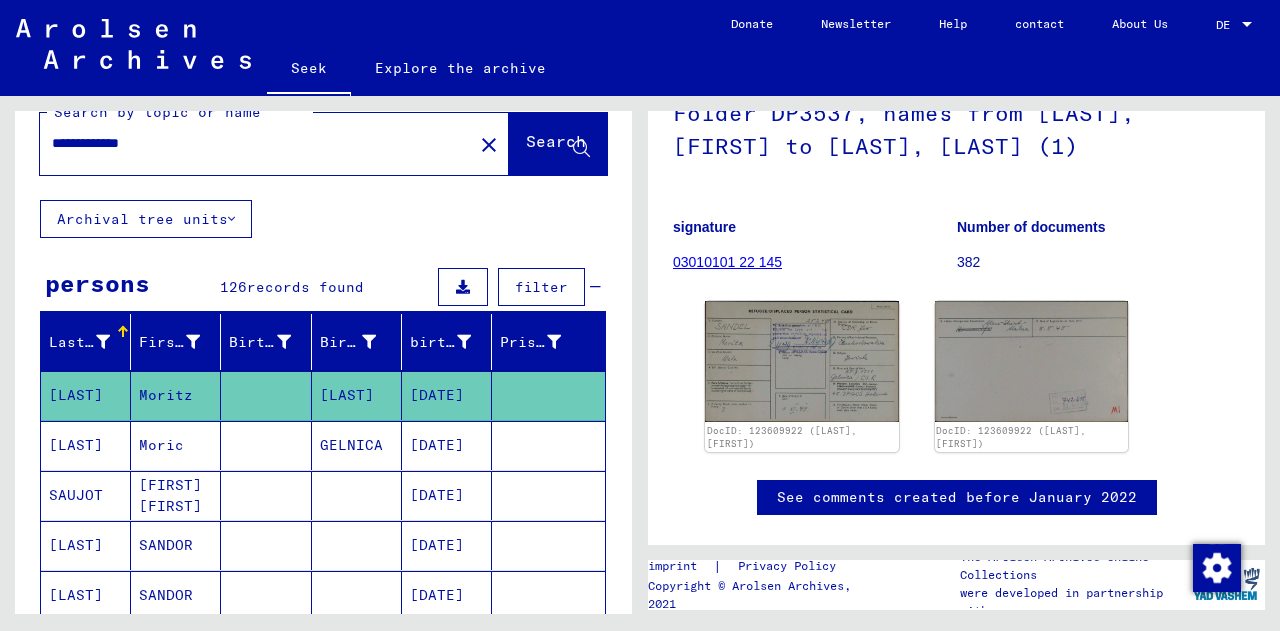 click on "[LAST]" at bounding box center (76, 495) 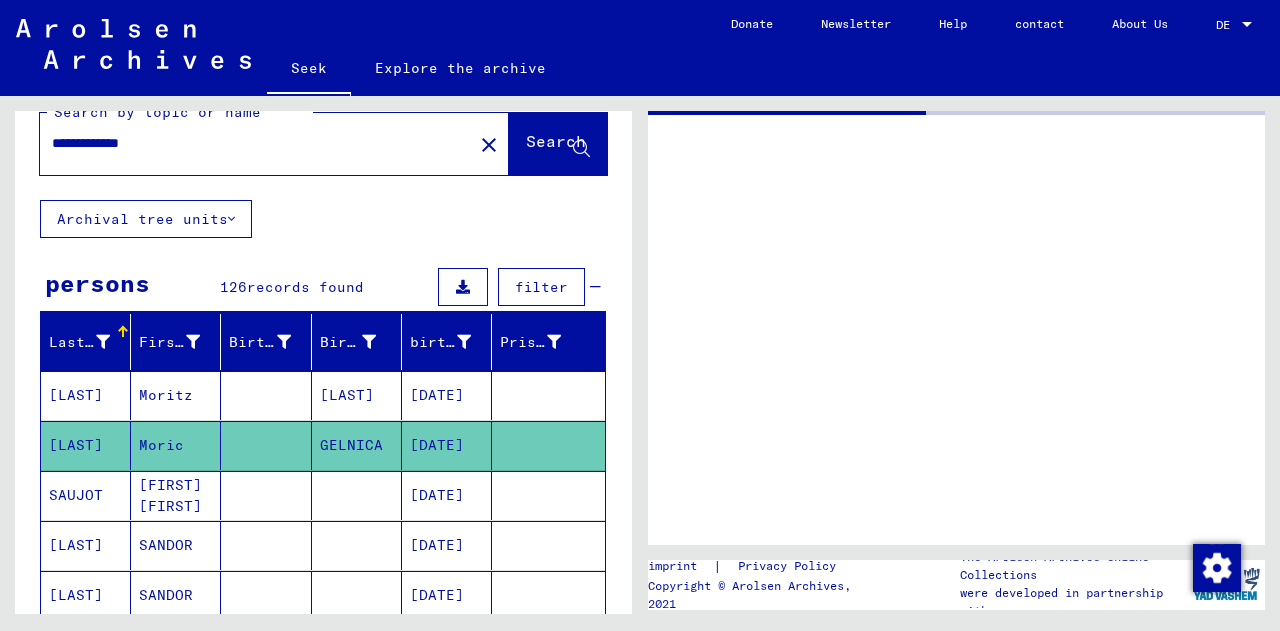 scroll, scrollTop: 0, scrollLeft: 0, axis: both 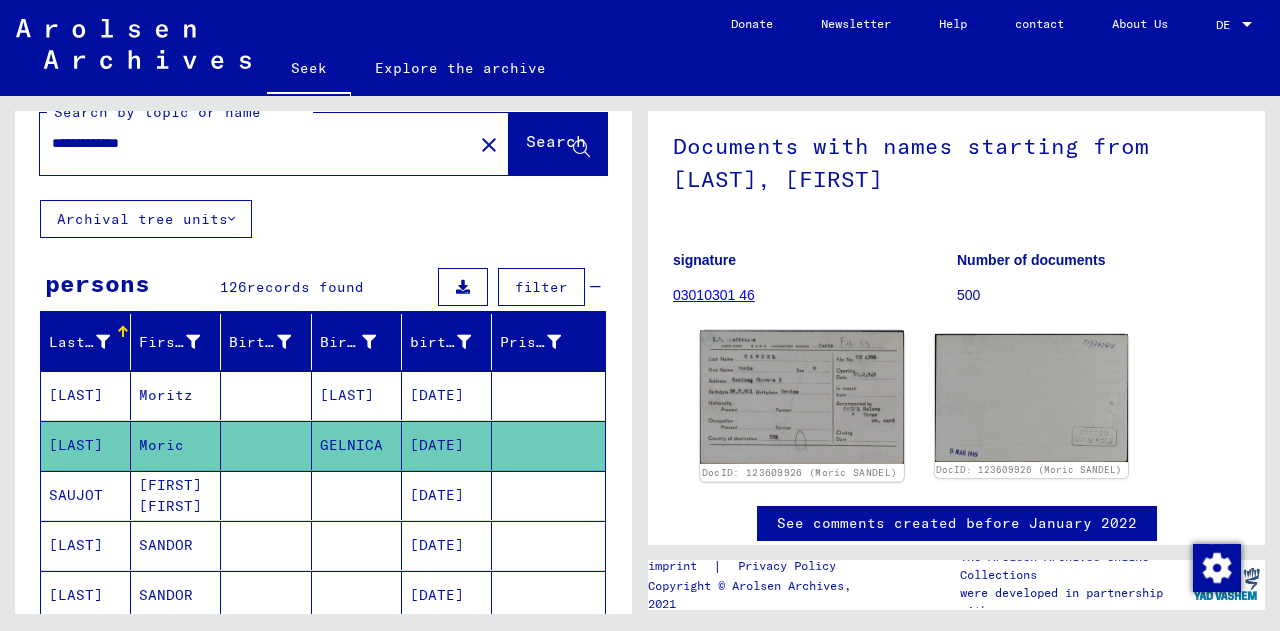 click 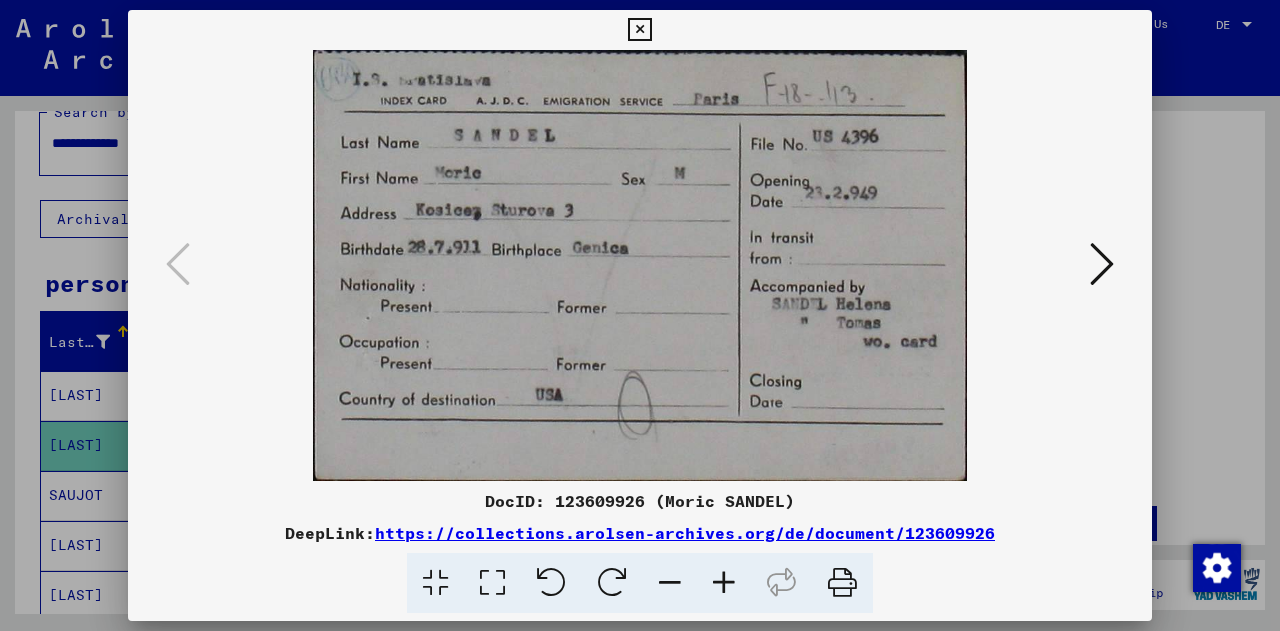 click at bounding box center [640, 265] 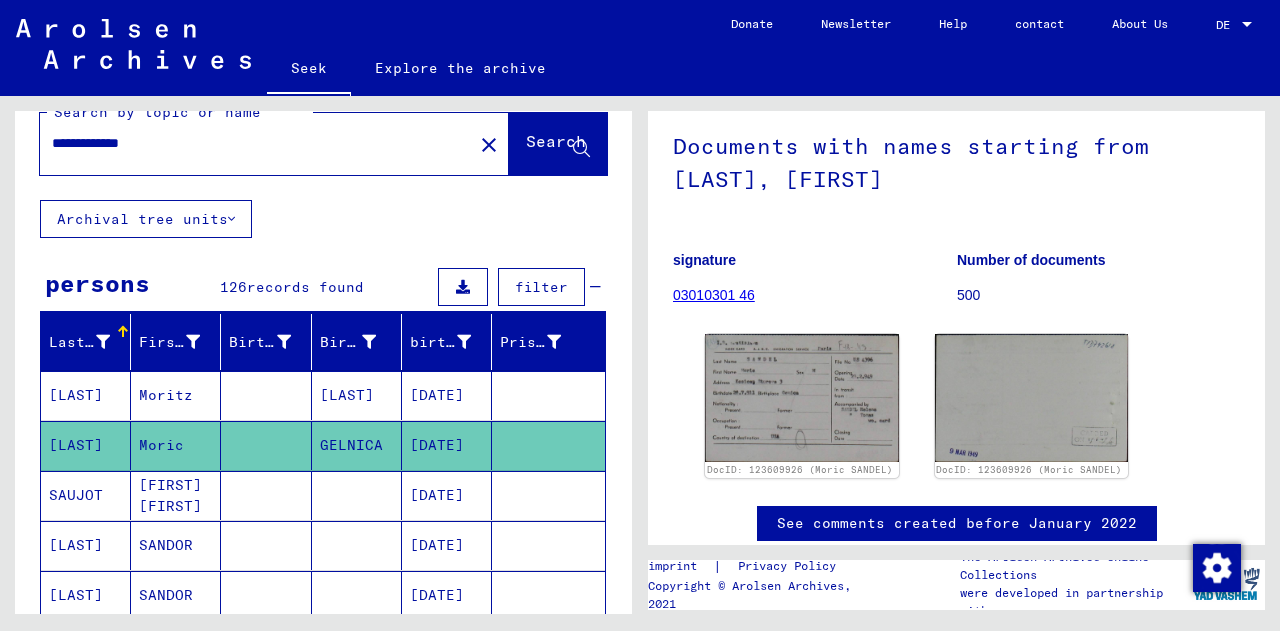 click on "Moritz" at bounding box center (161, 445) 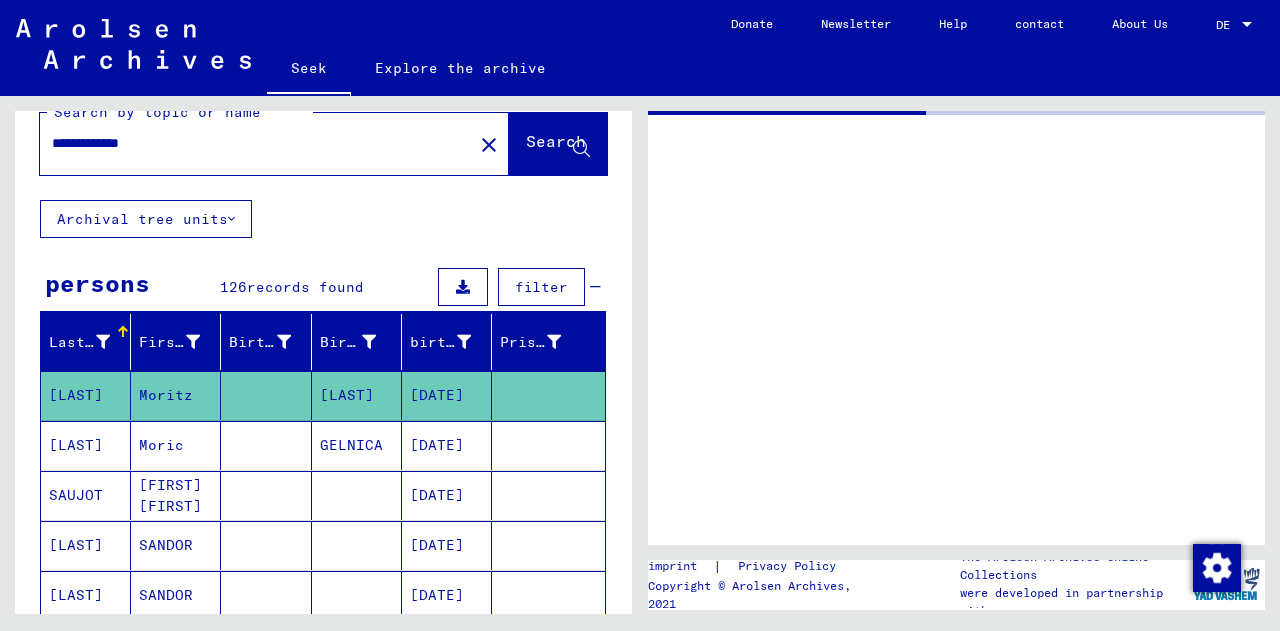 scroll, scrollTop: 0, scrollLeft: 0, axis: both 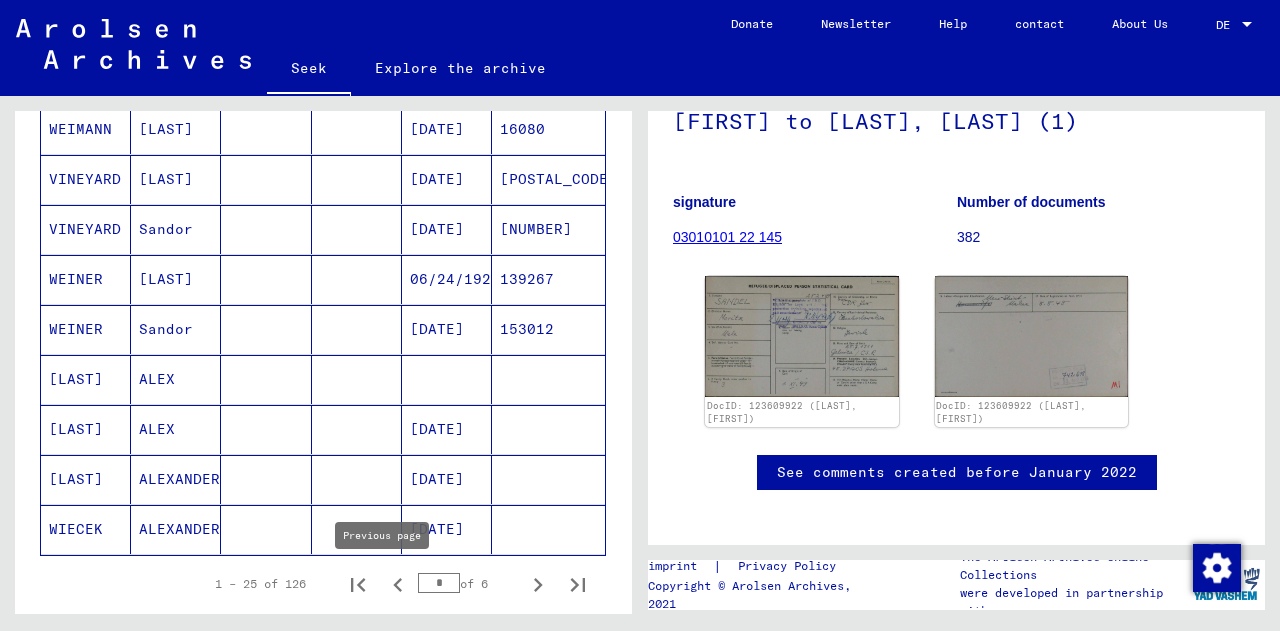 click 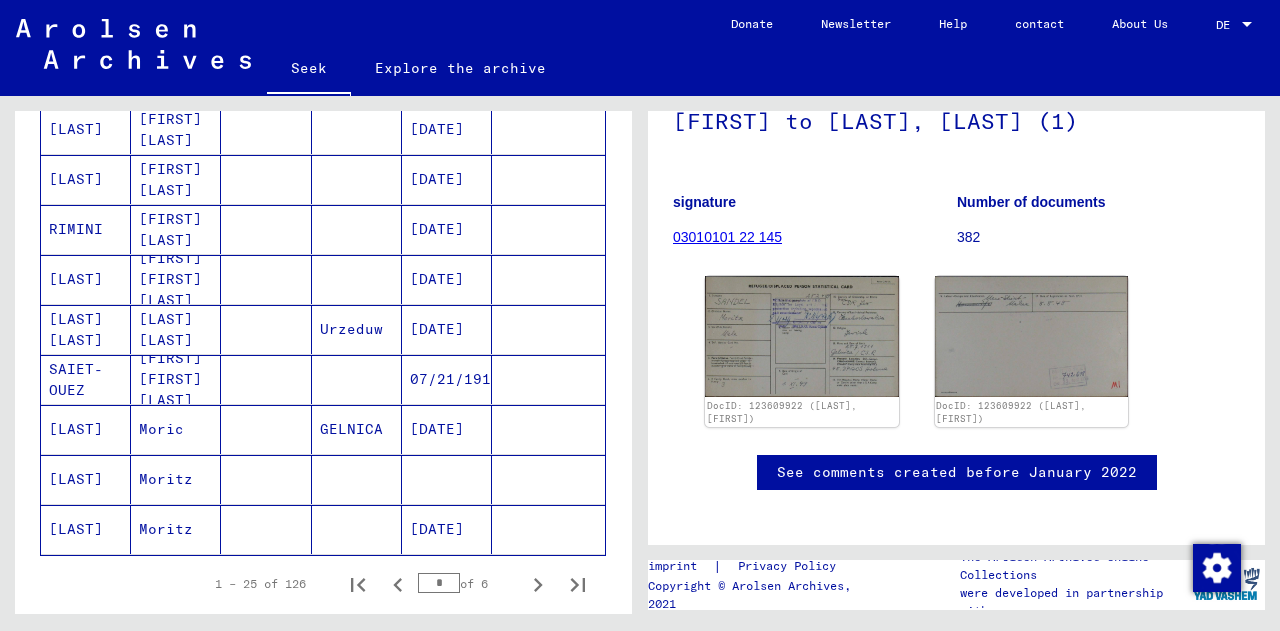 click at bounding box center (266, 479) 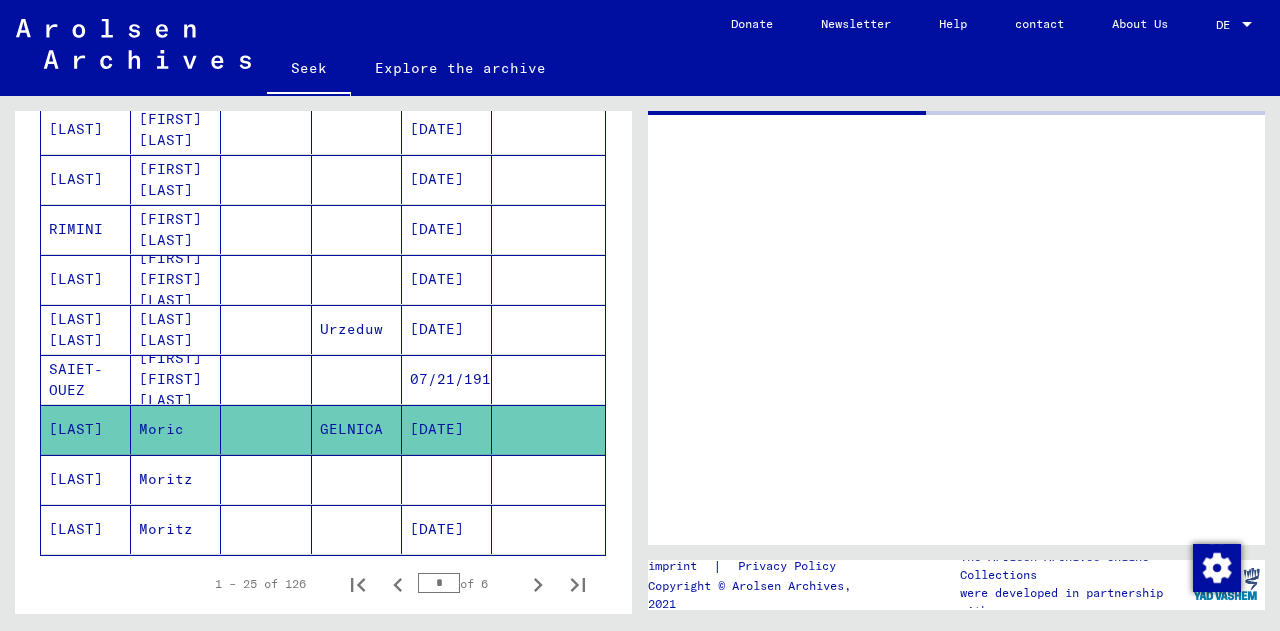 scroll, scrollTop: 0, scrollLeft: 0, axis: both 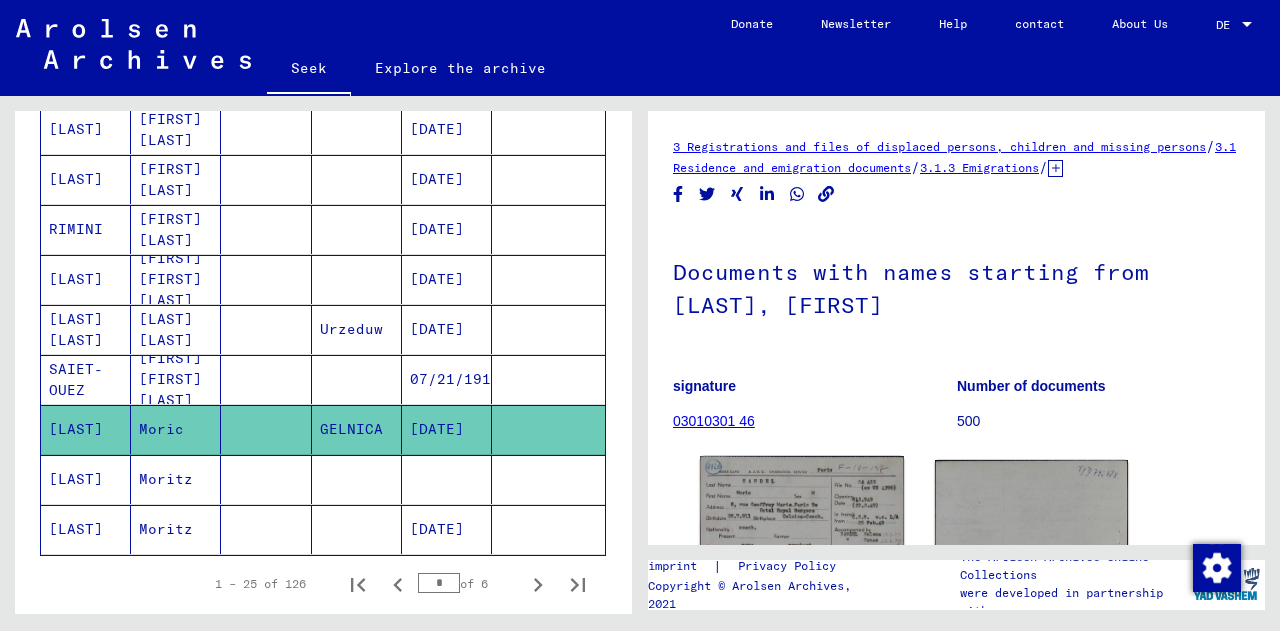 click 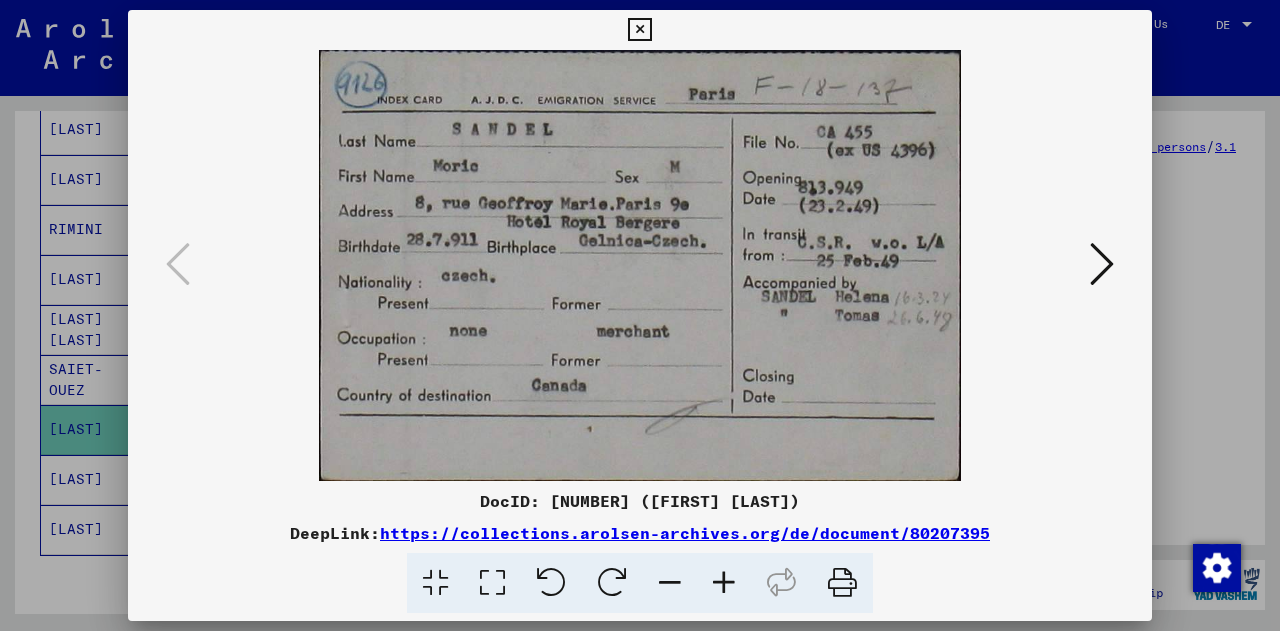 type 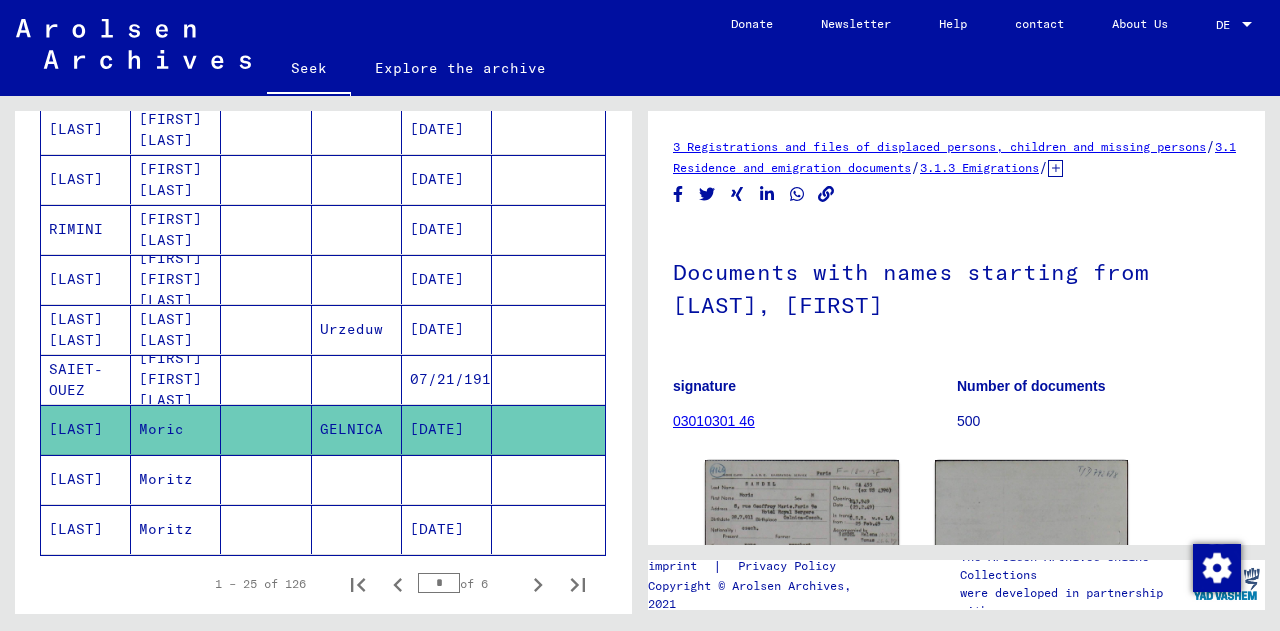 click at bounding box center (357, 529) 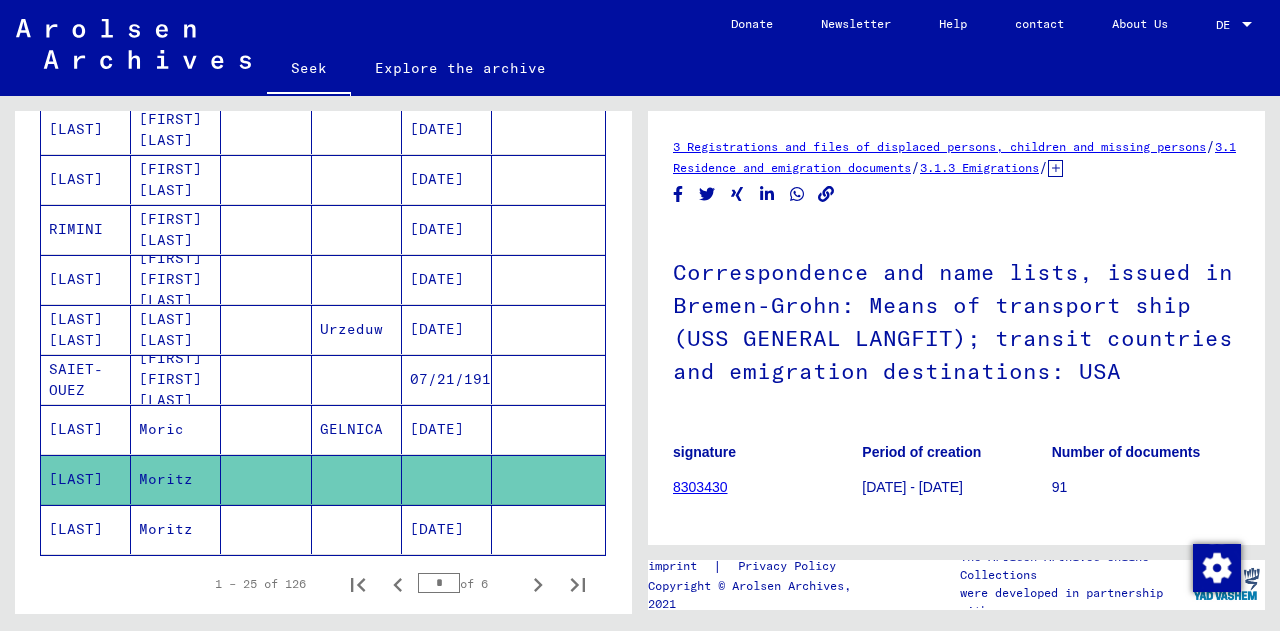 scroll, scrollTop: 0, scrollLeft: 0, axis: both 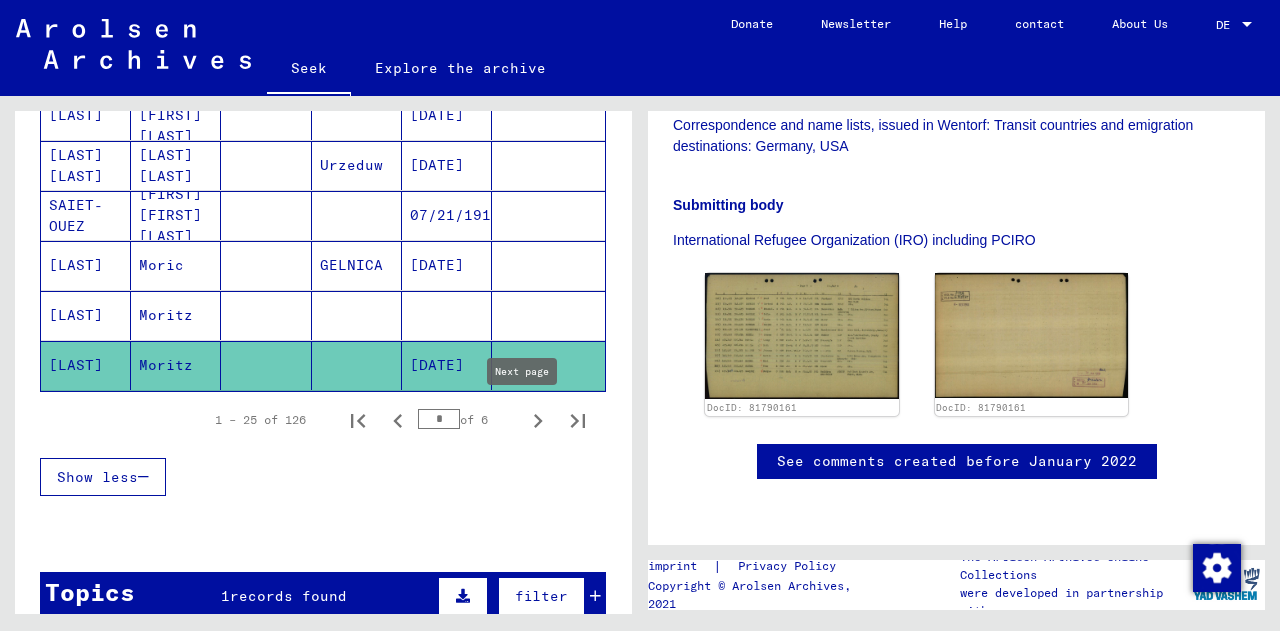 click 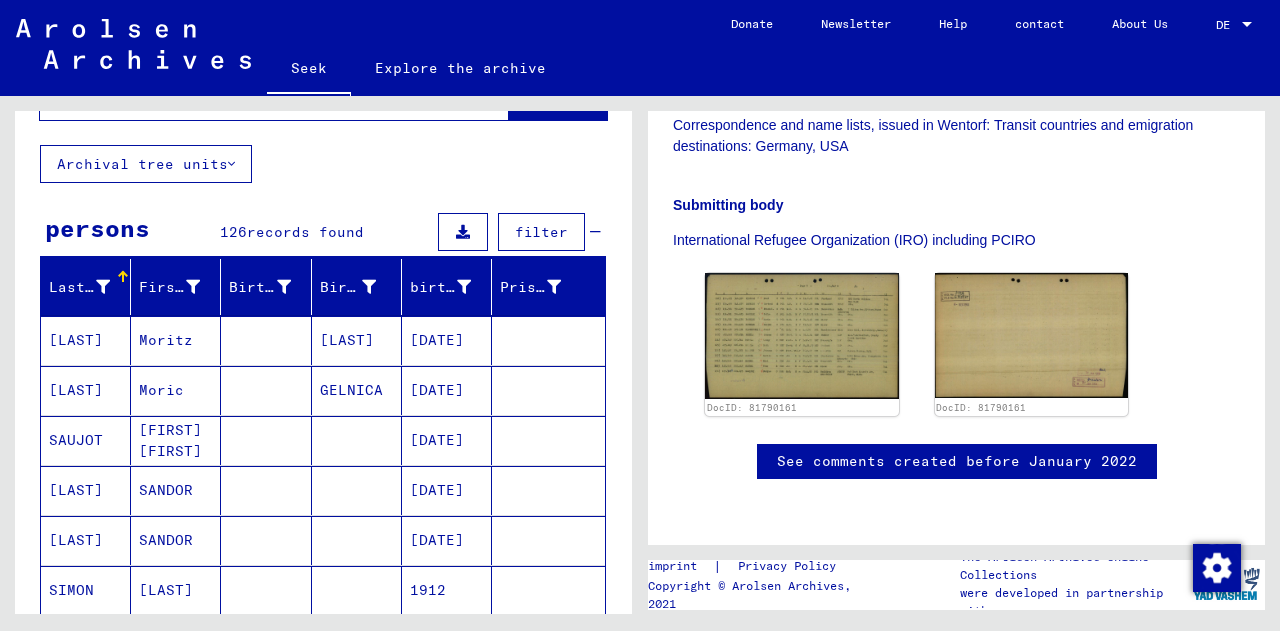 scroll, scrollTop: 0, scrollLeft: 0, axis: both 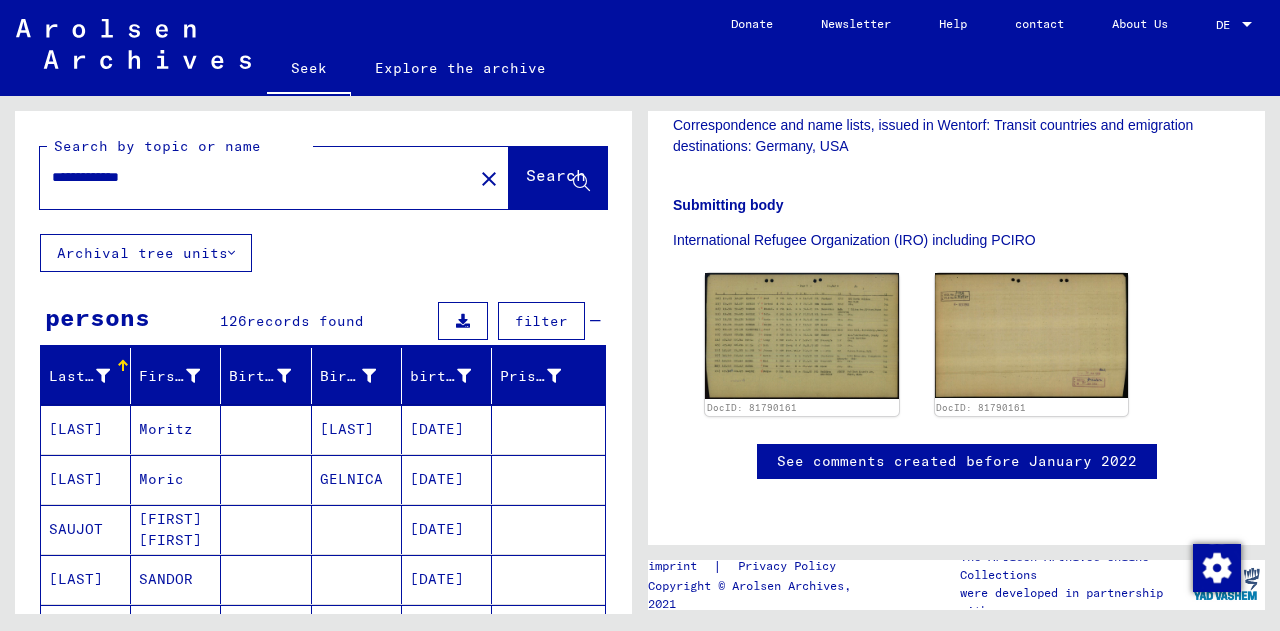 click on "**********" at bounding box center (256, 177) 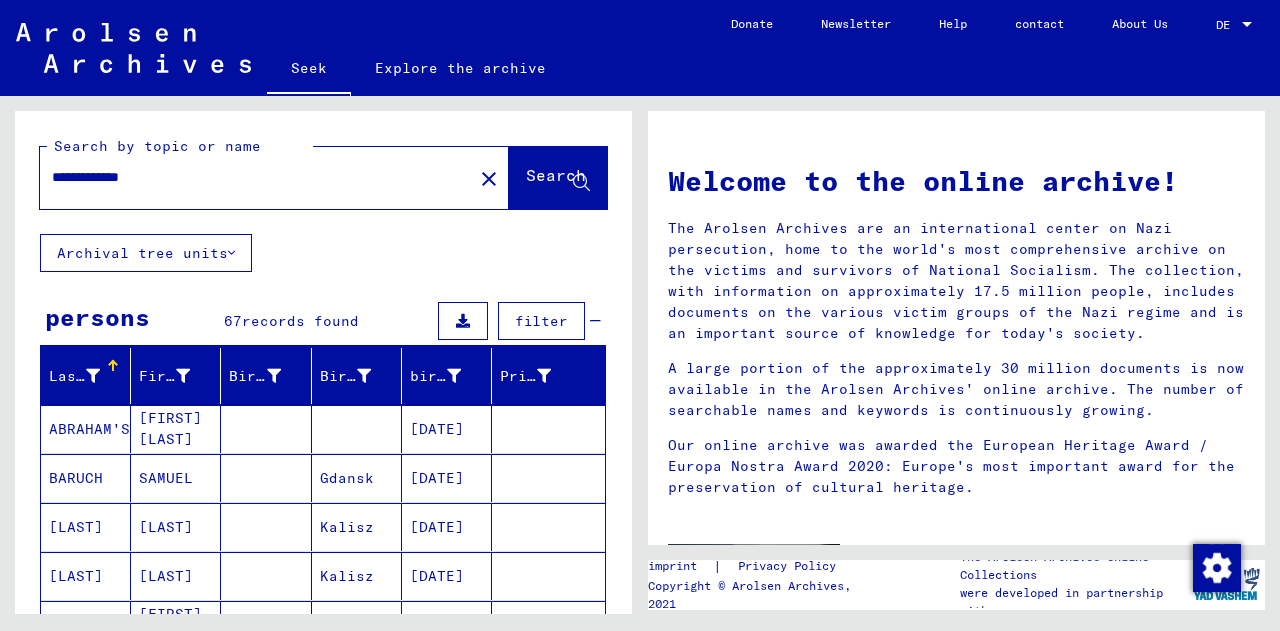 click at bounding box center [111, 363] 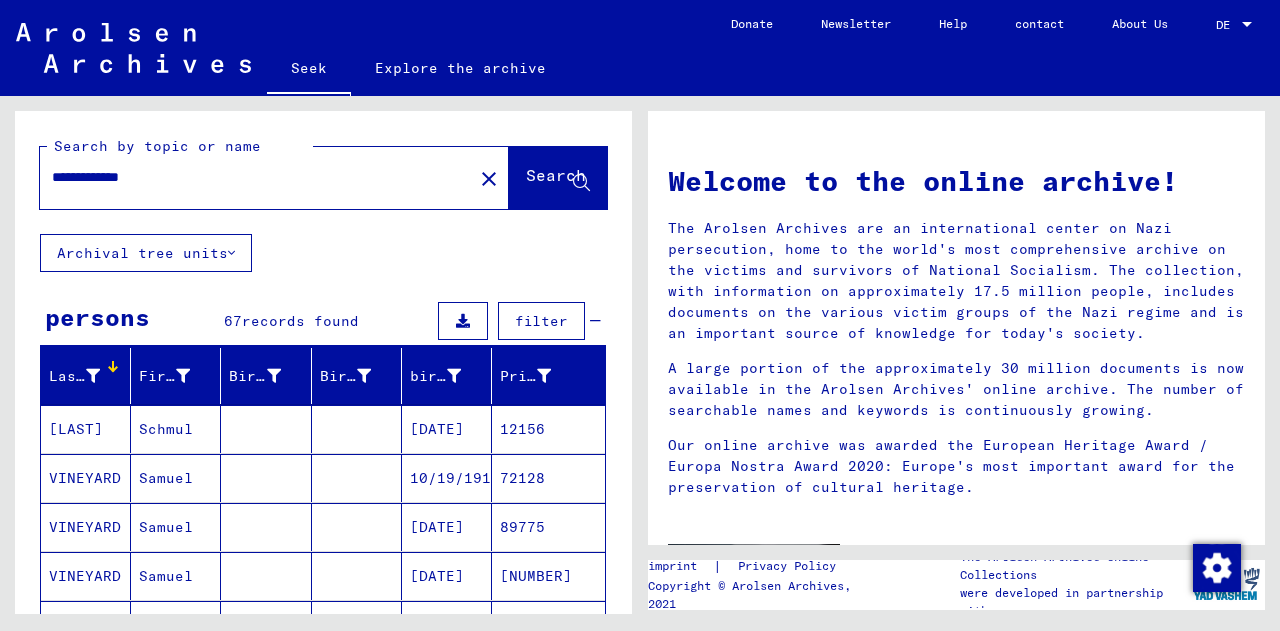 click on "Last name" at bounding box center (89, 376) 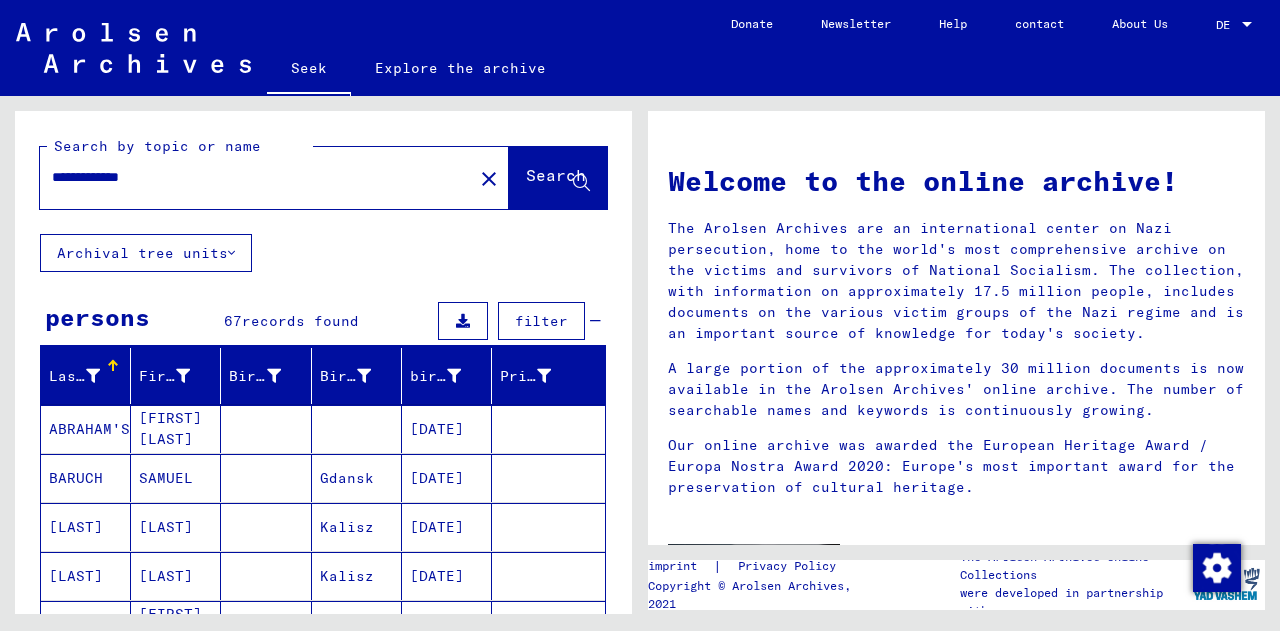 click on "filter" at bounding box center (541, 321) 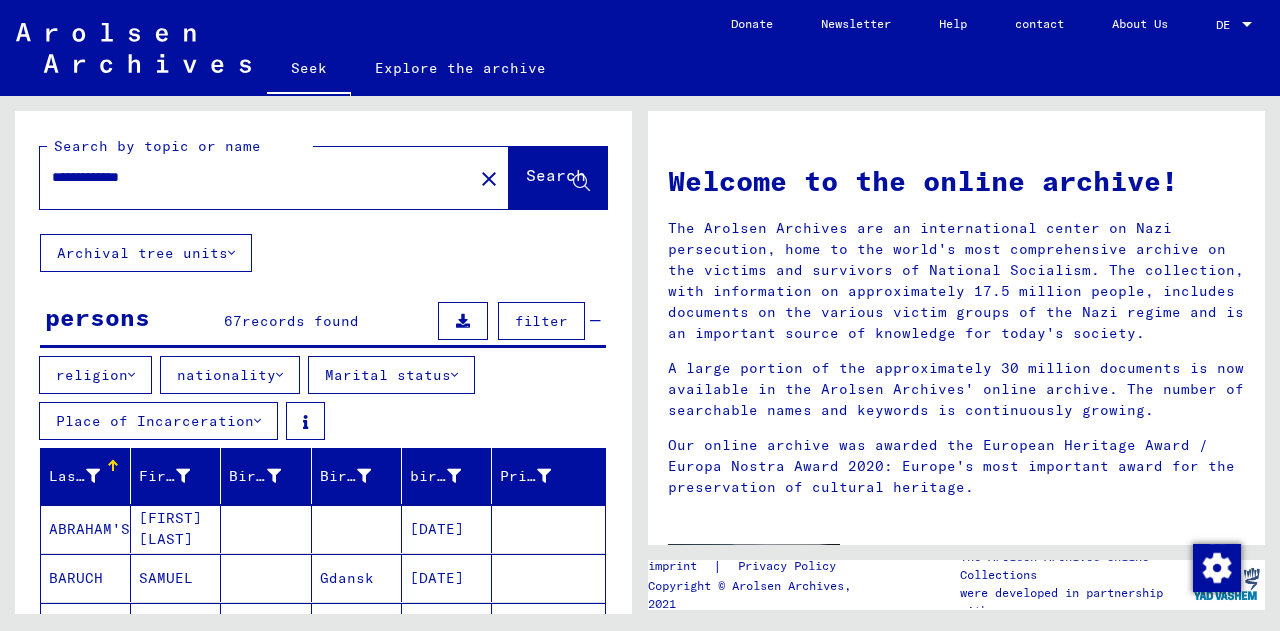click on "religion" at bounding box center (95, 375) 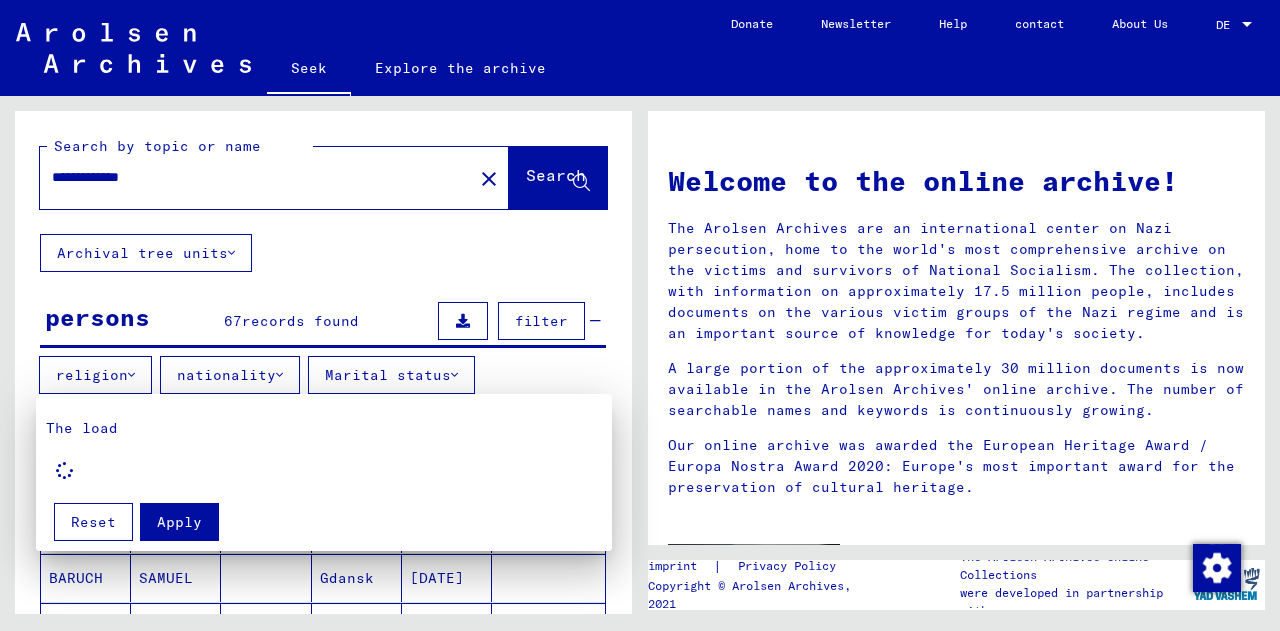 click at bounding box center [640, 315] 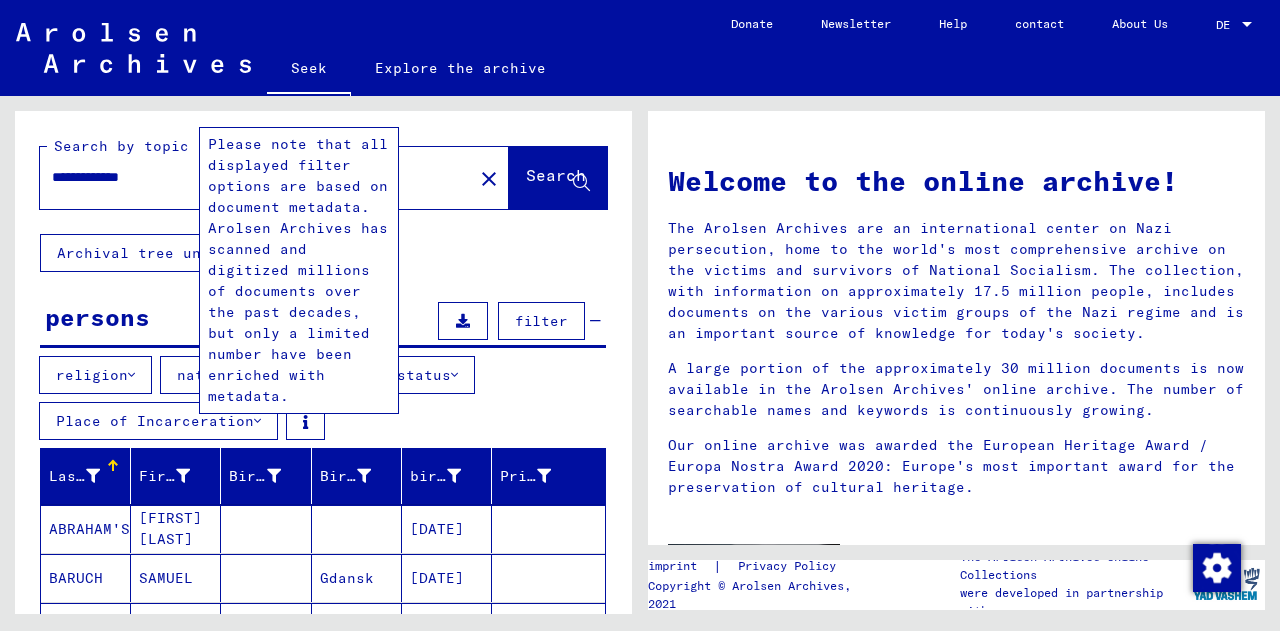 click at bounding box center (305, 421) 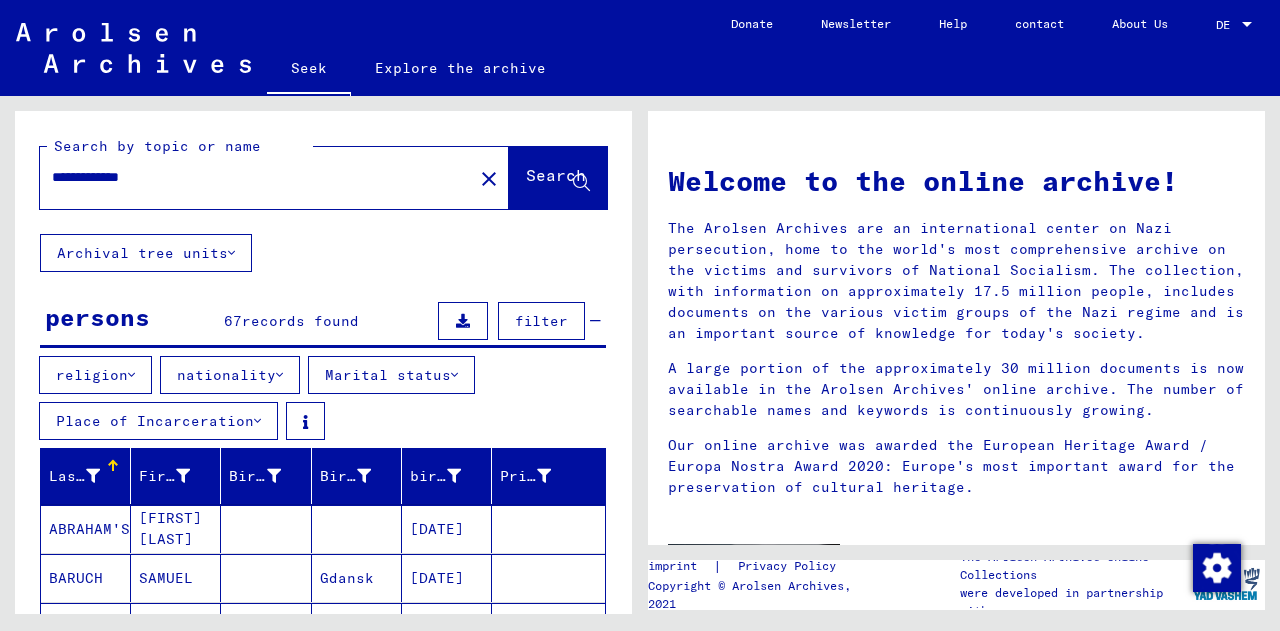 click on "religion nationality Marital status Place of Incarceration" at bounding box center [323, 402] 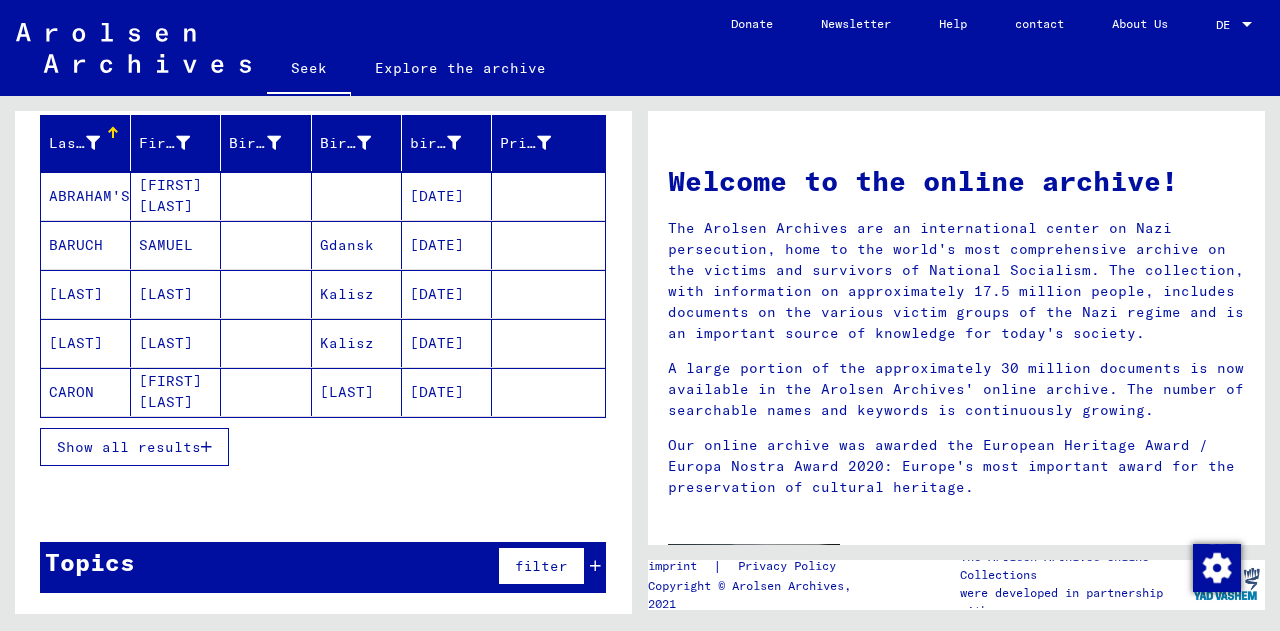 click on "Show all results" at bounding box center (323, 447) 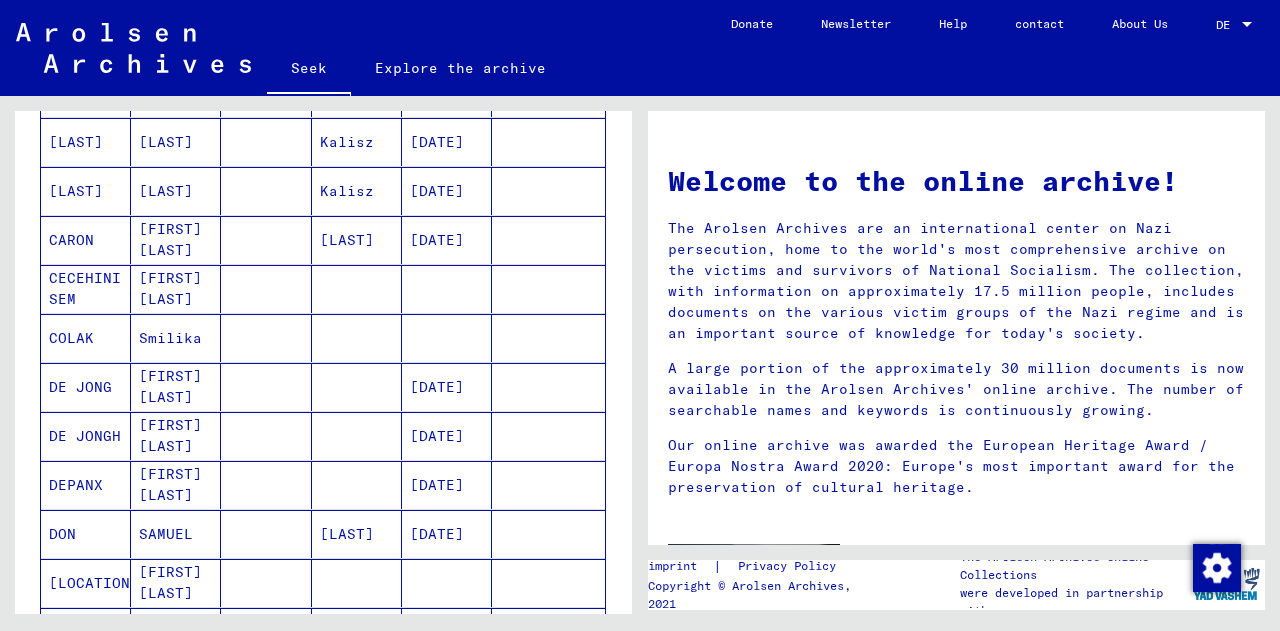 scroll, scrollTop: 7, scrollLeft: 0, axis: vertical 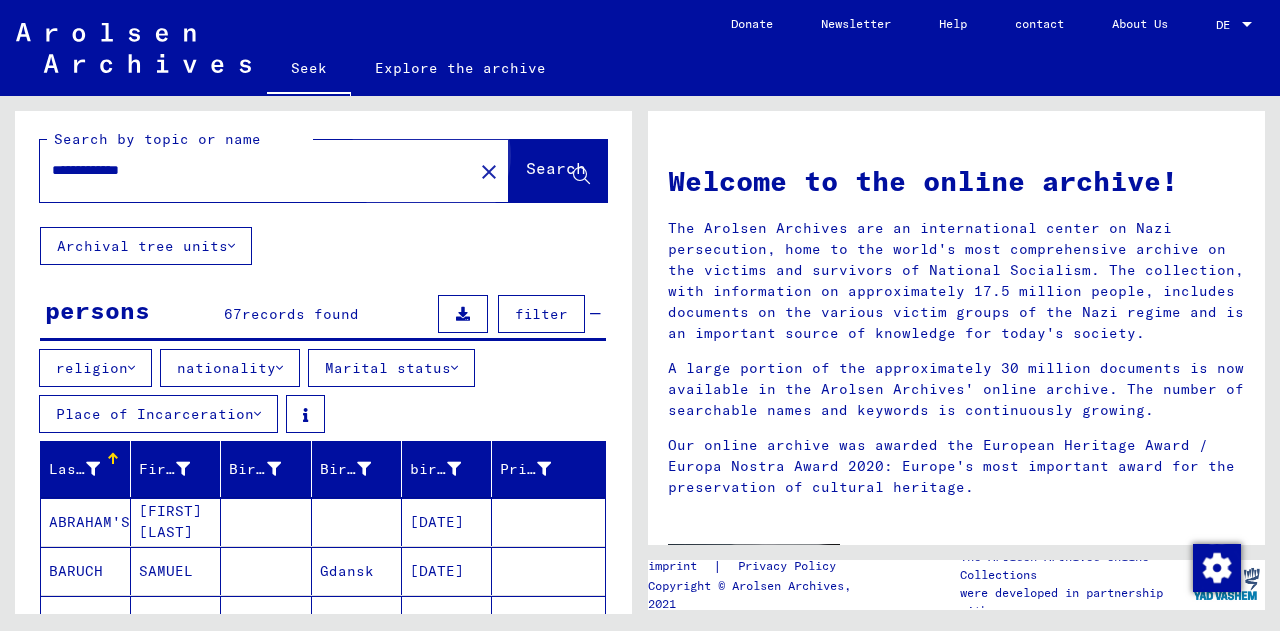 click on "Search" 